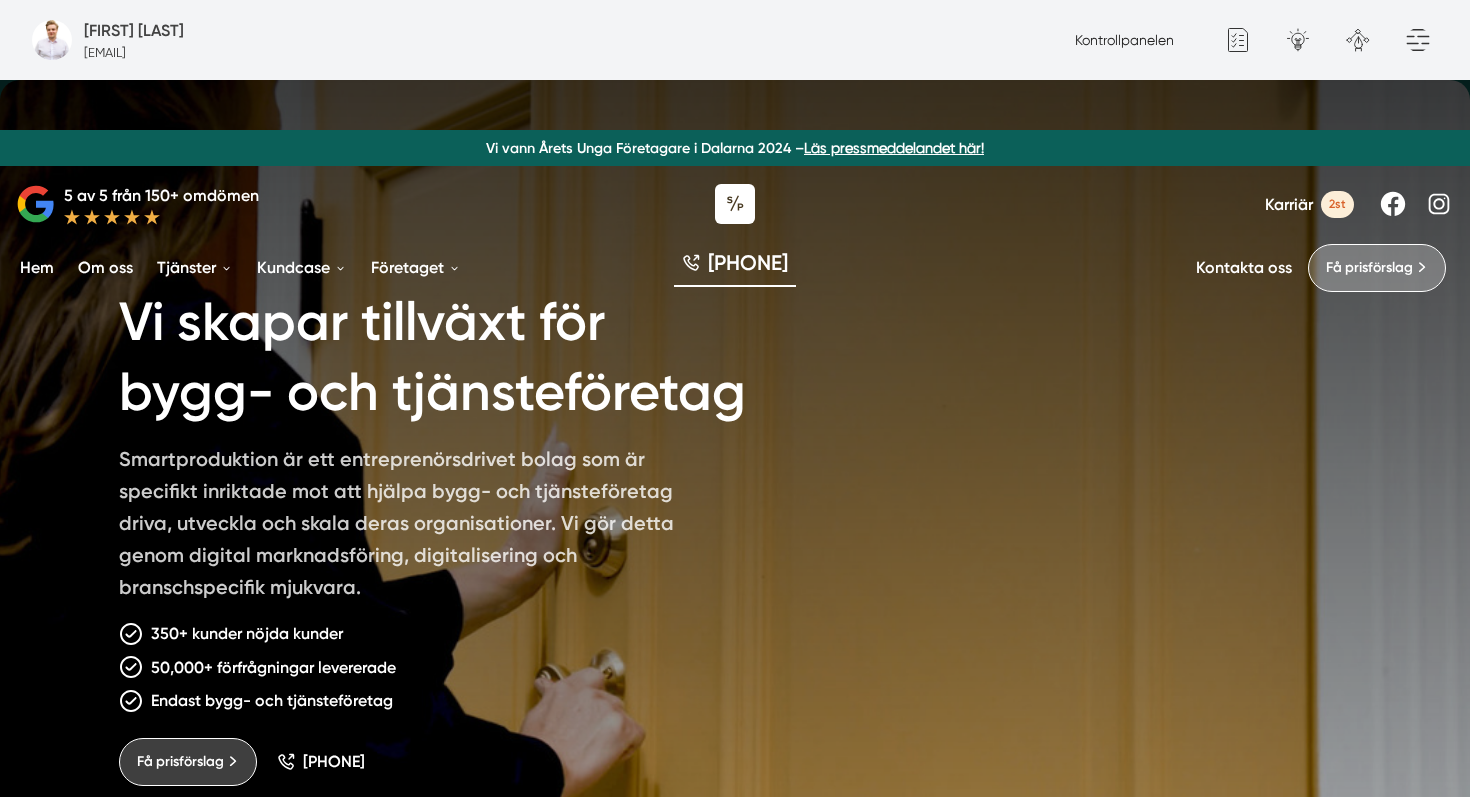 scroll, scrollTop: 0, scrollLeft: 0, axis: both 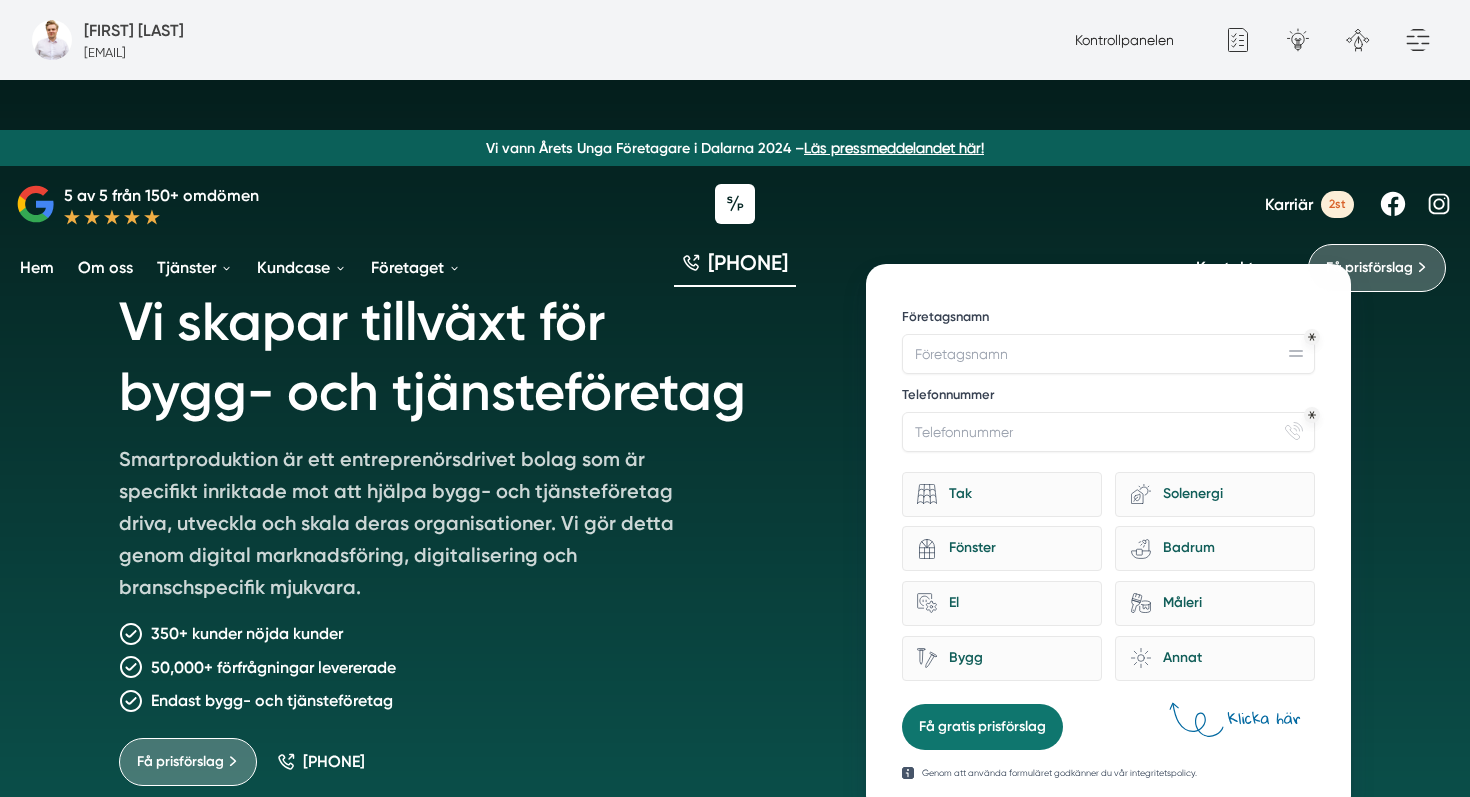 click at bounding box center (52, 40) 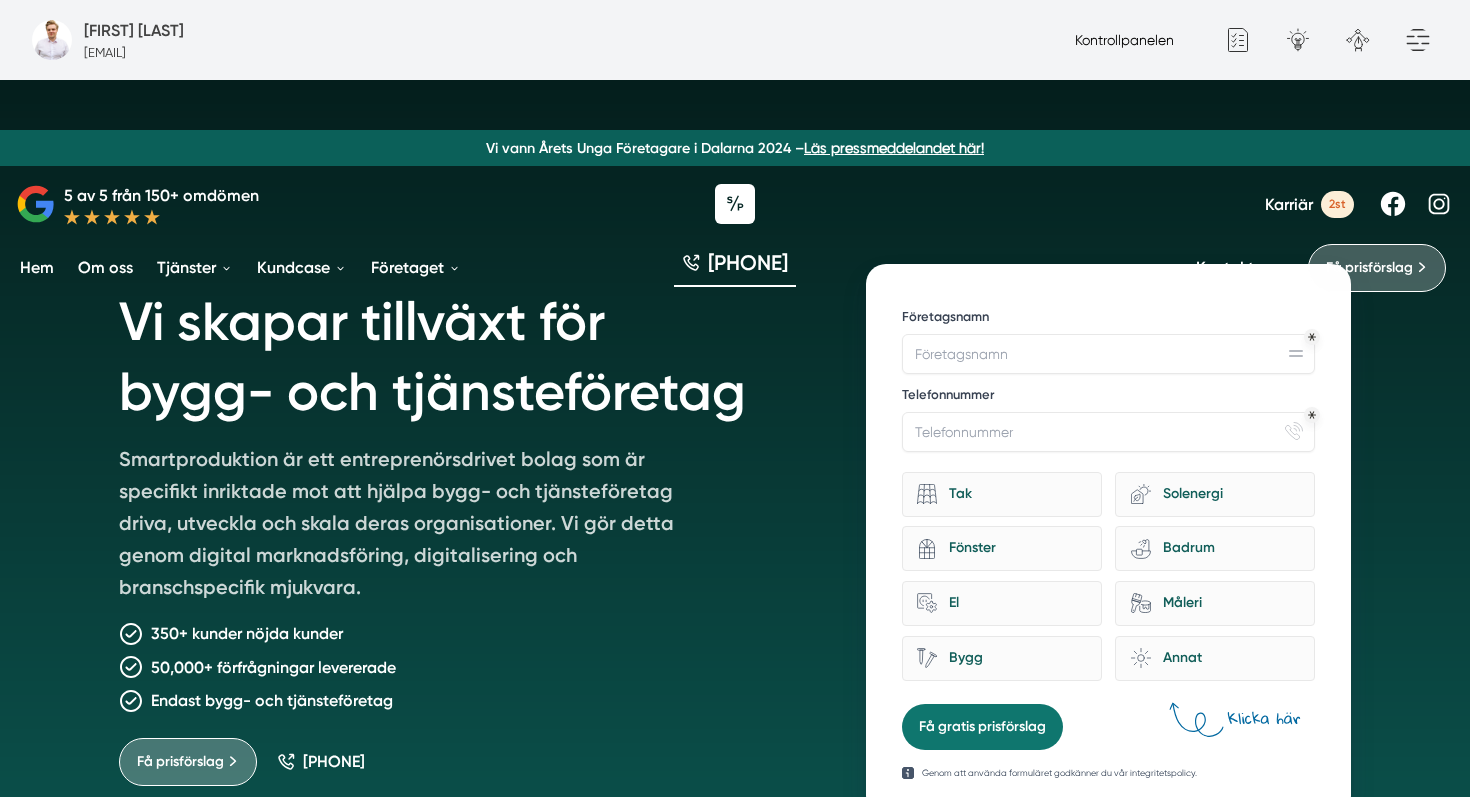 click on "Kontrollpanelen" at bounding box center (1124, 40) 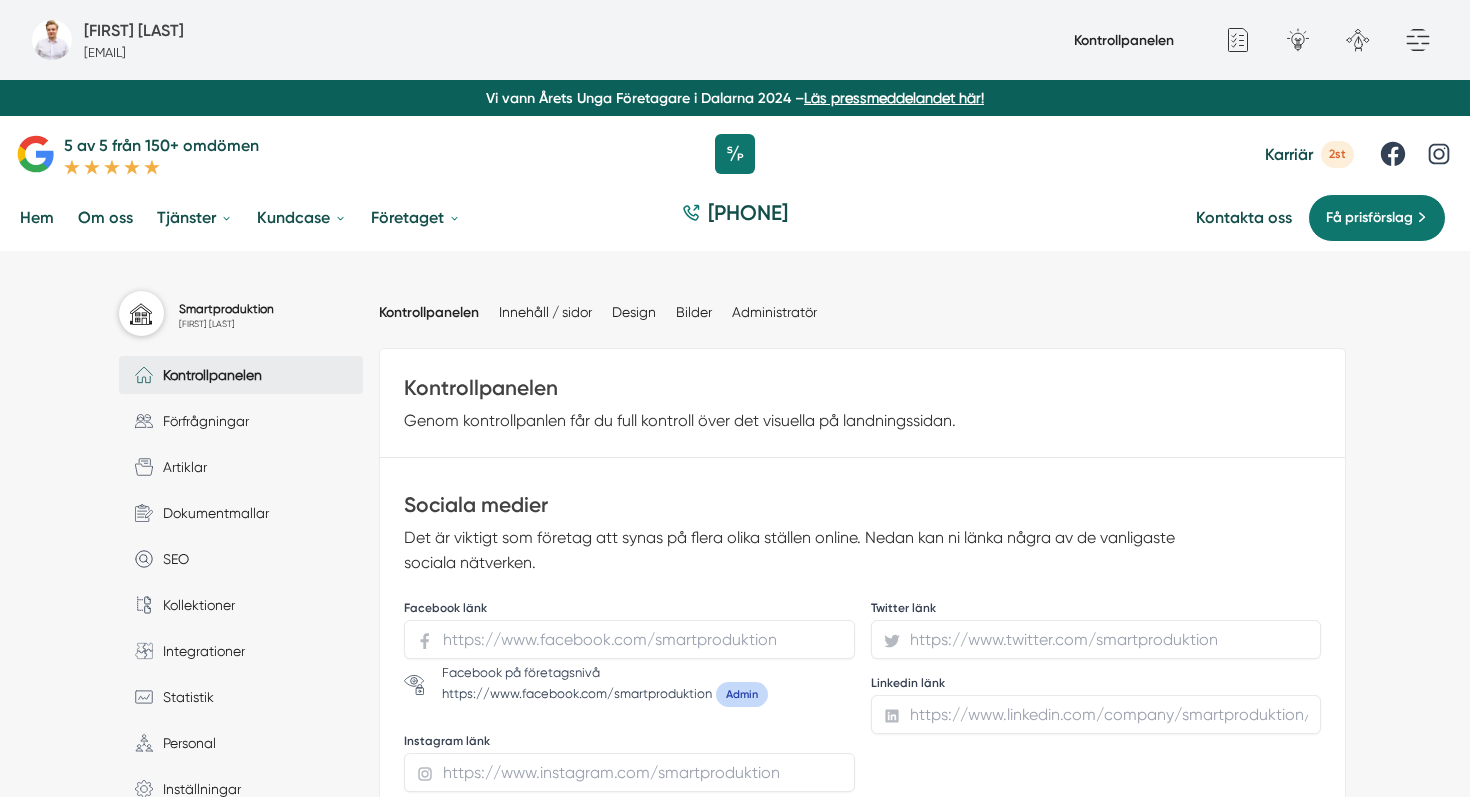 scroll, scrollTop: 0, scrollLeft: 0, axis: both 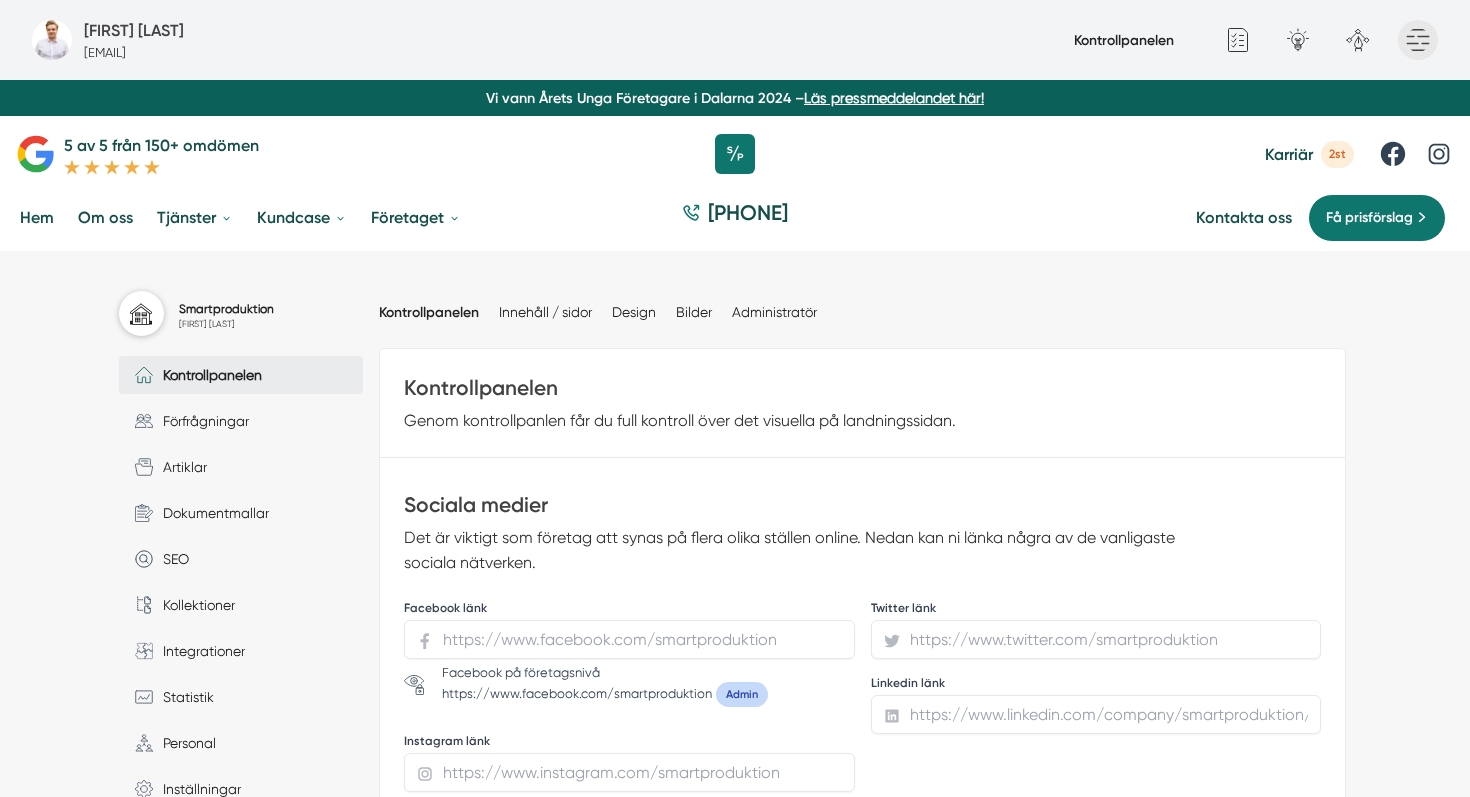 click 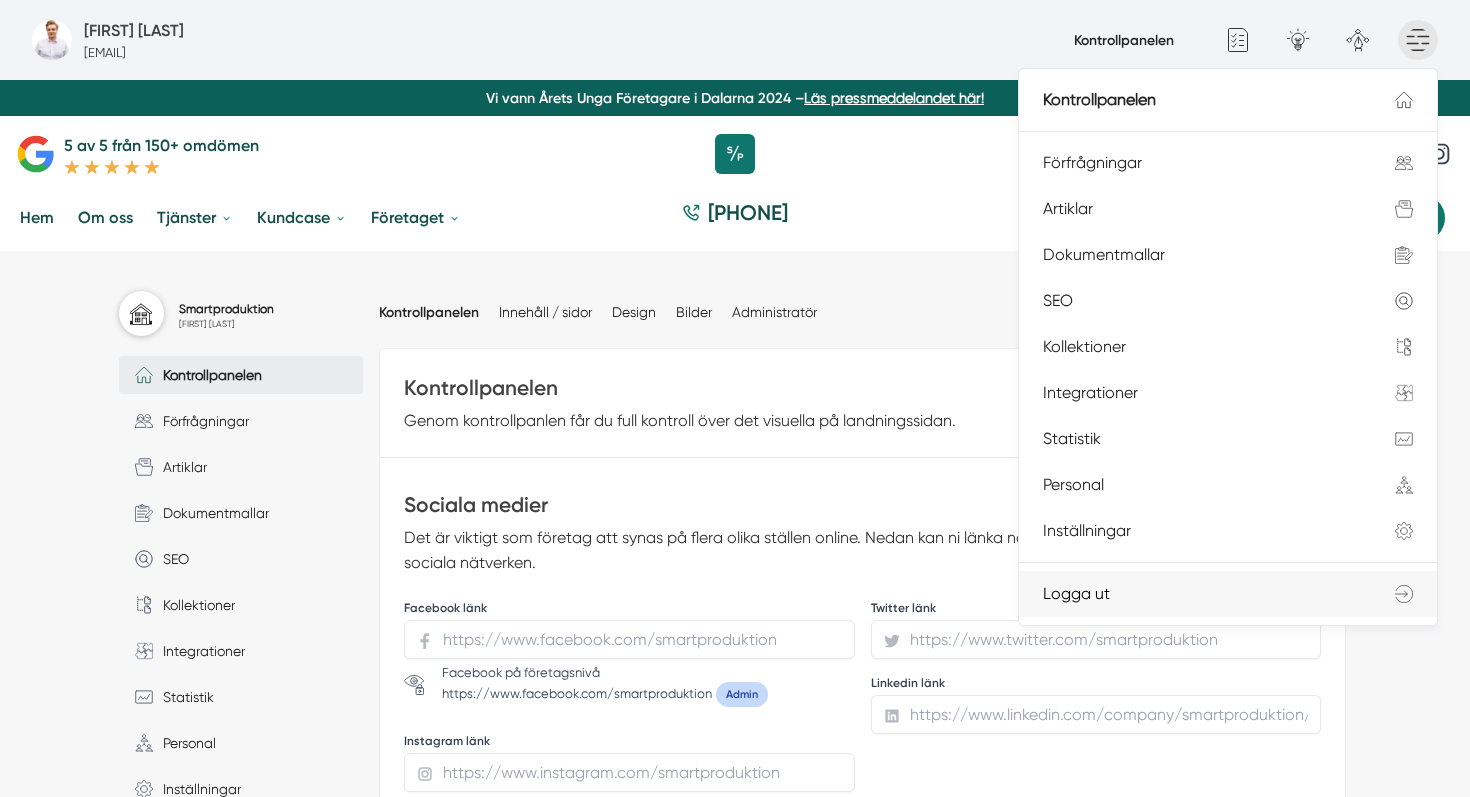 click on "Logga ut" at bounding box center [1228, 594] 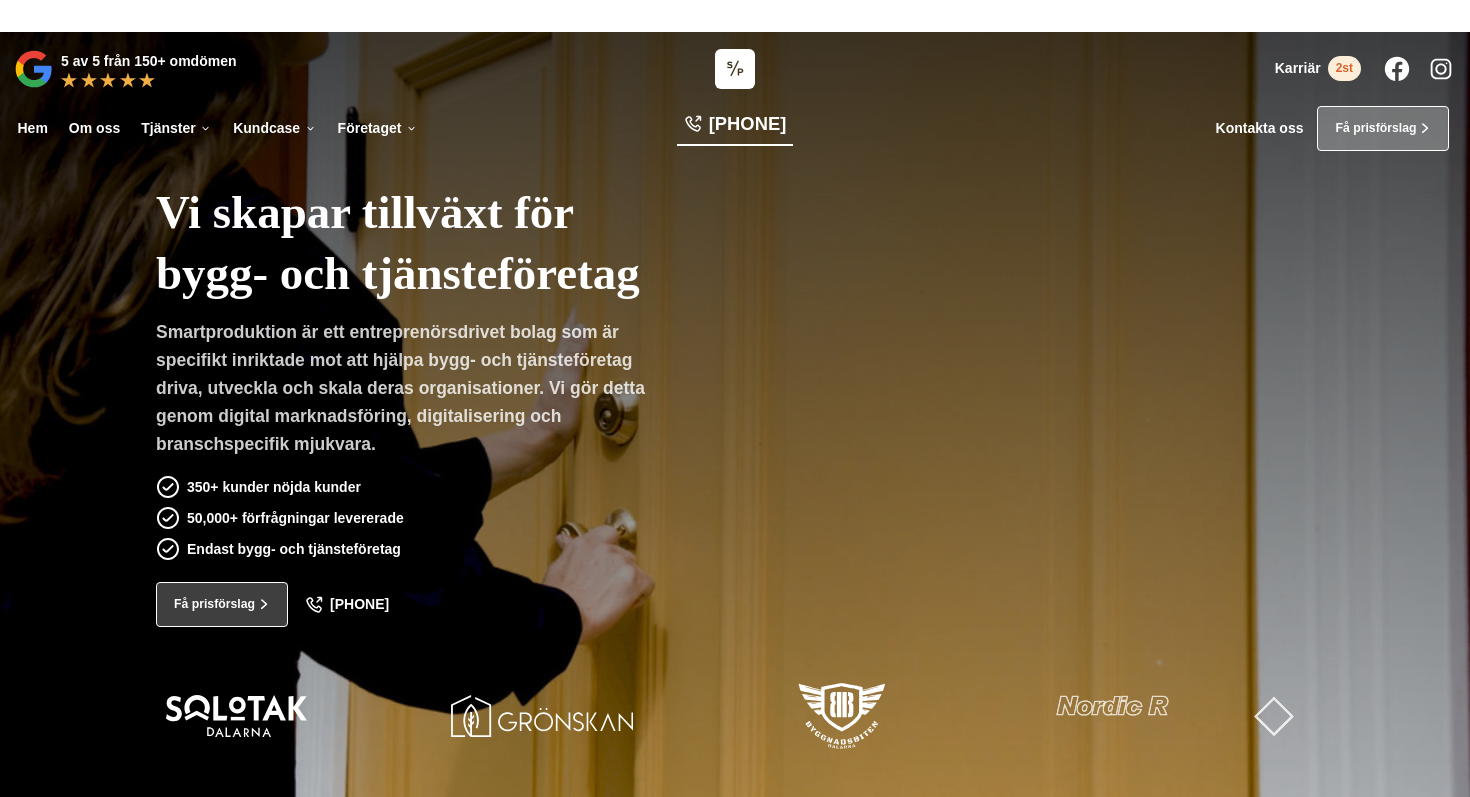 scroll, scrollTop: 0, scrollLeft: 0, axis: both 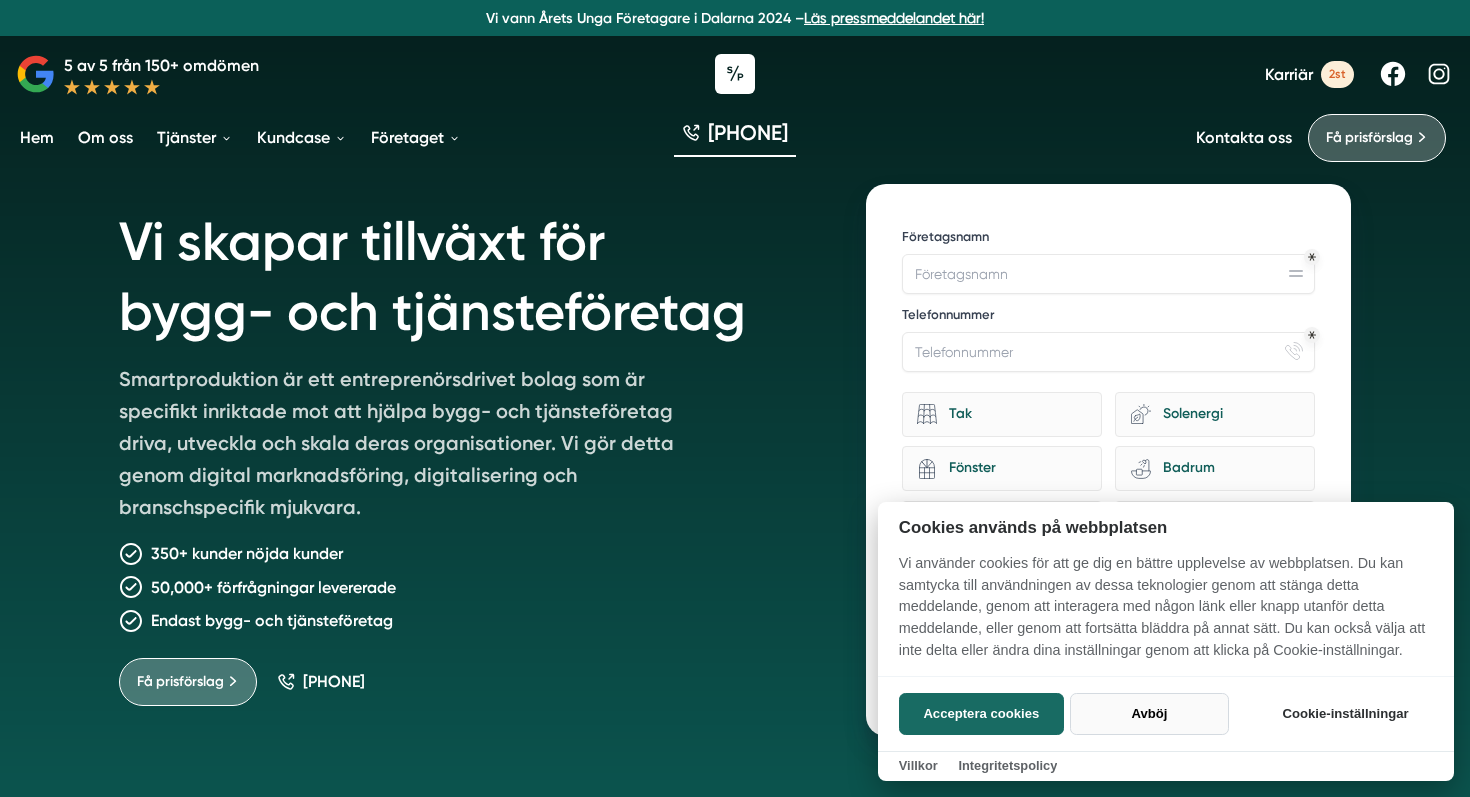 click on "Avböj" at bounding box center (1149, 714) 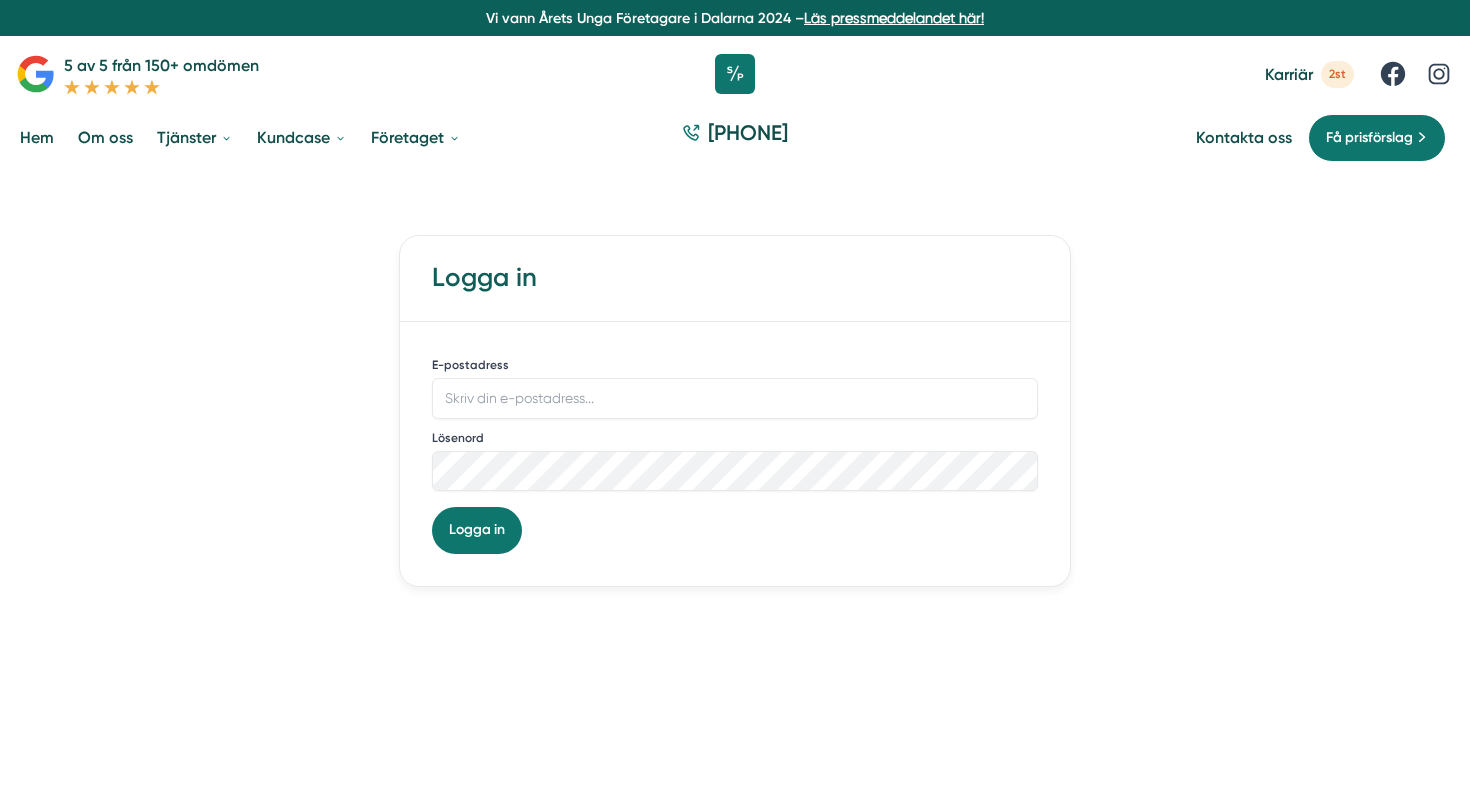 scroll, scrollTop: 0, scrollLeft: 0, axis: both 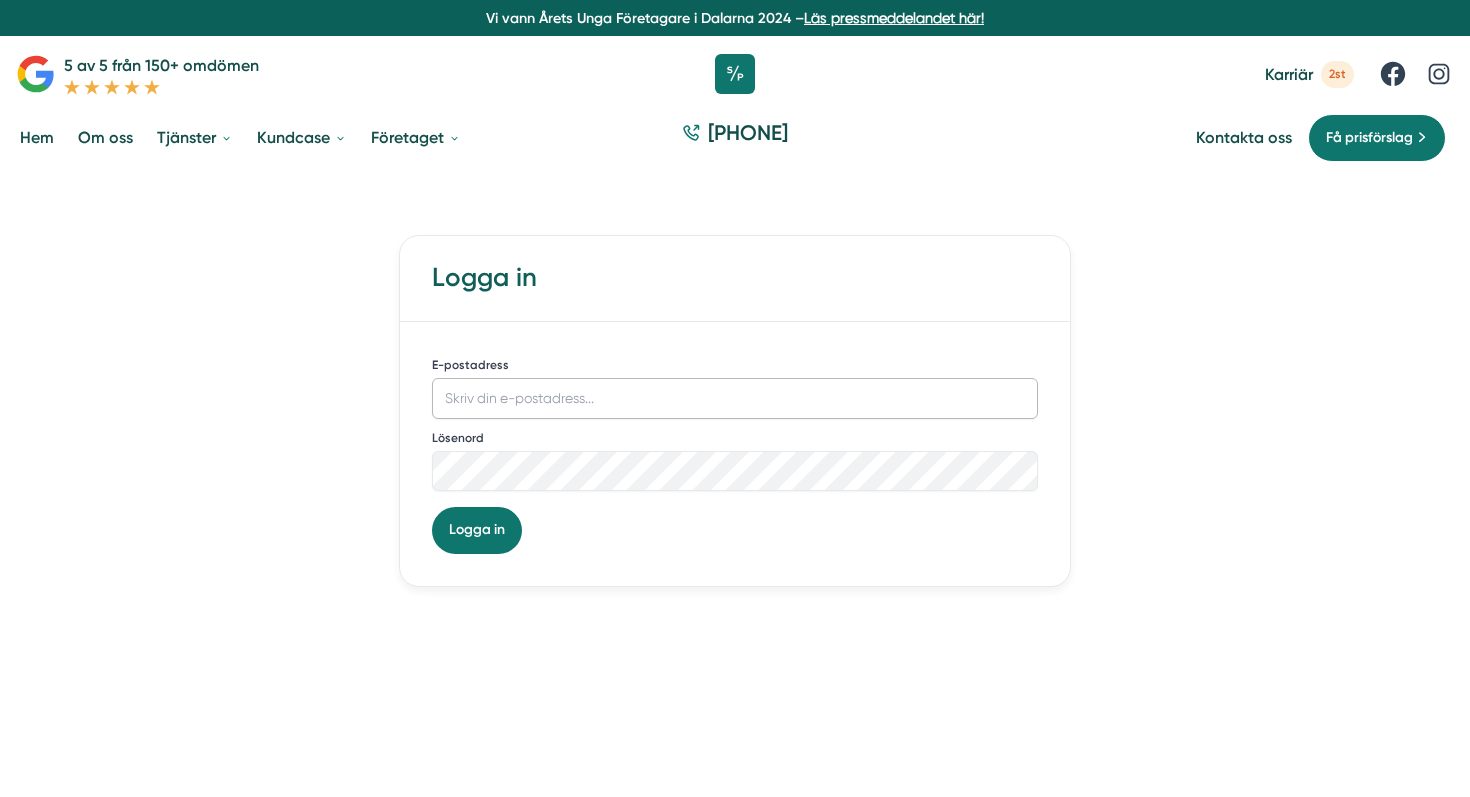 type on "[FIRST].[LAST]@[EXAMPLE].COM" 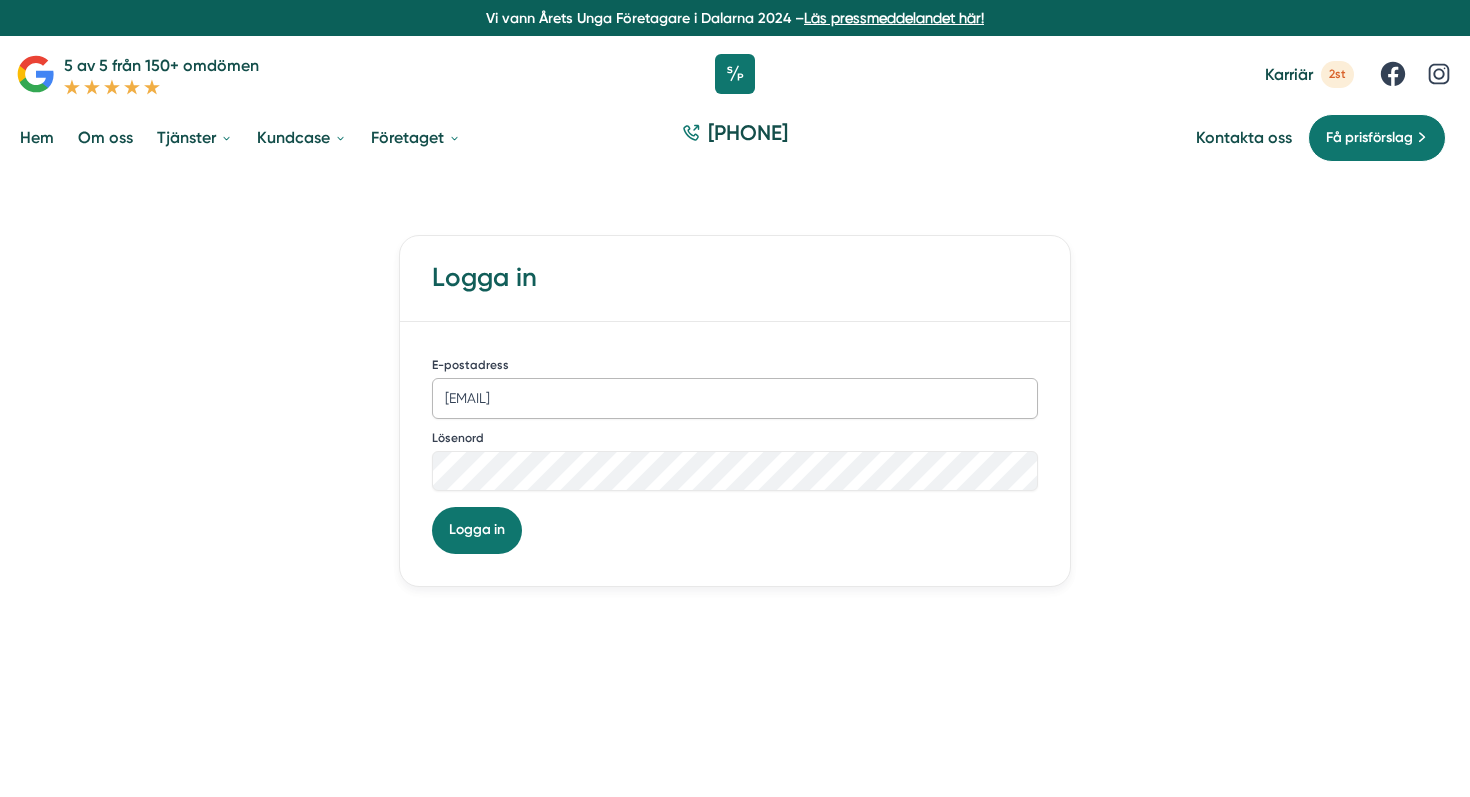 click on "[EMAIL]" at bounding box center (735, 398) 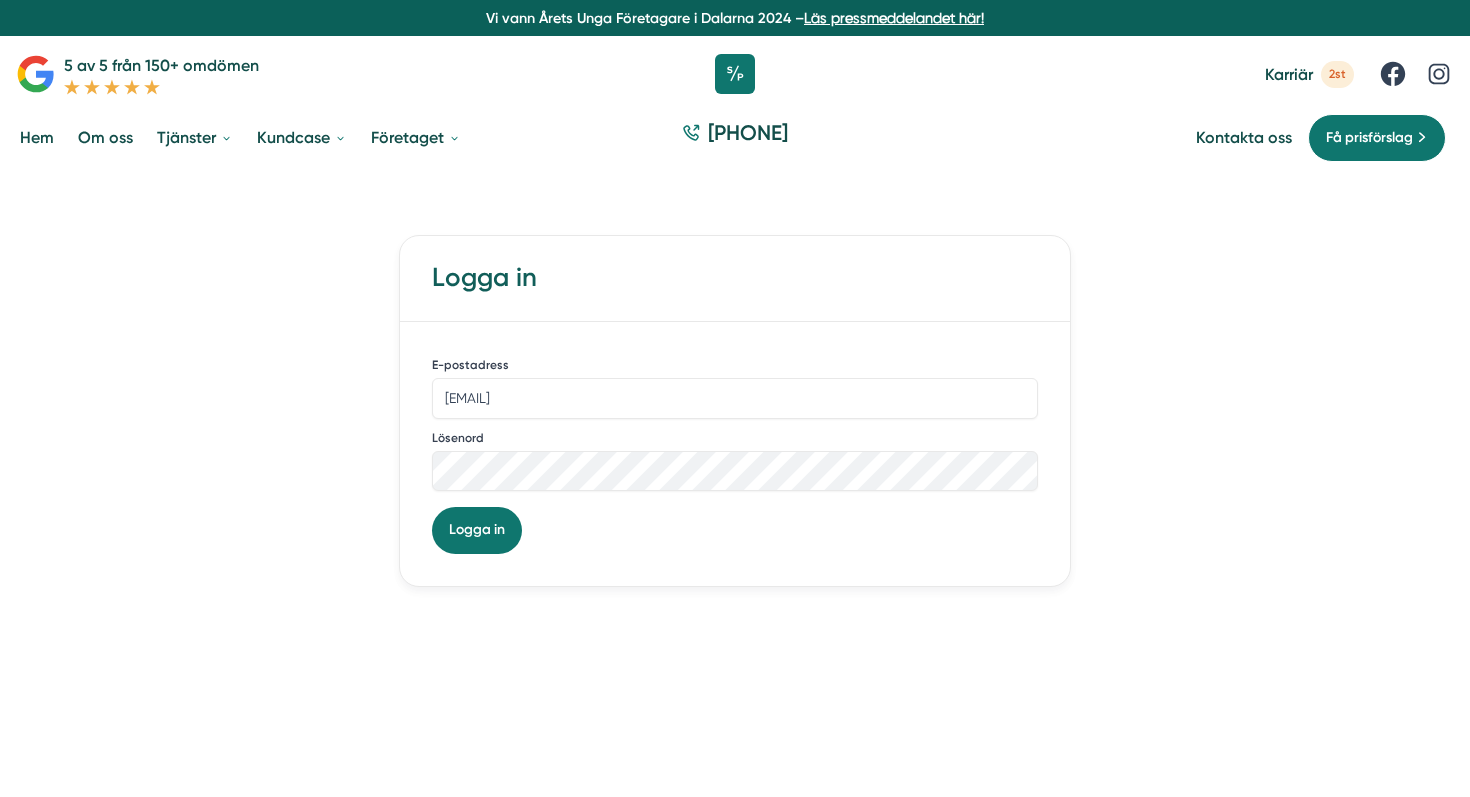 click on "Logga in
E-postadress
olof.hag@smartproduktion.se
Lösenord
Remember me
Logga in" at bounding box center (735, 410) 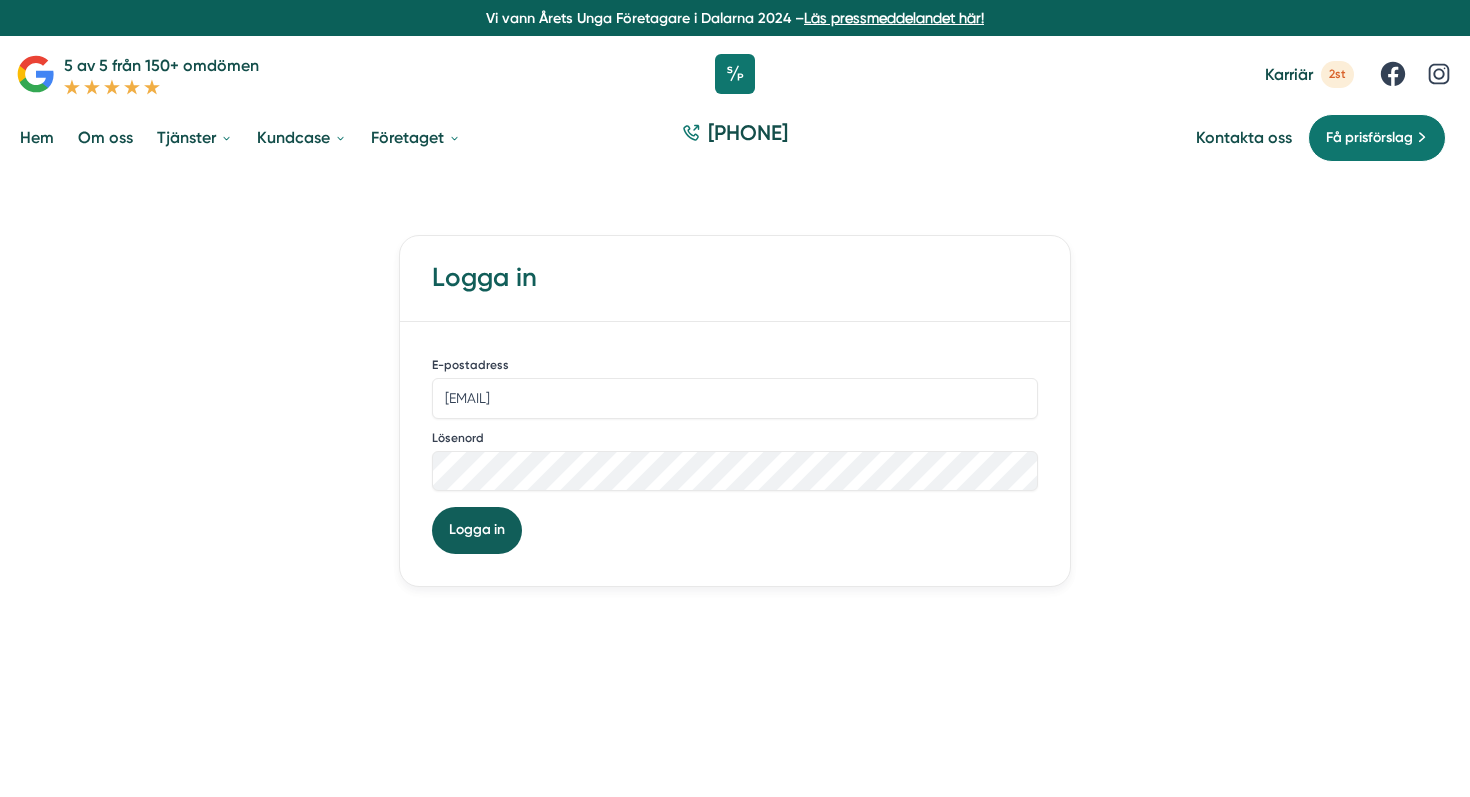 click on "Logga in" at bounding box center (477, 530) 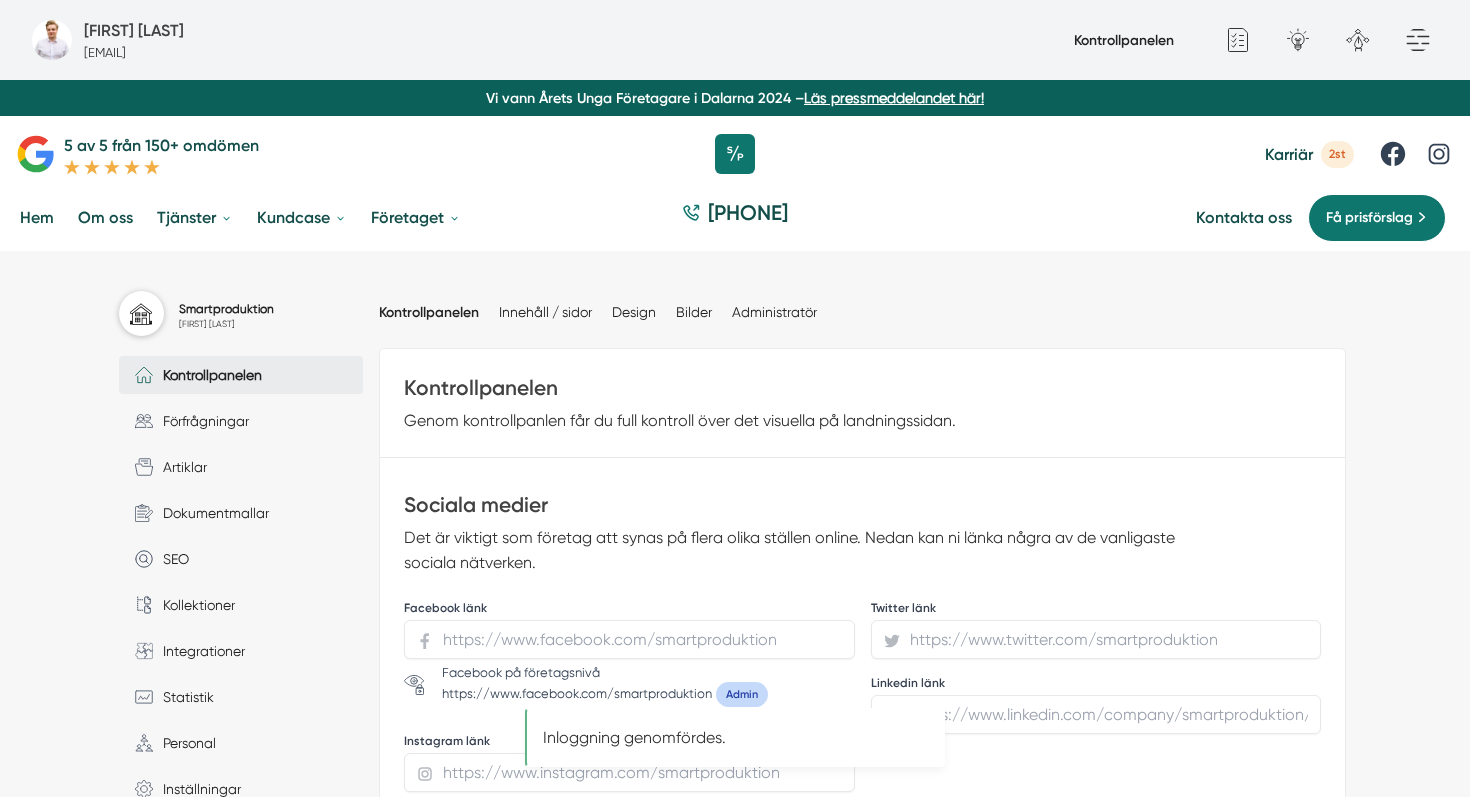 scroll, scrollTop: 0, scrollLeft: 0, axis: both 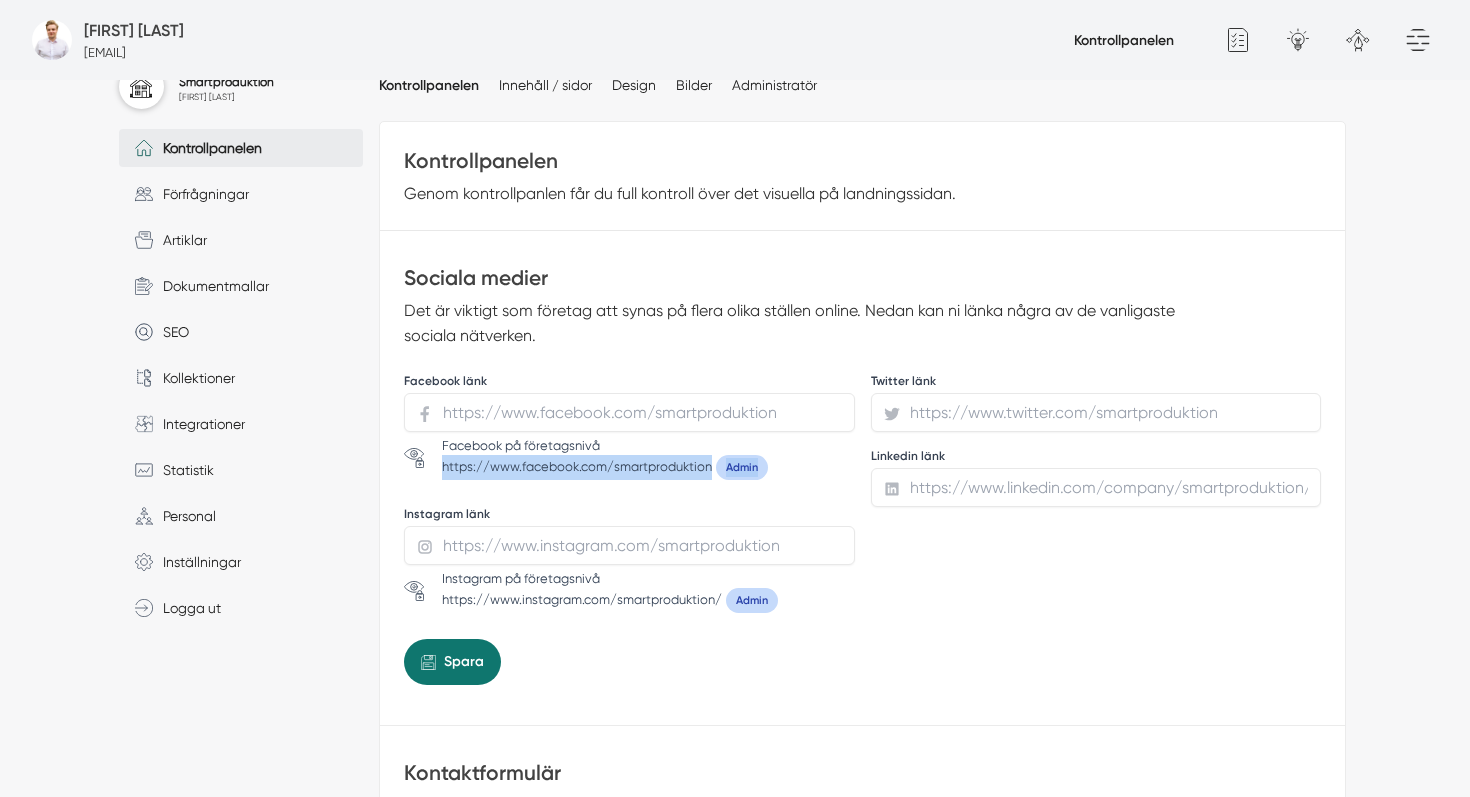 drag, startPoint x: 439, startPoint y: 474, endPoint x: 677, endPoint y: 487, distance: 238.35478 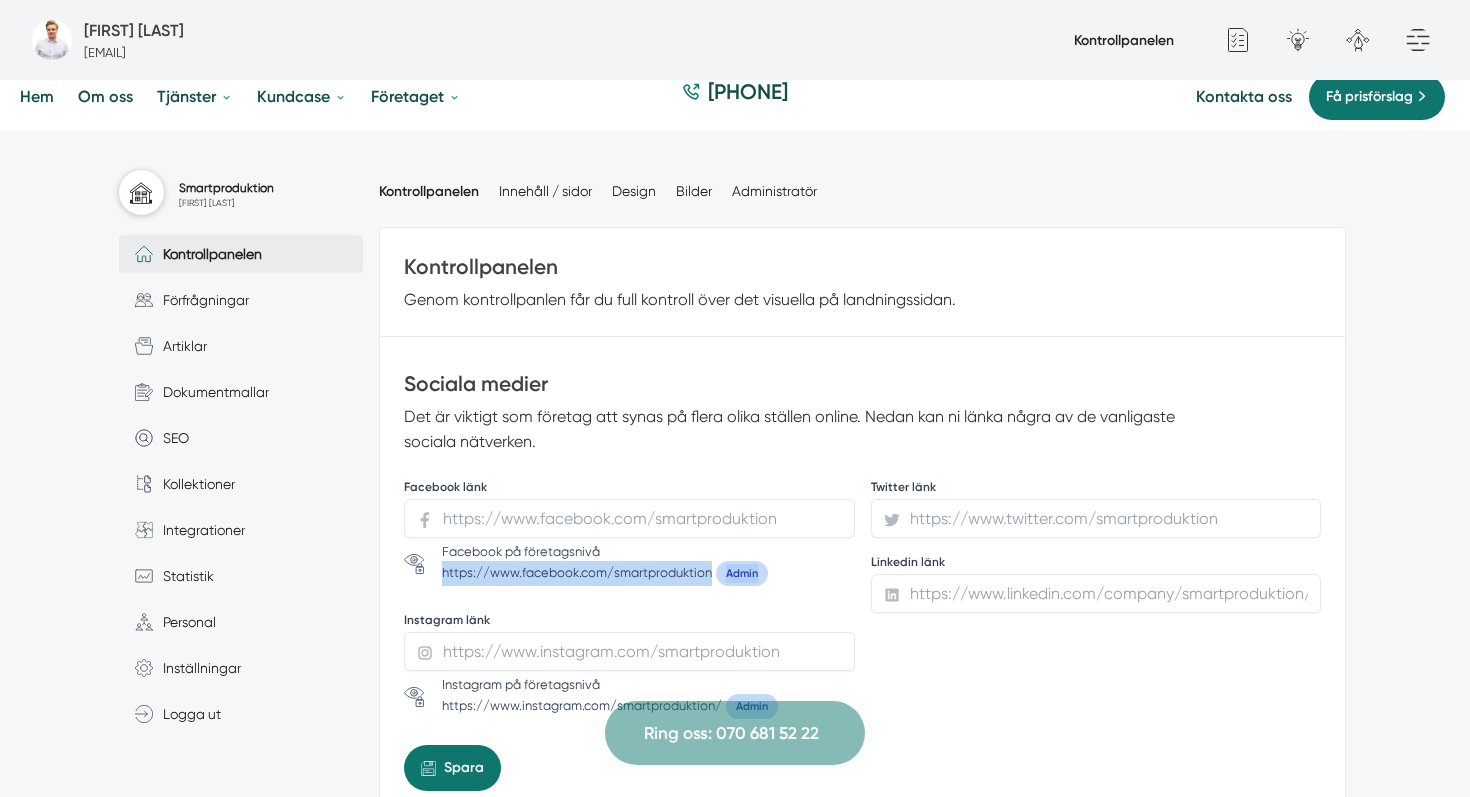 scroll, scrollTop: 55, scrollLeft: 0, axis: vertical 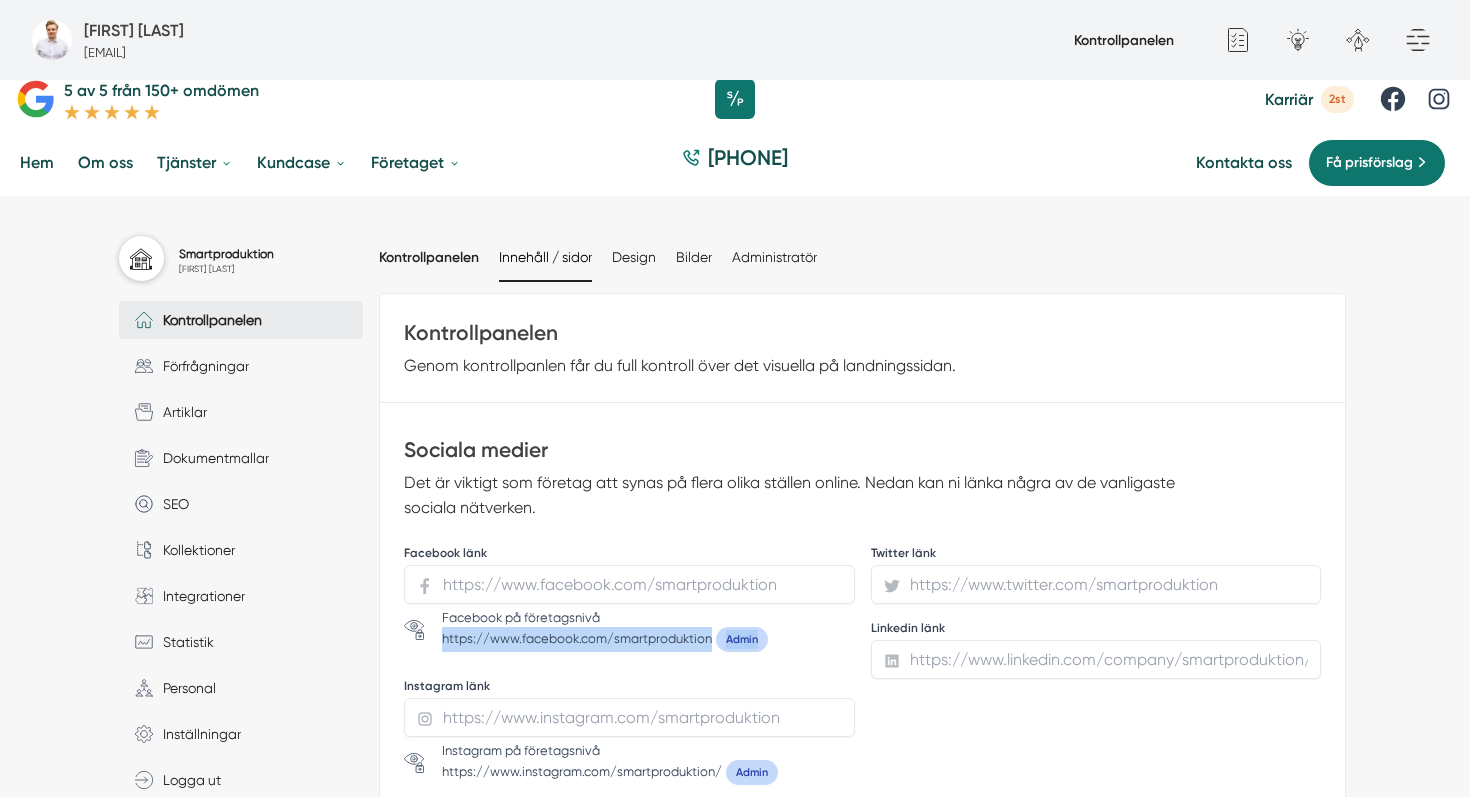 click on "Innehåll / sidor" at bounding box center [545, 257] 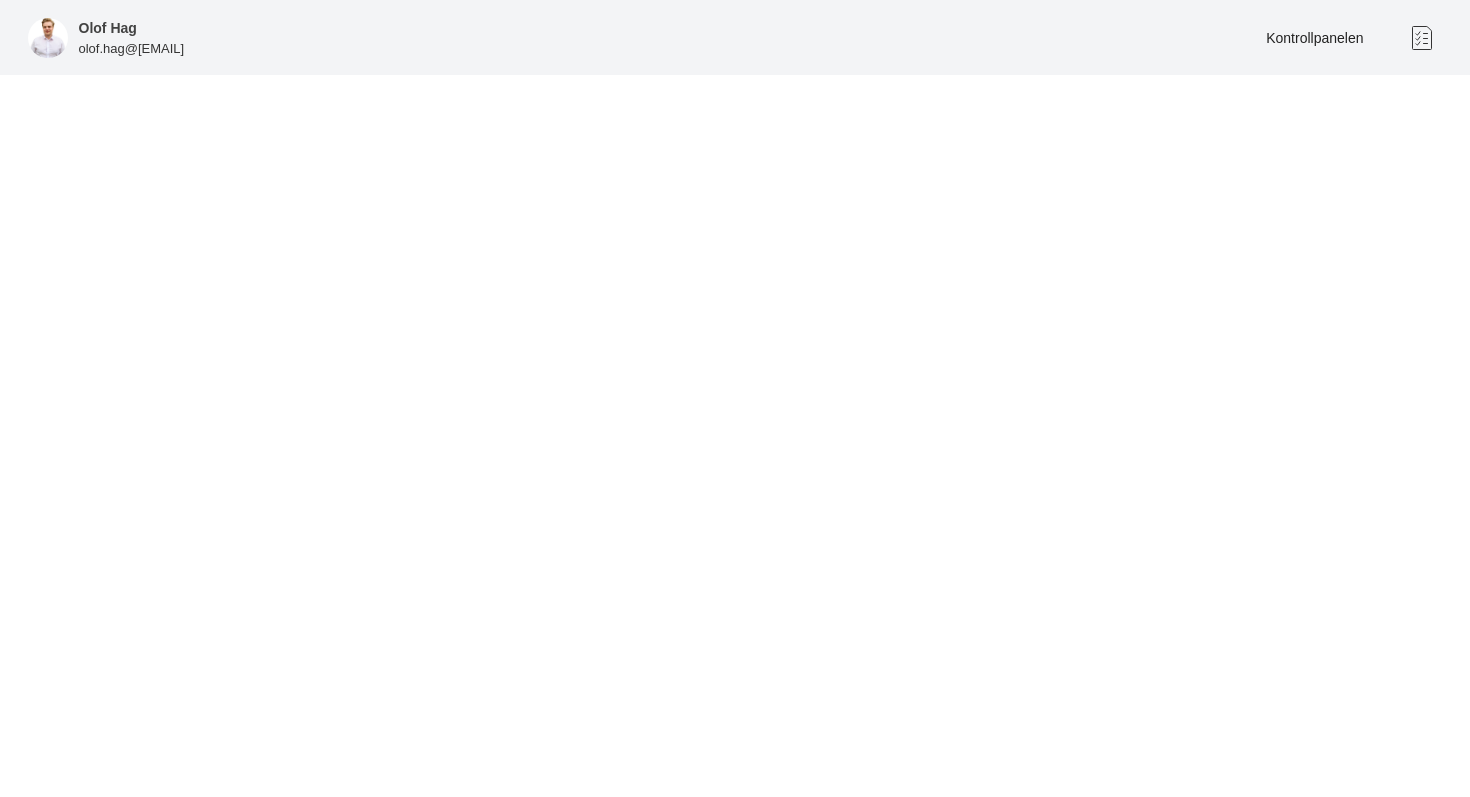 scroll, scrollTop: 0, scrollLeft: 0, axis: both 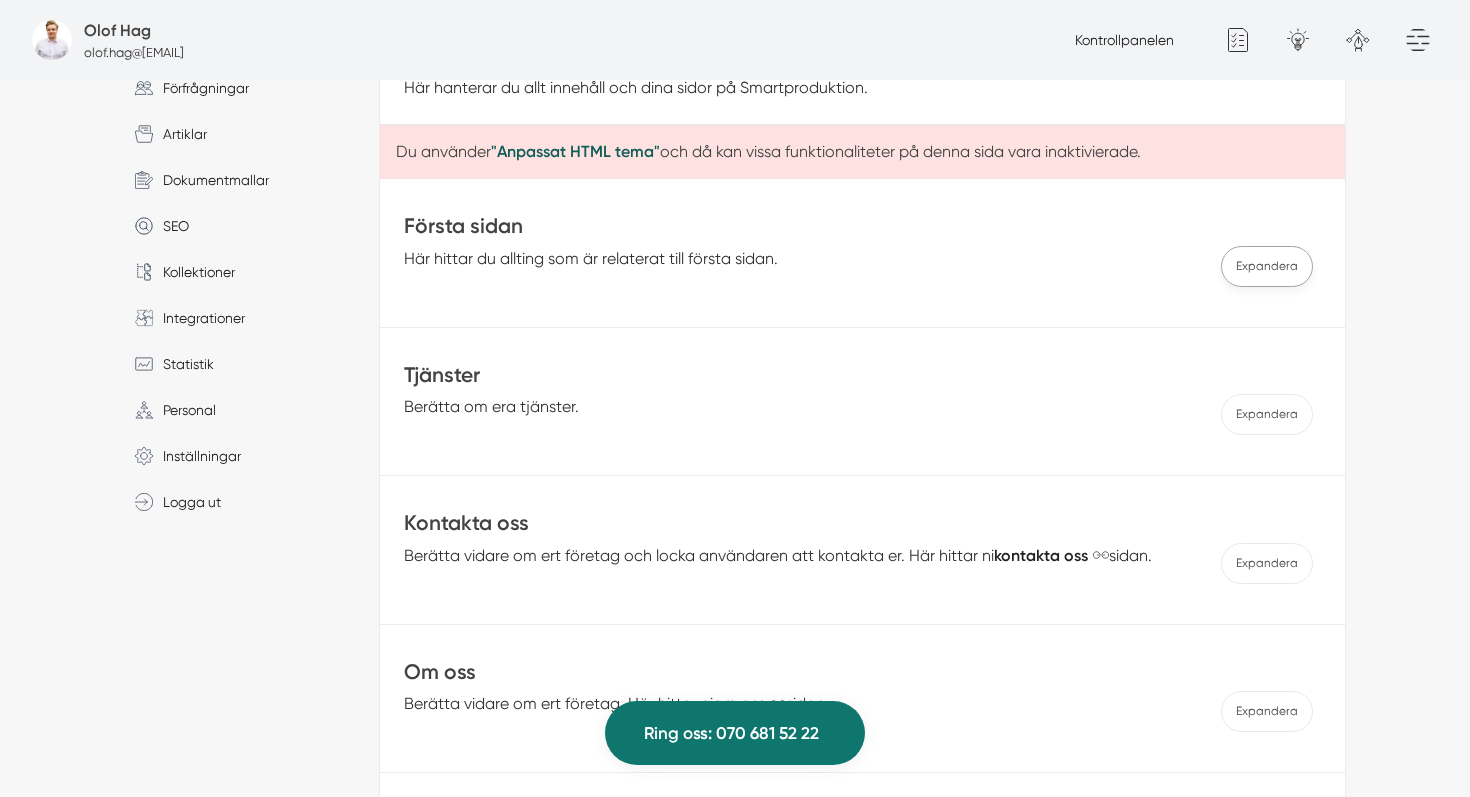 click on "Expandera" at bounding box center (1267, 266) 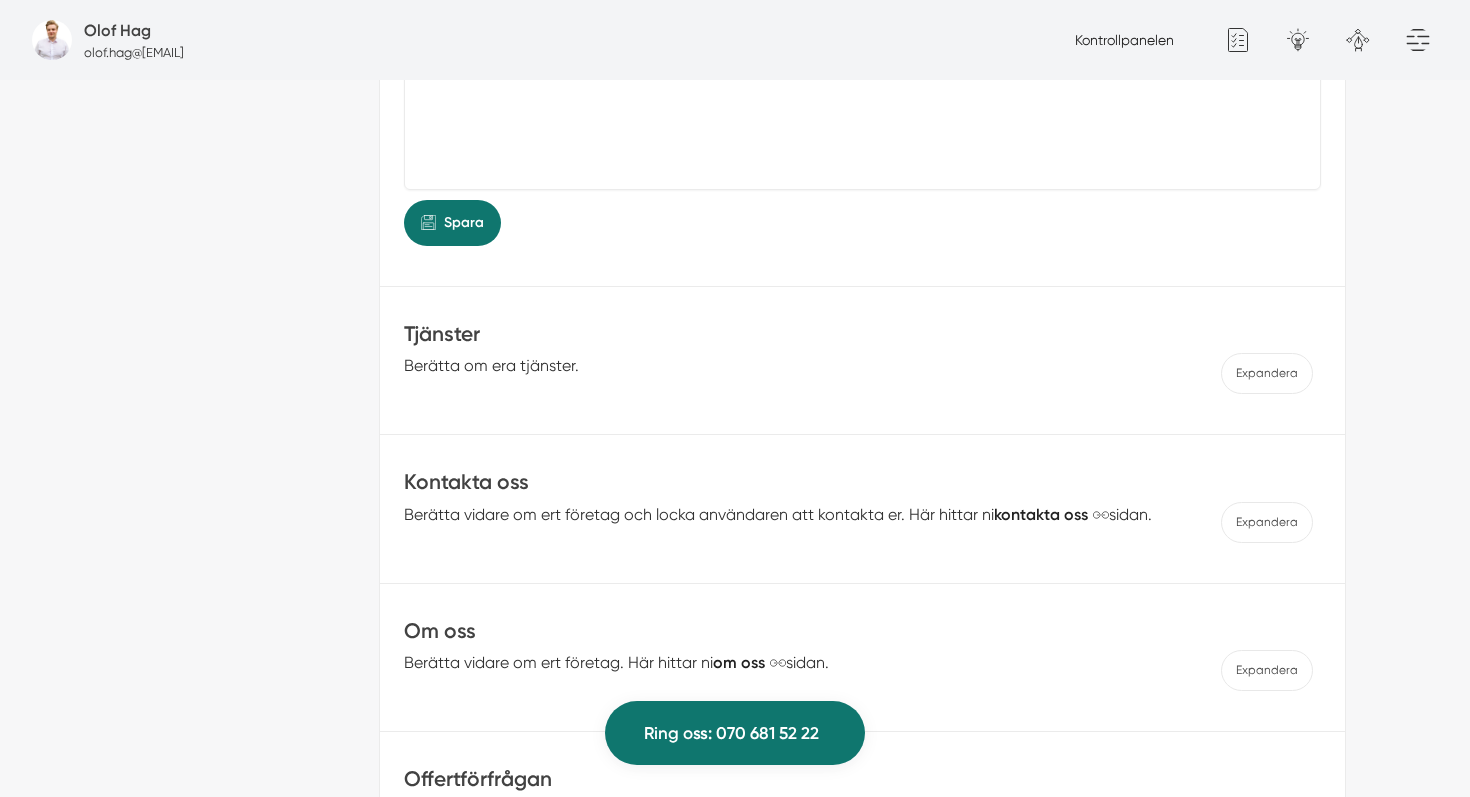 scroll, scrollTop: 3208, scrollLeft: 0, axis: vertical 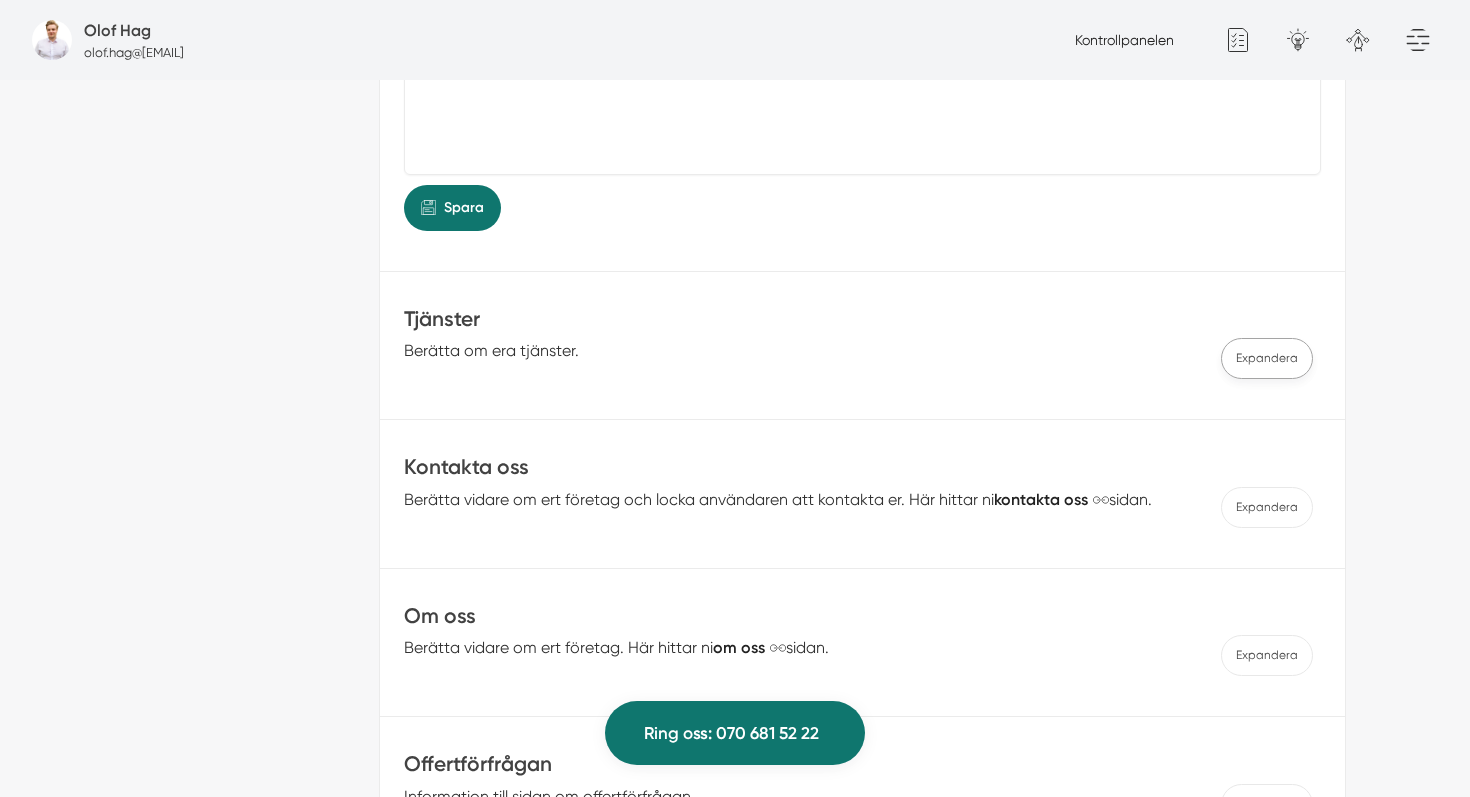 click on "Expandera" at bounding box center (1267, 358) 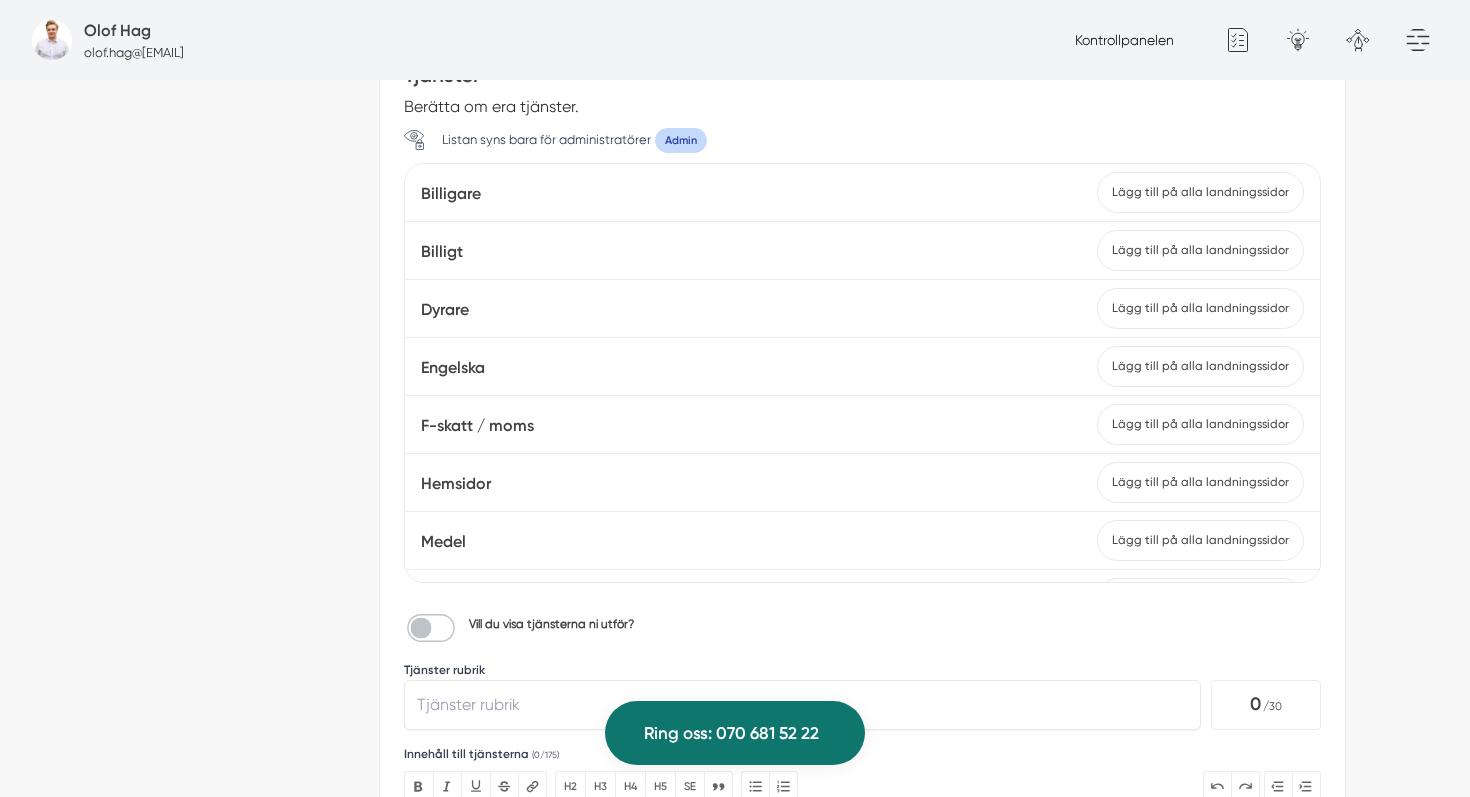 scroll, scrollTop: 3461, scrollLeft: 0, axis: vertical 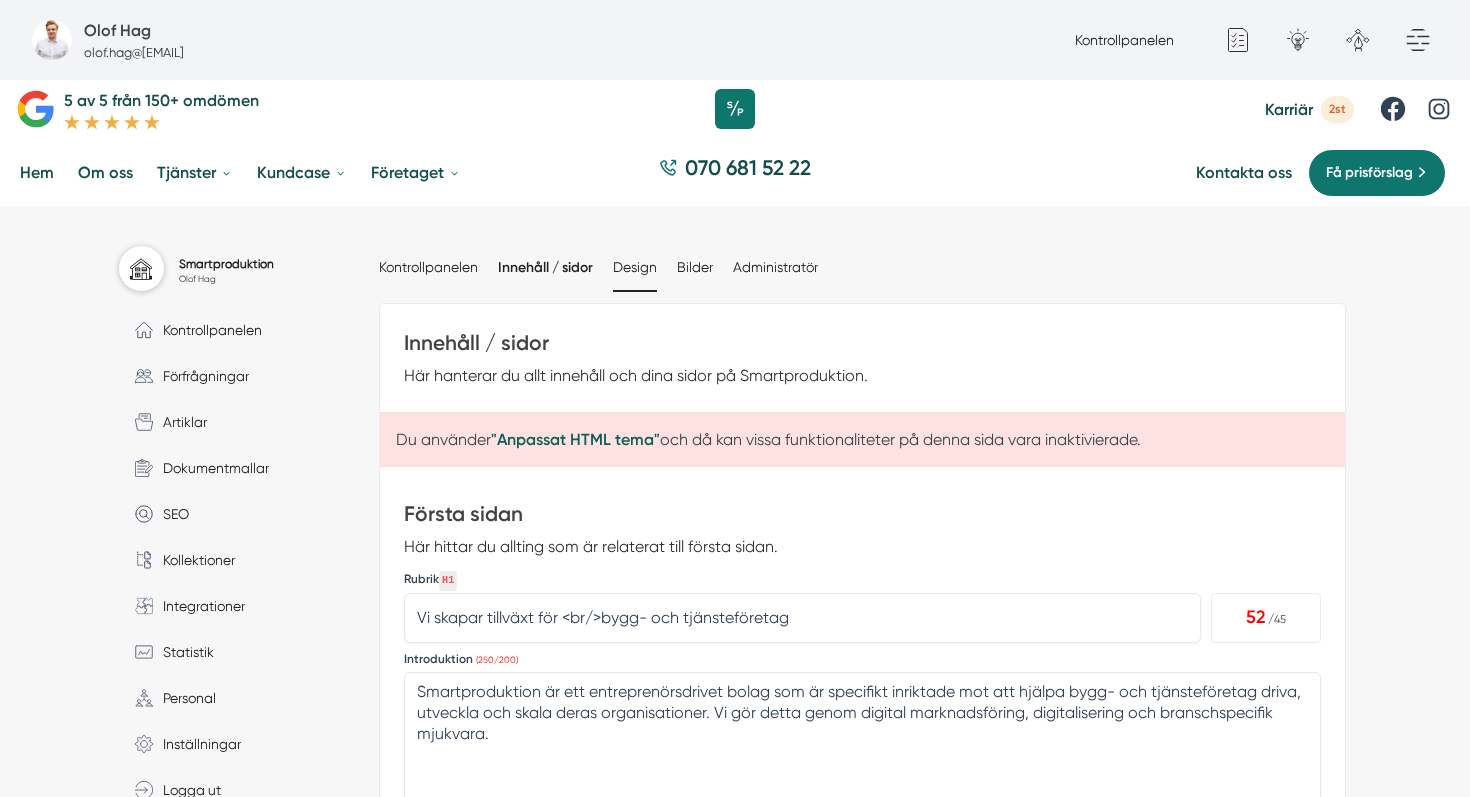 click on "Design" at bounding box center [635, 268] 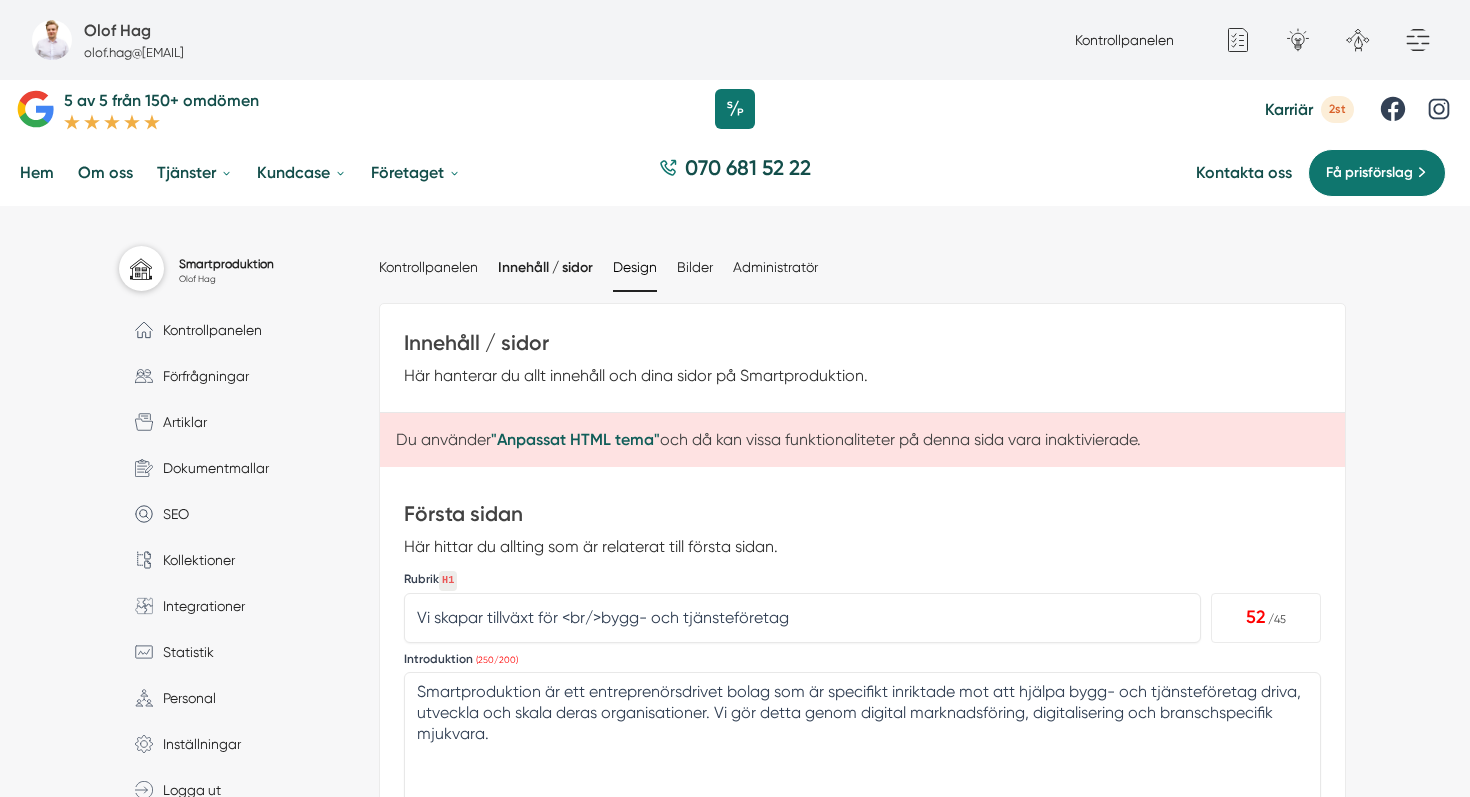 click on "Design" at bounding box center (635, 267) 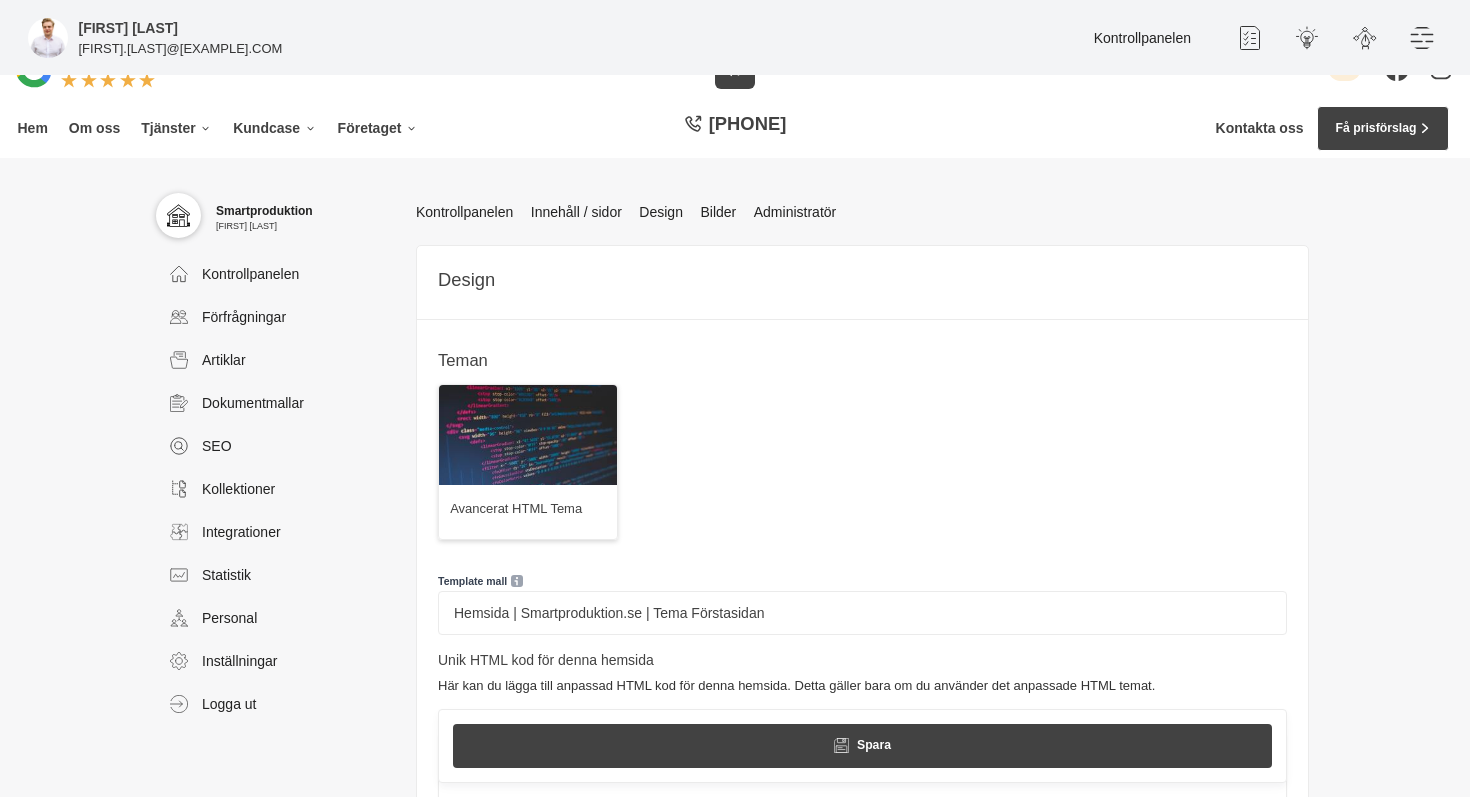 scroll, scrollTop: 0, scrollLeft: 0, axis: both 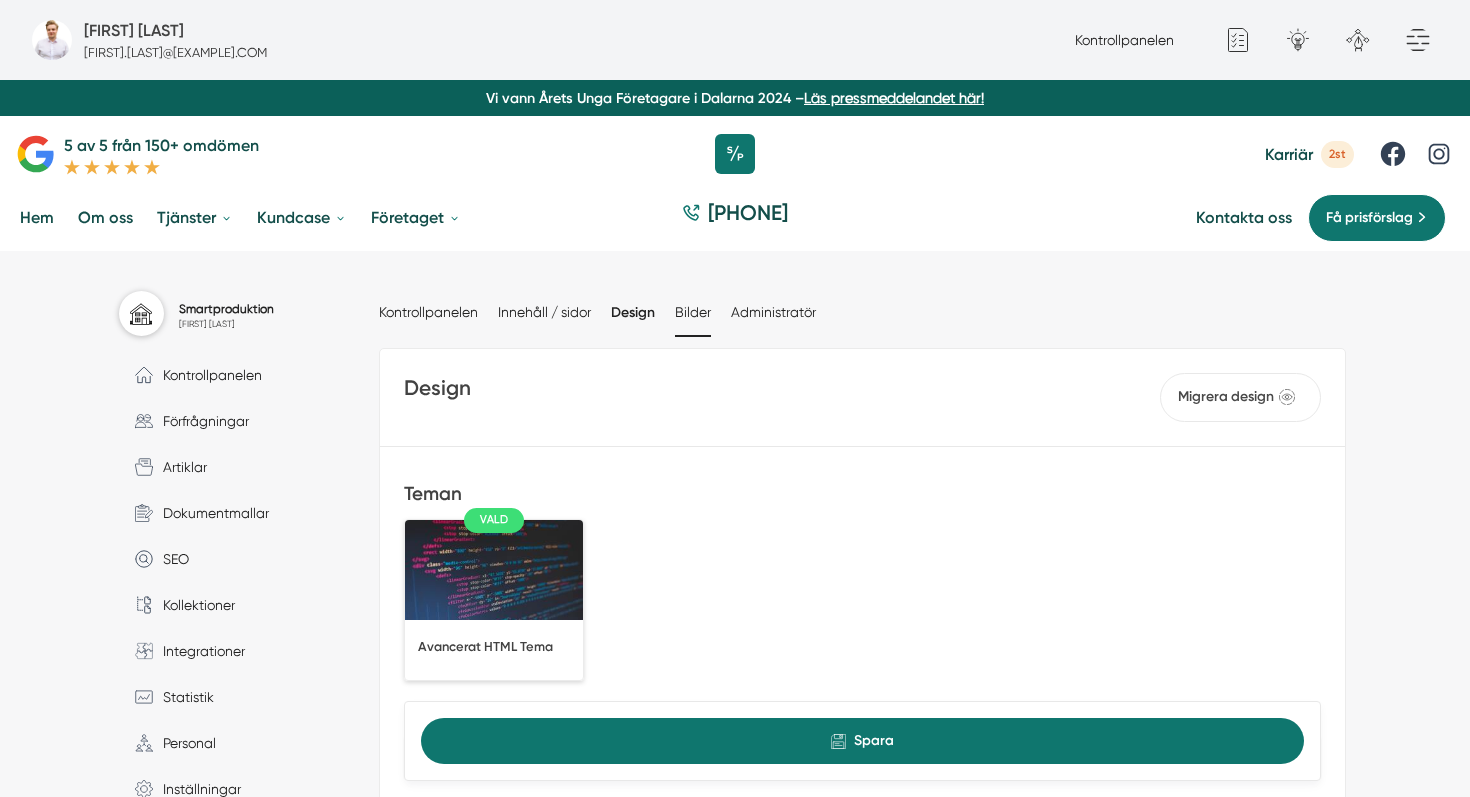 click on "Bilder" at bounding box center (693, 313) 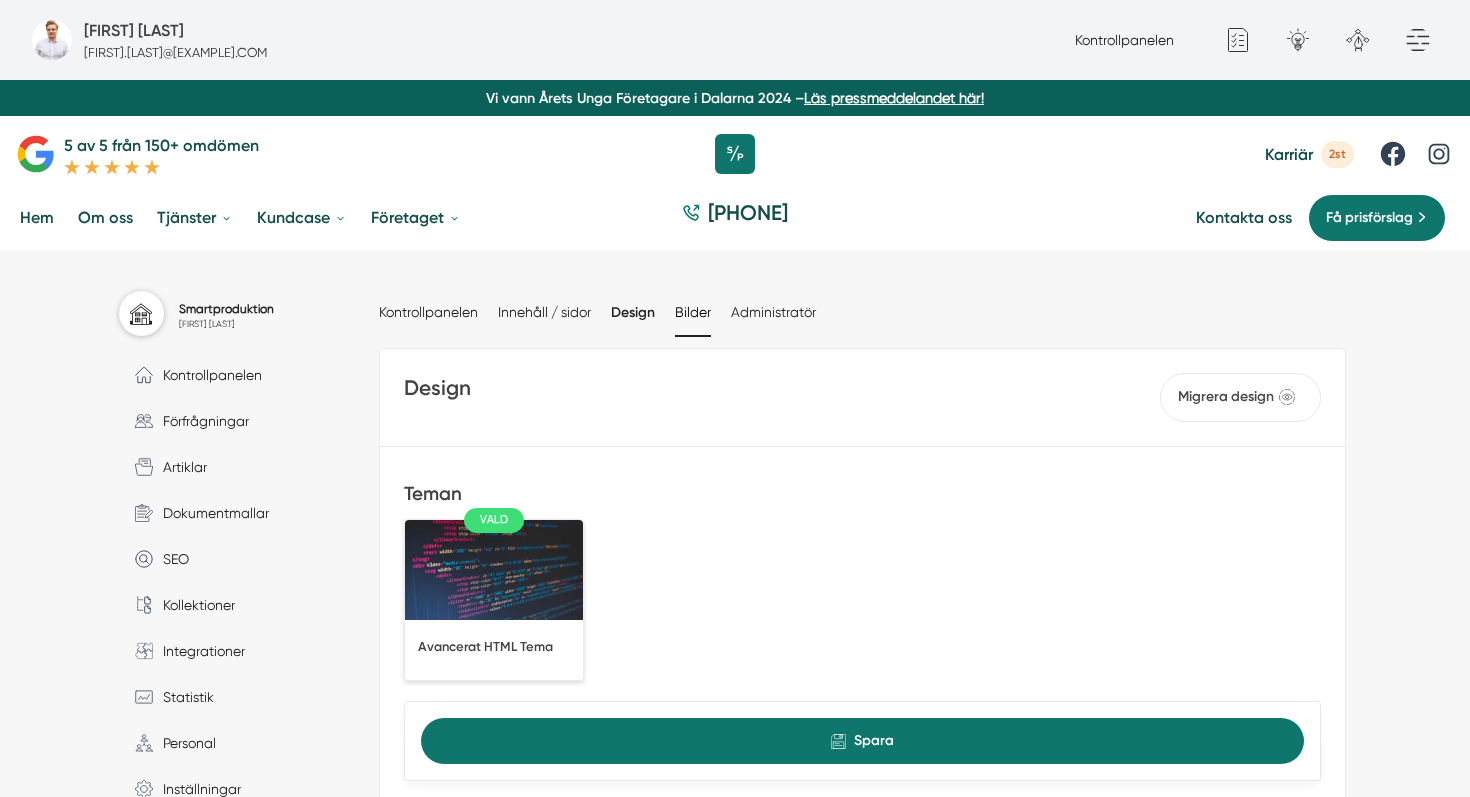 click on "Bilder" at bounding box center (693, 312) 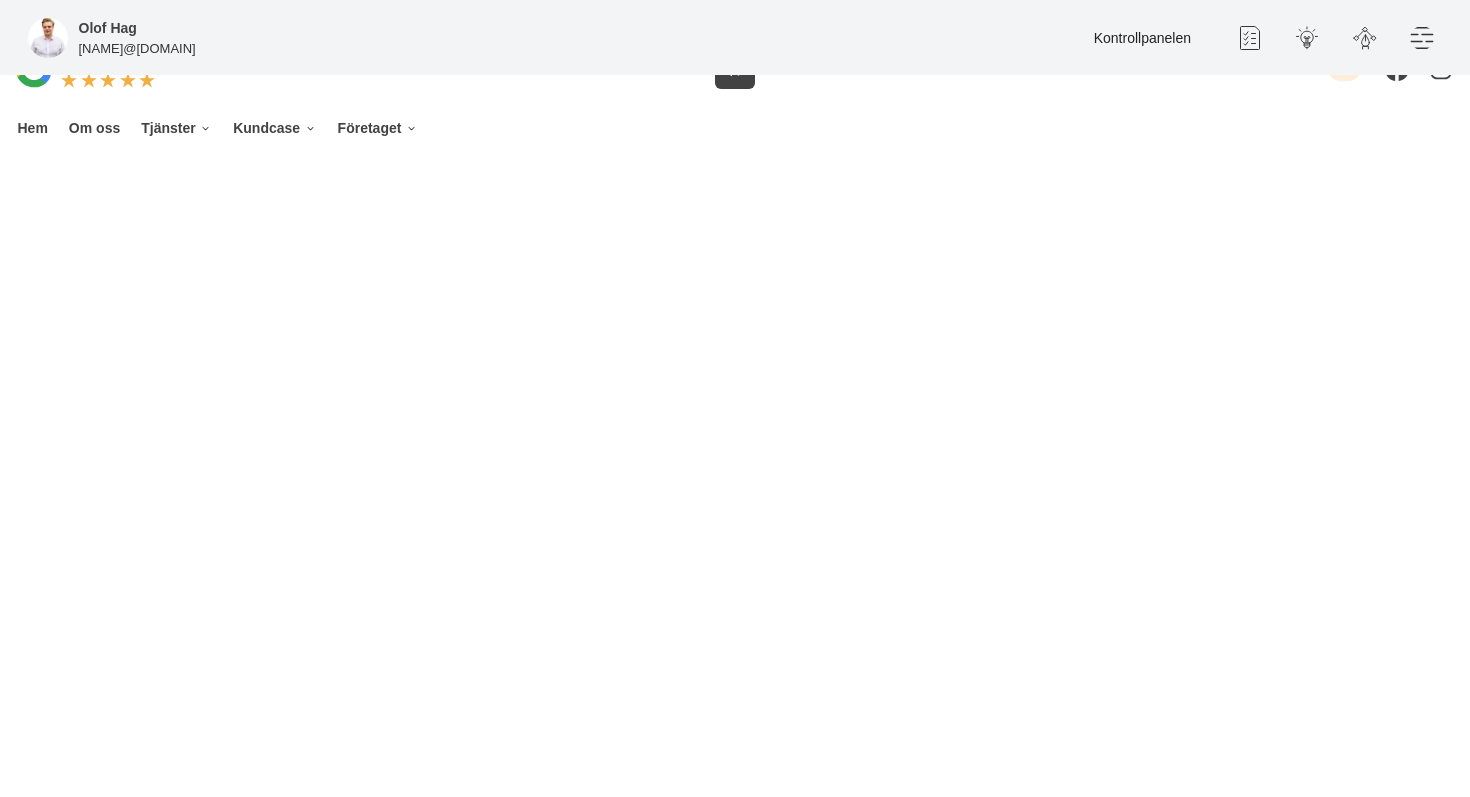 scroll, scrollTop: 0, scrollLeft: 0, axis: both 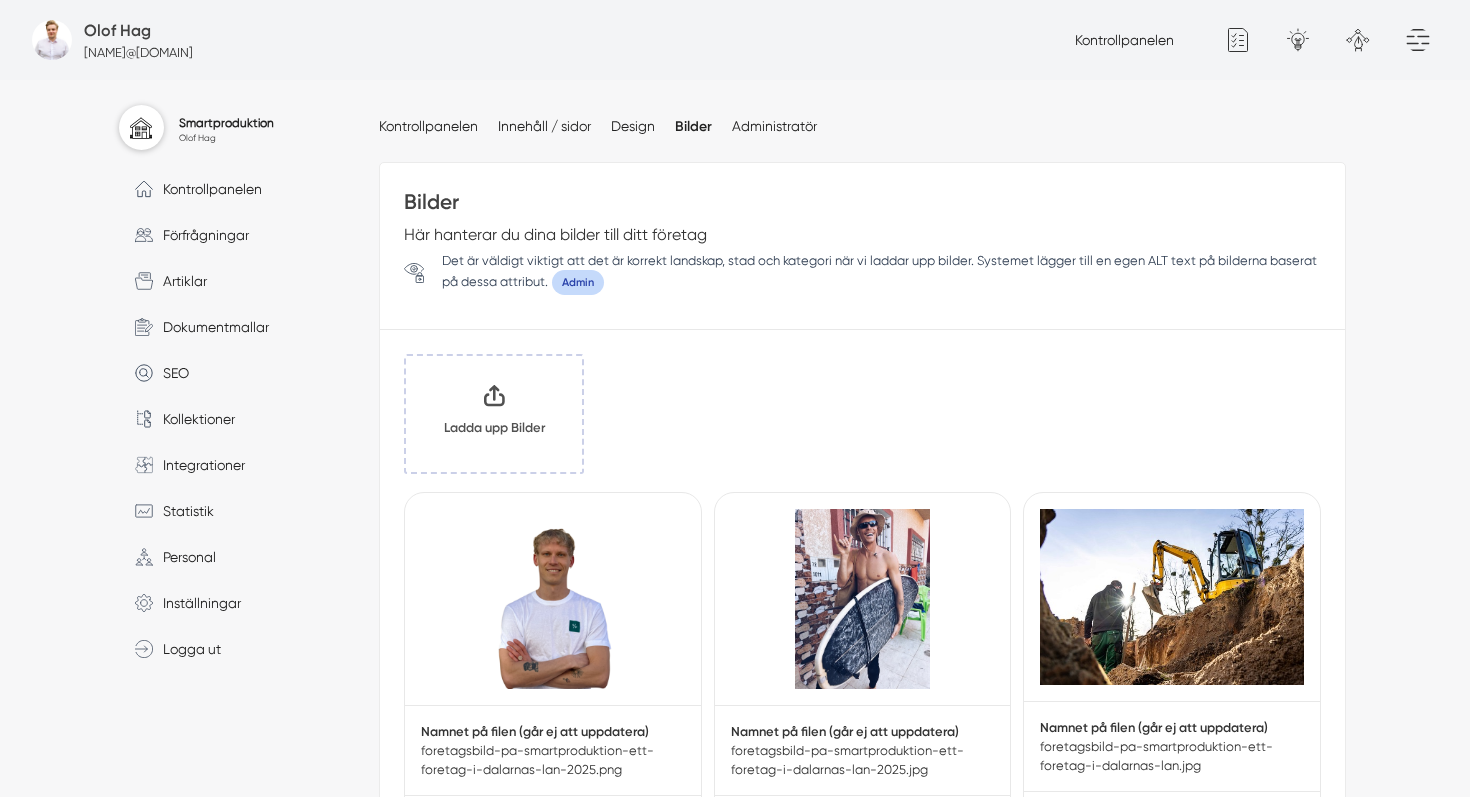 click on "Klicka här eller dra och släpp bilder här för att ladda upp" at bounding box center (494, 414) 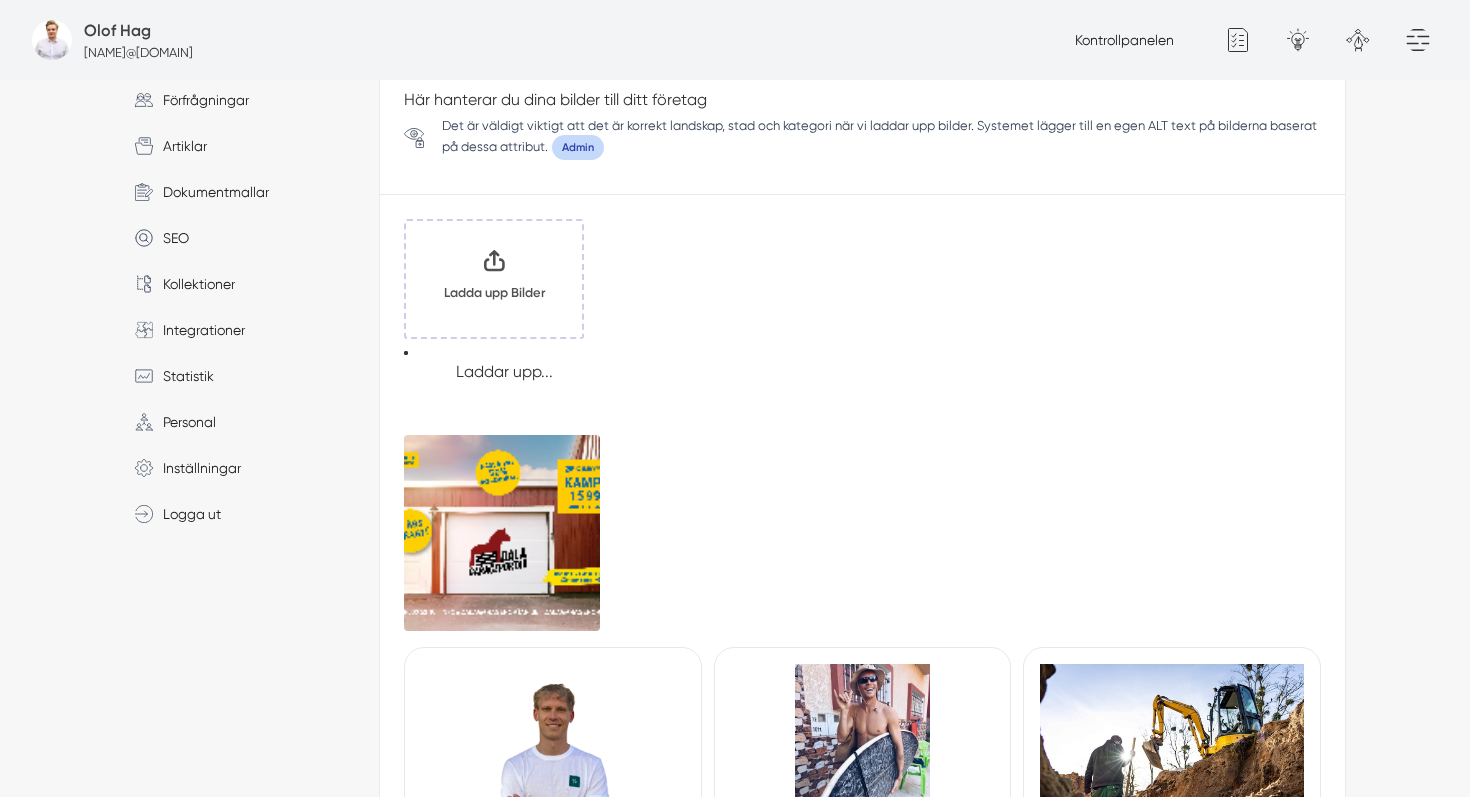 scroll, scrollTop: 433, scrollLeft: 0, axis: vertical 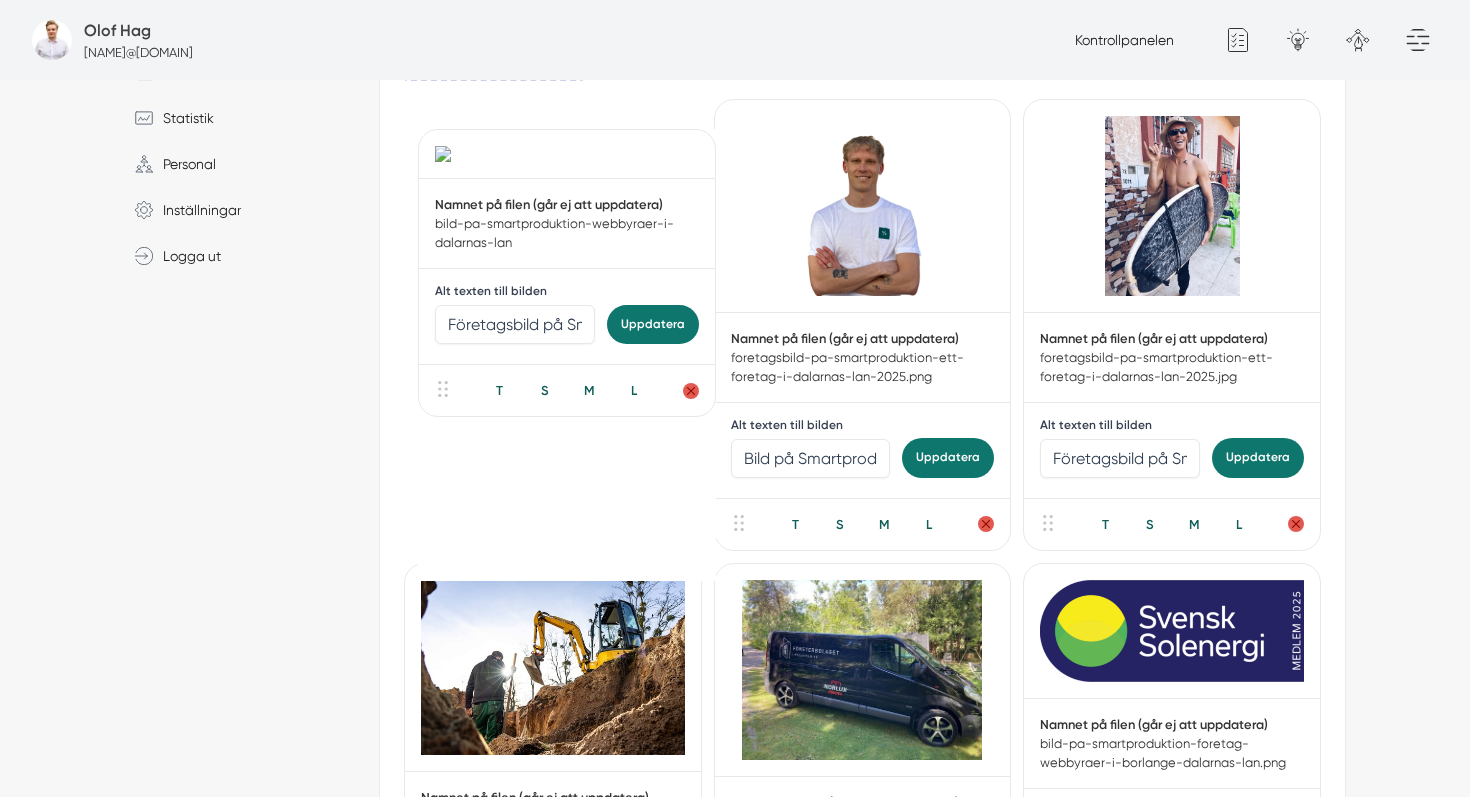 drag, startPoint x: 523, startPoint y: 235, endPoint x: 544, endPoint y: 253, distance: 27.658634 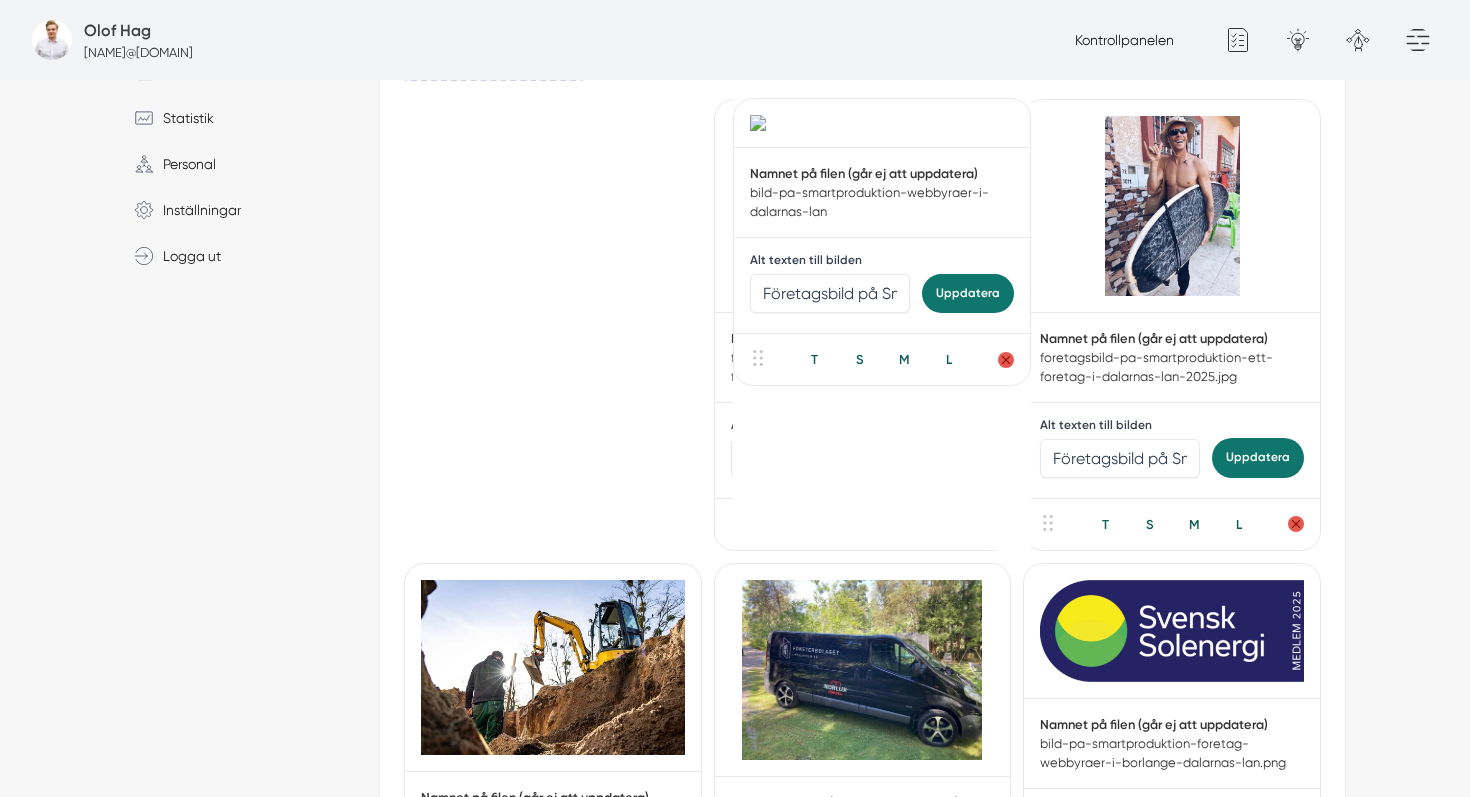 drag, startPoint x: 544, startPoint y: 253, endPoint x: 876, endPoint y: 252, distance: 332.0015 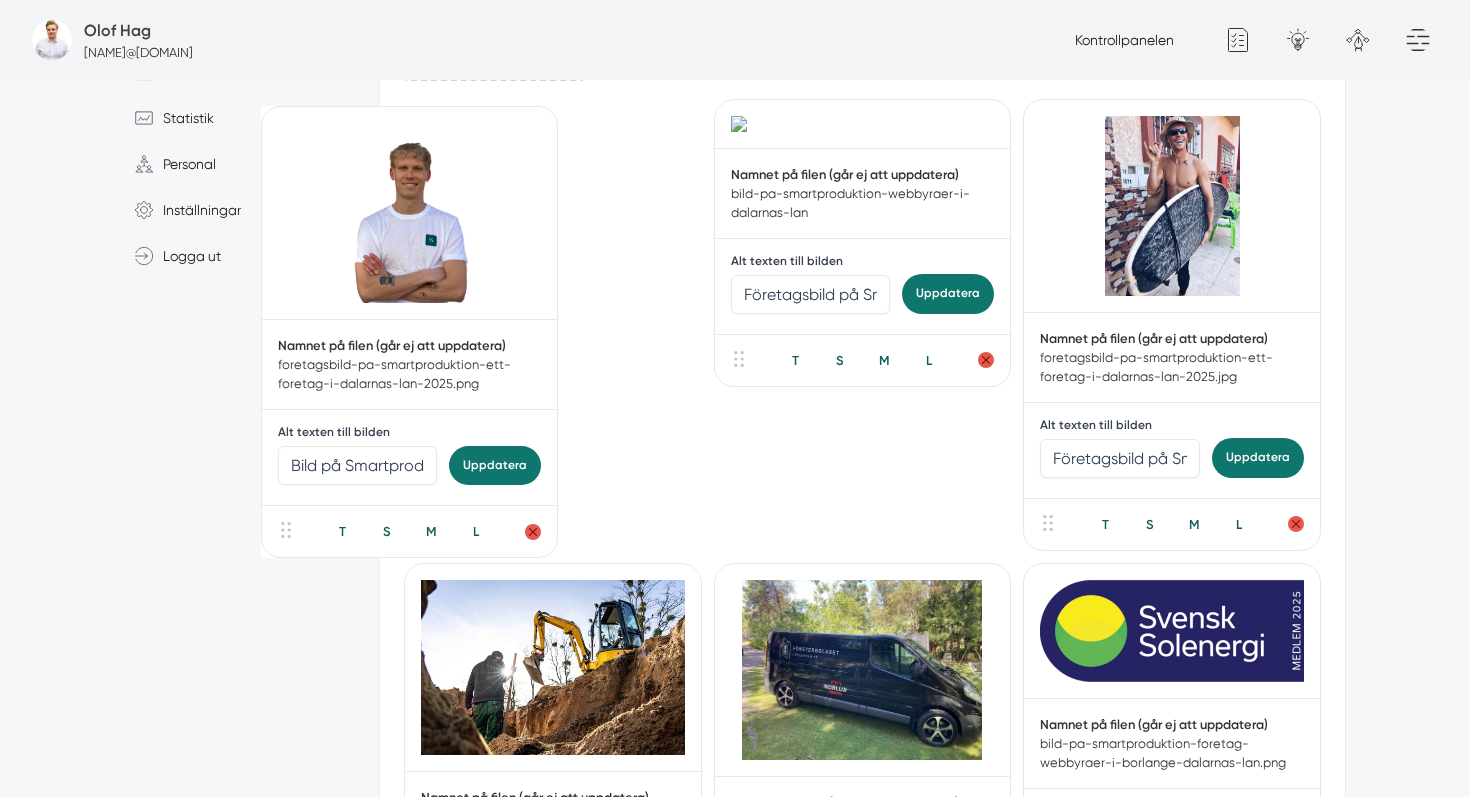 drag, startPoint x: 902, startPoint y: 246, endPoint x: 445, endPoint y: 252, distance: 457.0394 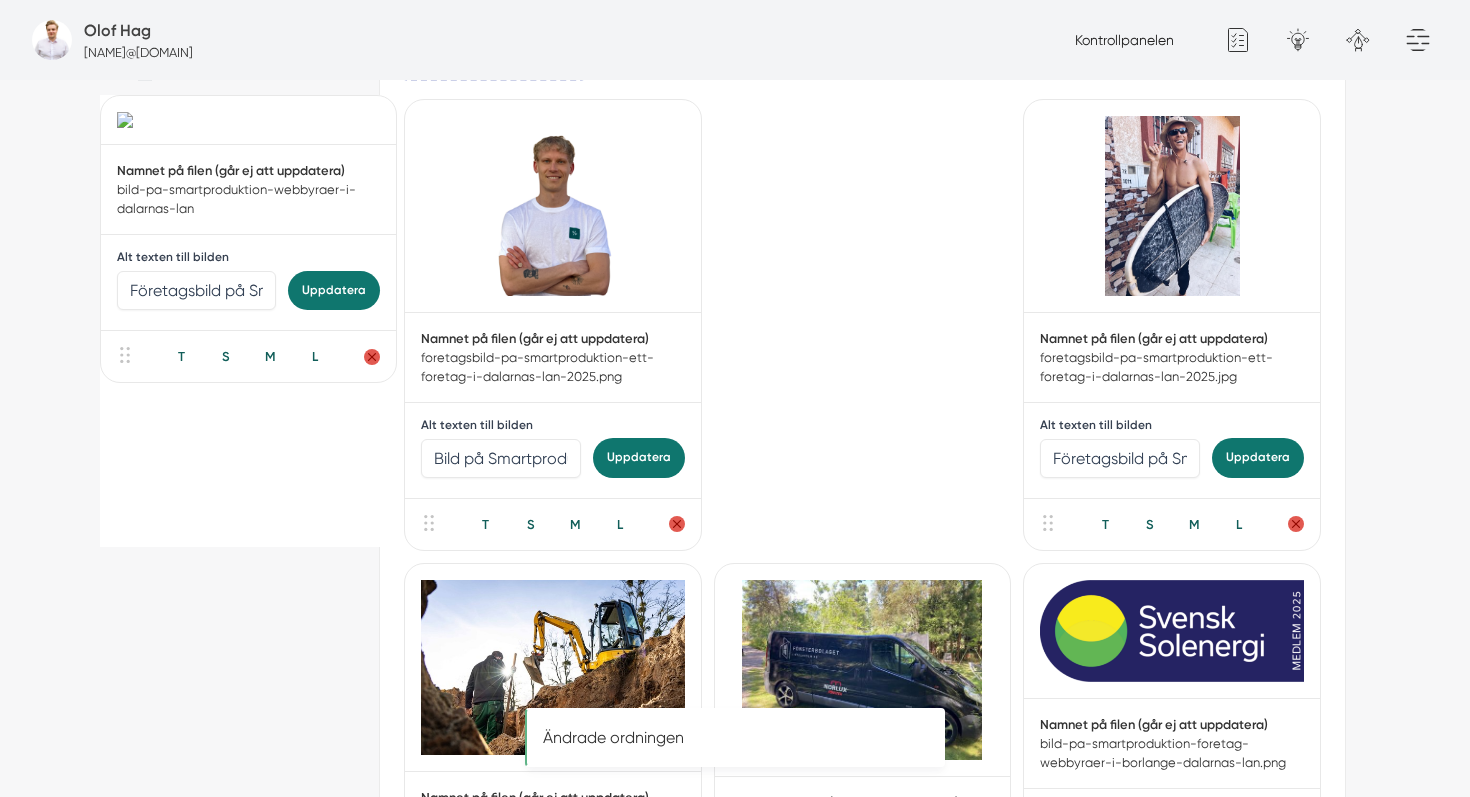 drag, startPoint x: 824, startPoint y: 229, endPoint x: 219, endPoint y: 226, distance: 605.00745 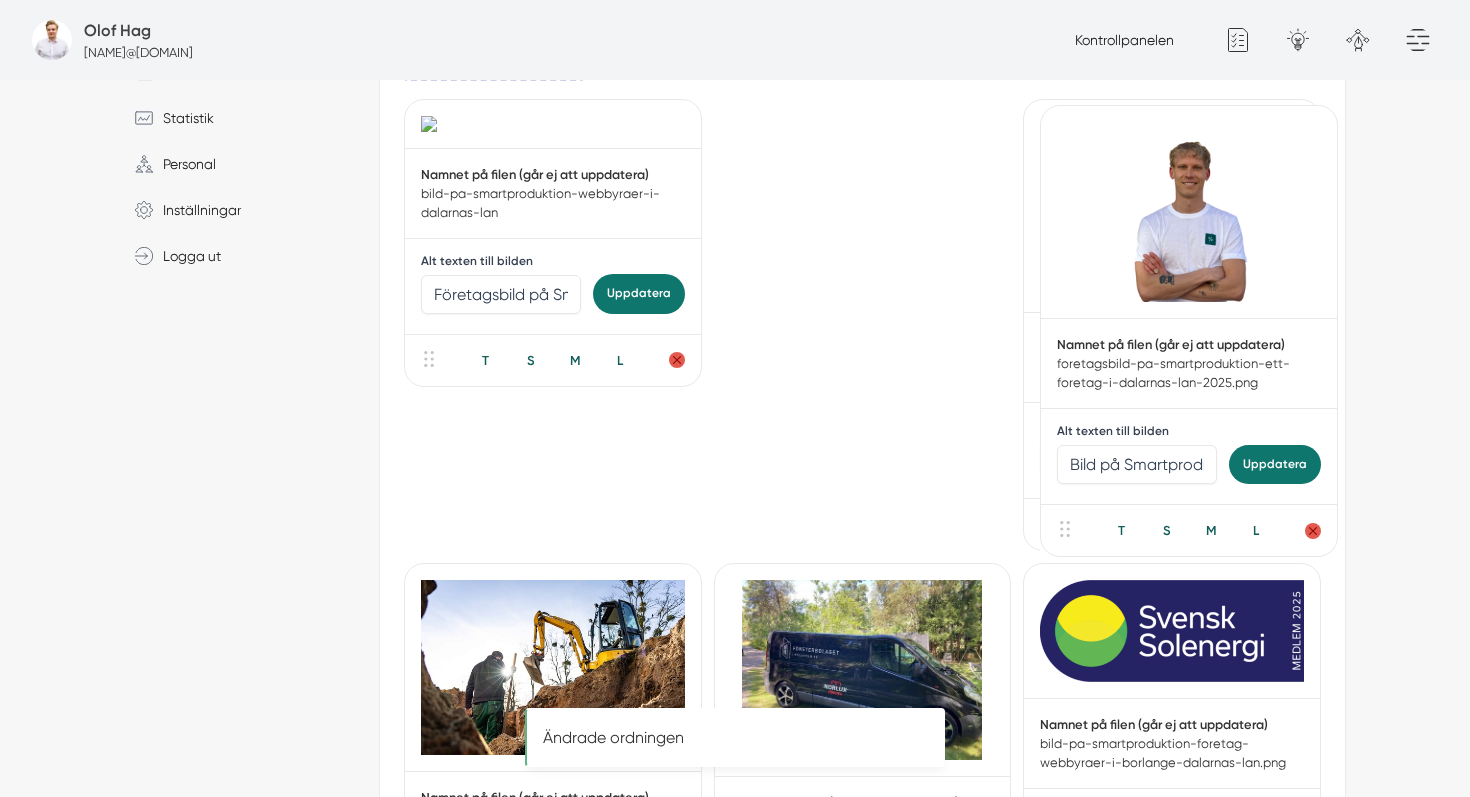 drag, startPoint x: 498, startPoint y: 210, endPoint x: 1134, endPoint y: 217, distance: 636.0385 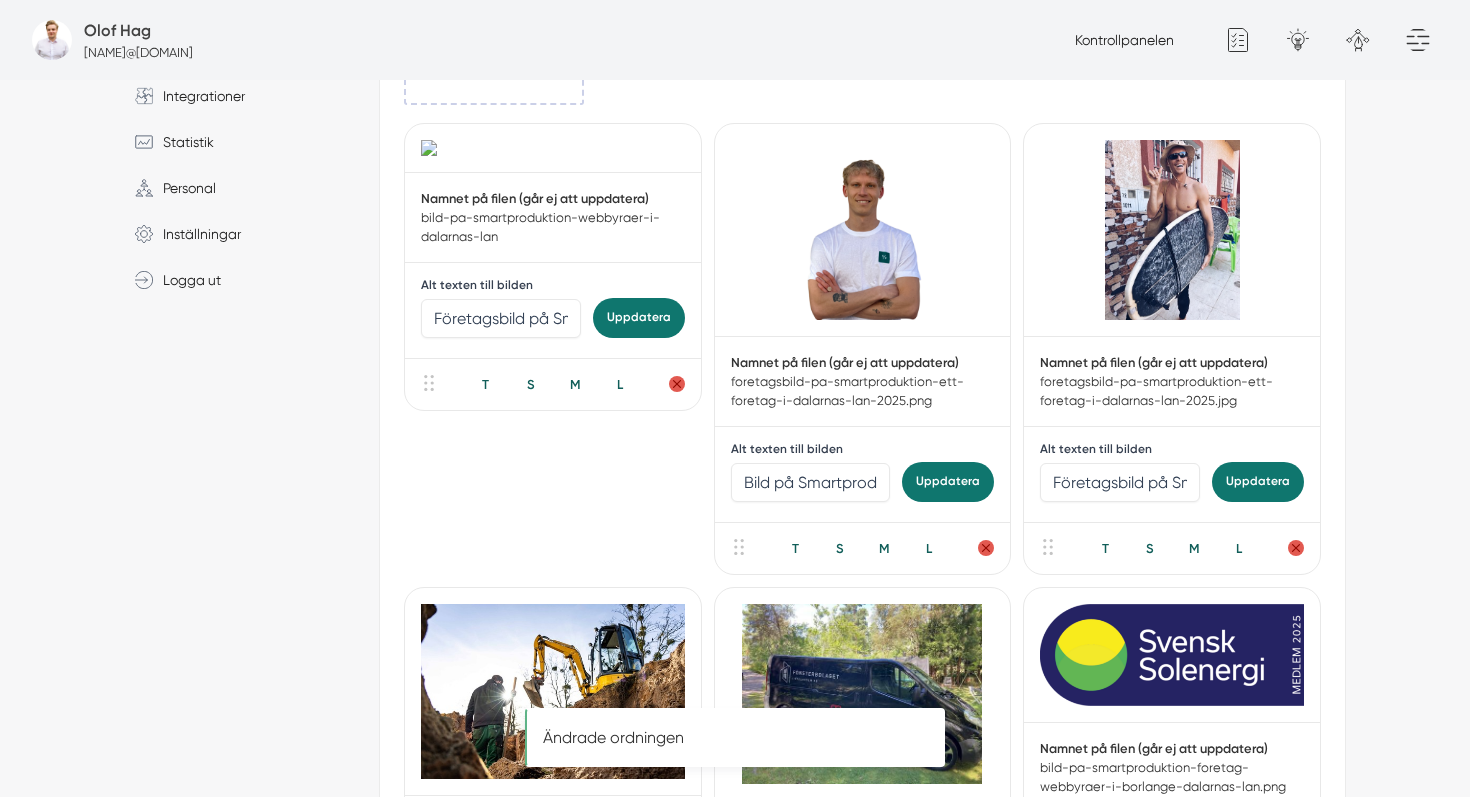 scroll, scrollTop: 553, scrollLeft: 0, axis: vertical 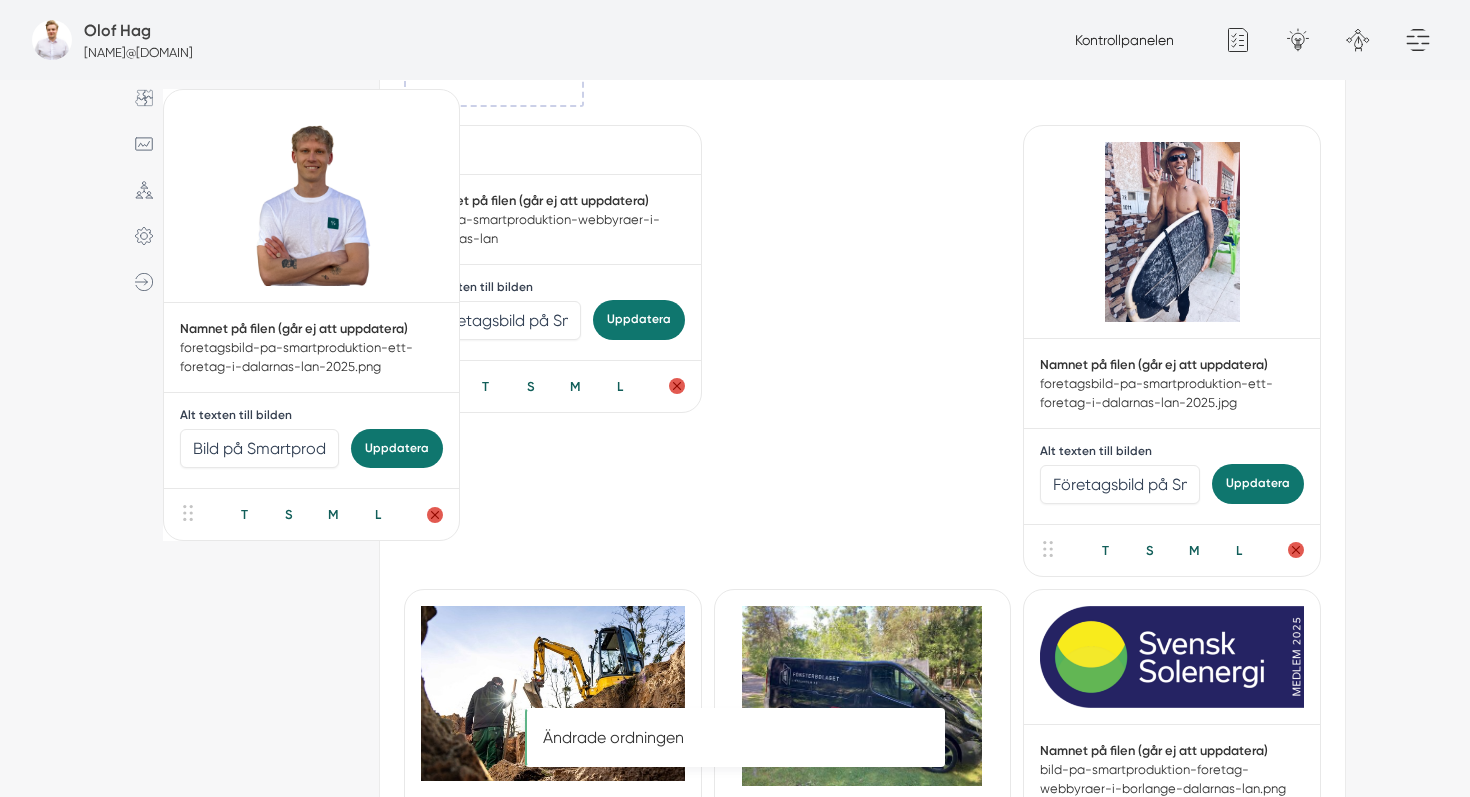 drag, startPoint x: 871, startPoint y: 260, endPoint x: 416, endPoint y: 221, distance: 456.66837 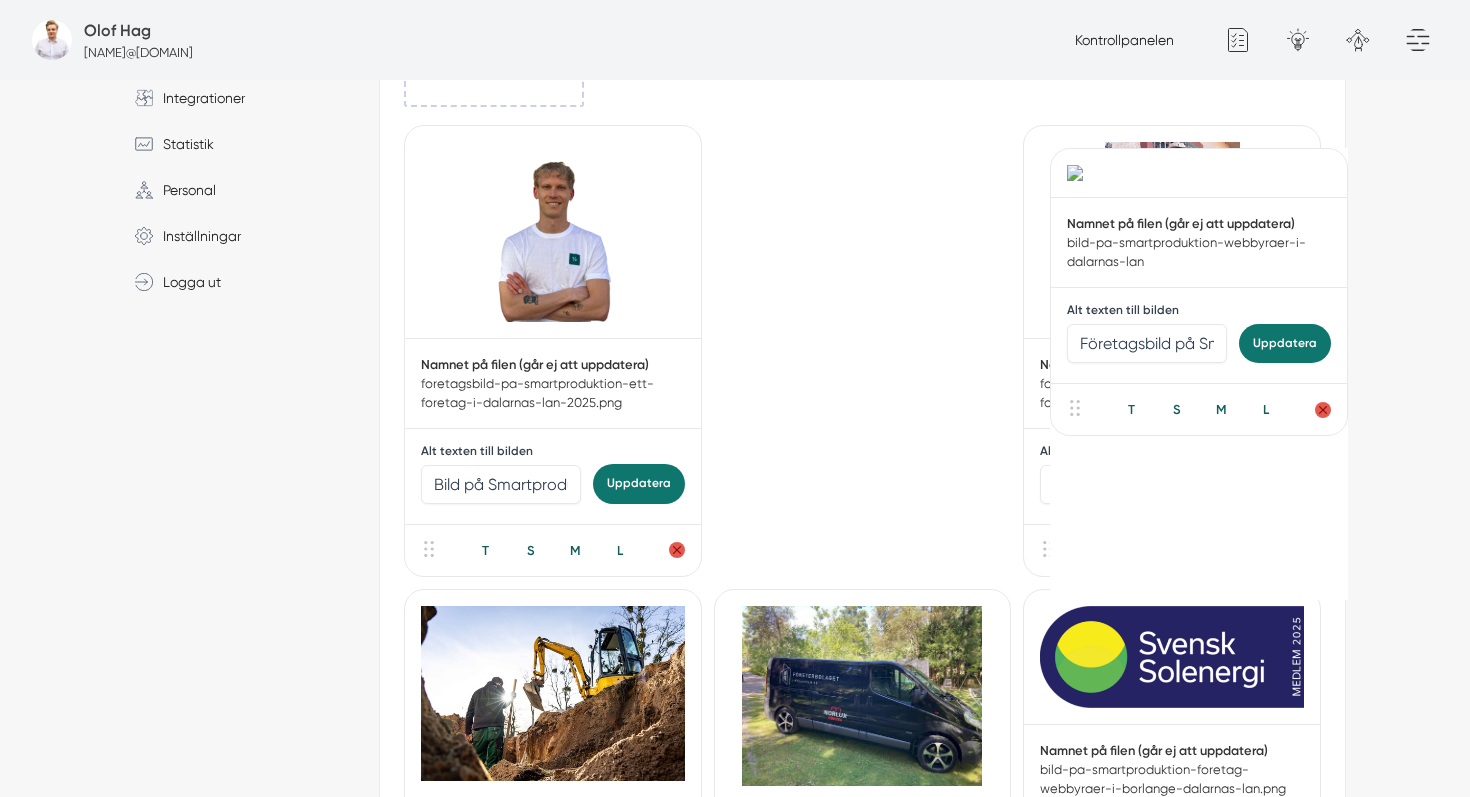 drag, startPoint x: 598, startPoint y: 193, endPoint x: 1126, endPoint y: 211, distance: 528.3067 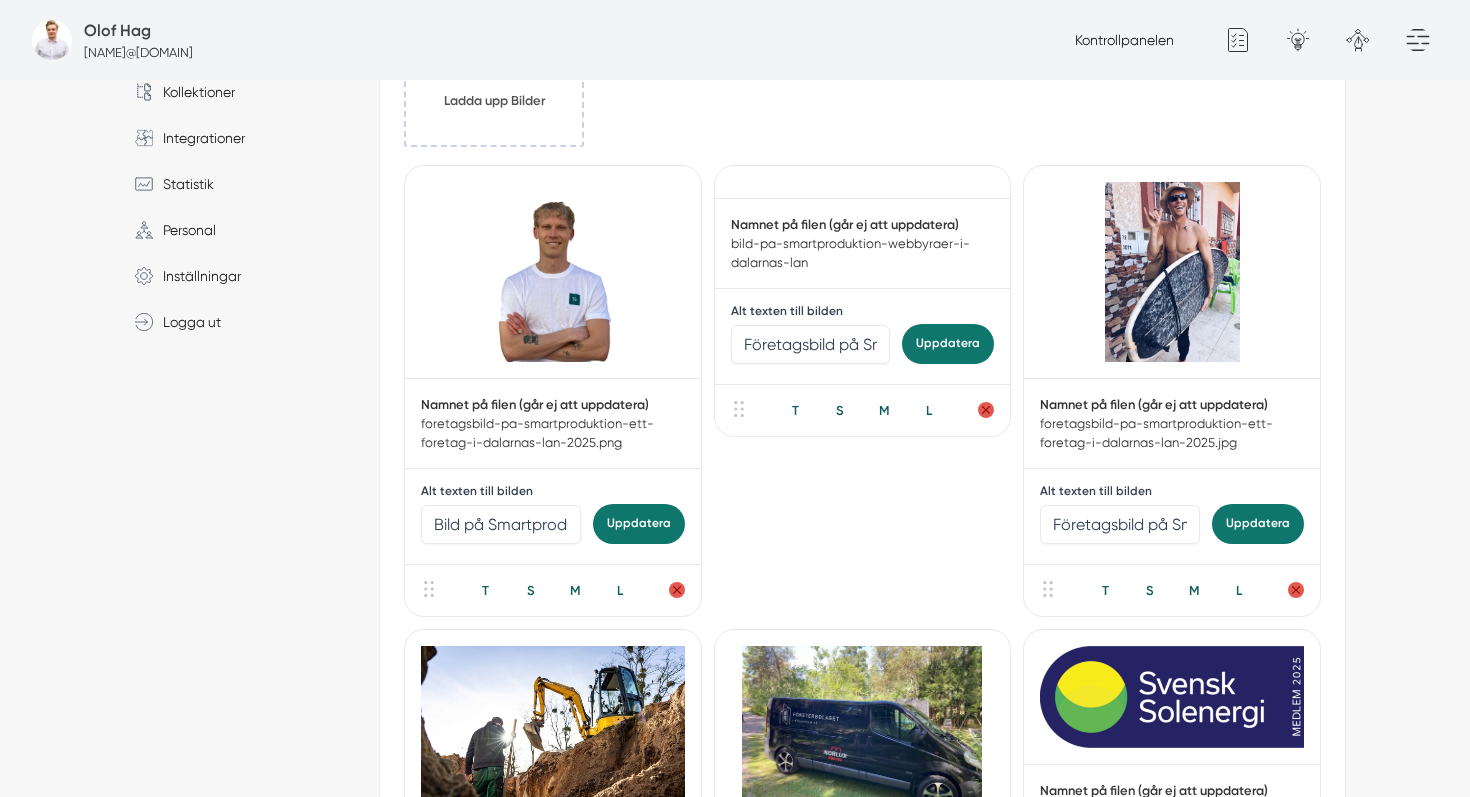 scroll, scrollTop: 512, scrollLeft: 0, axis: vertical 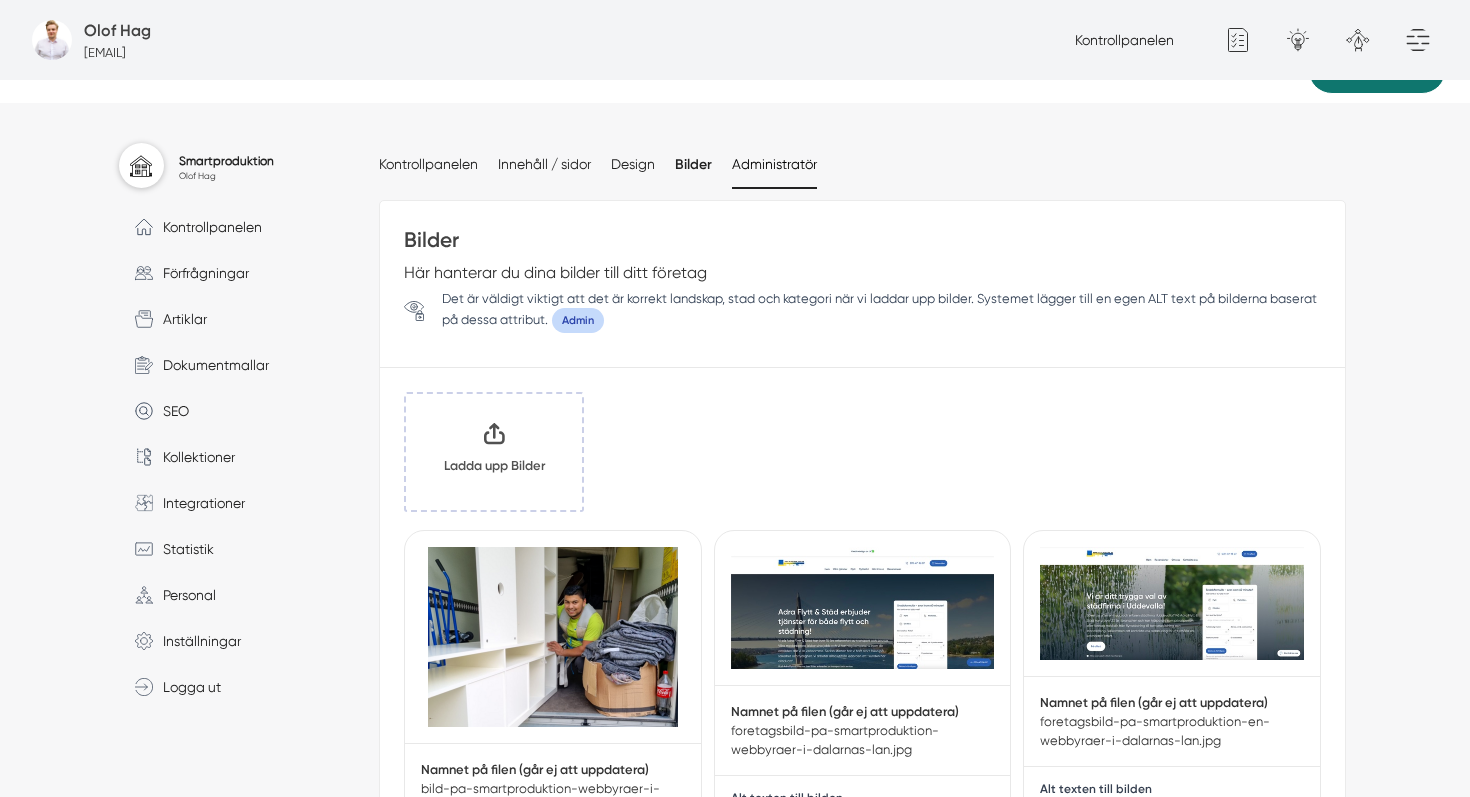 click on "Administratör" at bounding box center (774, 164) 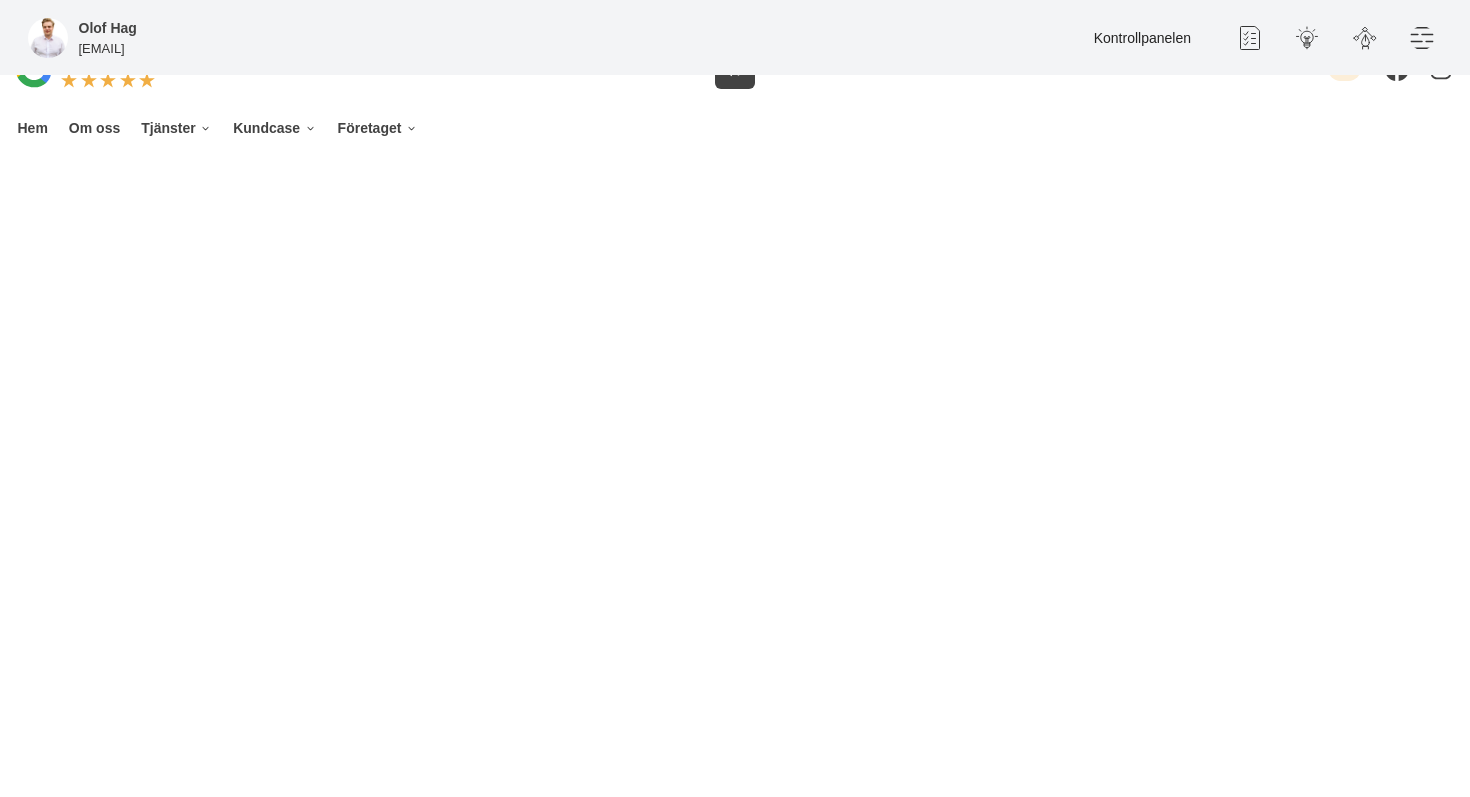 scroll, scrollTop: 0, scrollLeft: 0, axis: both 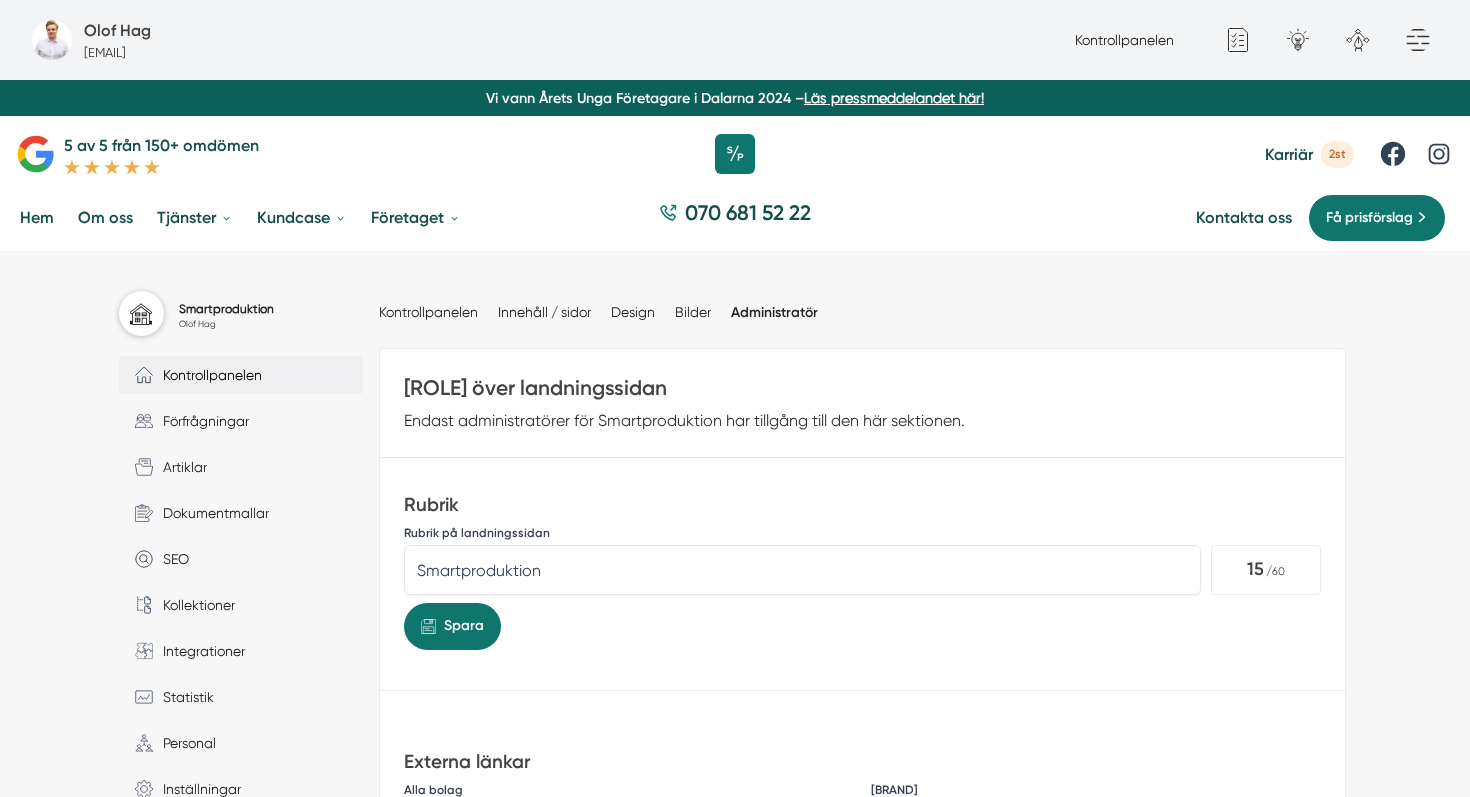 click on "Kontrollpanelen" at bounding box center [207, 375] 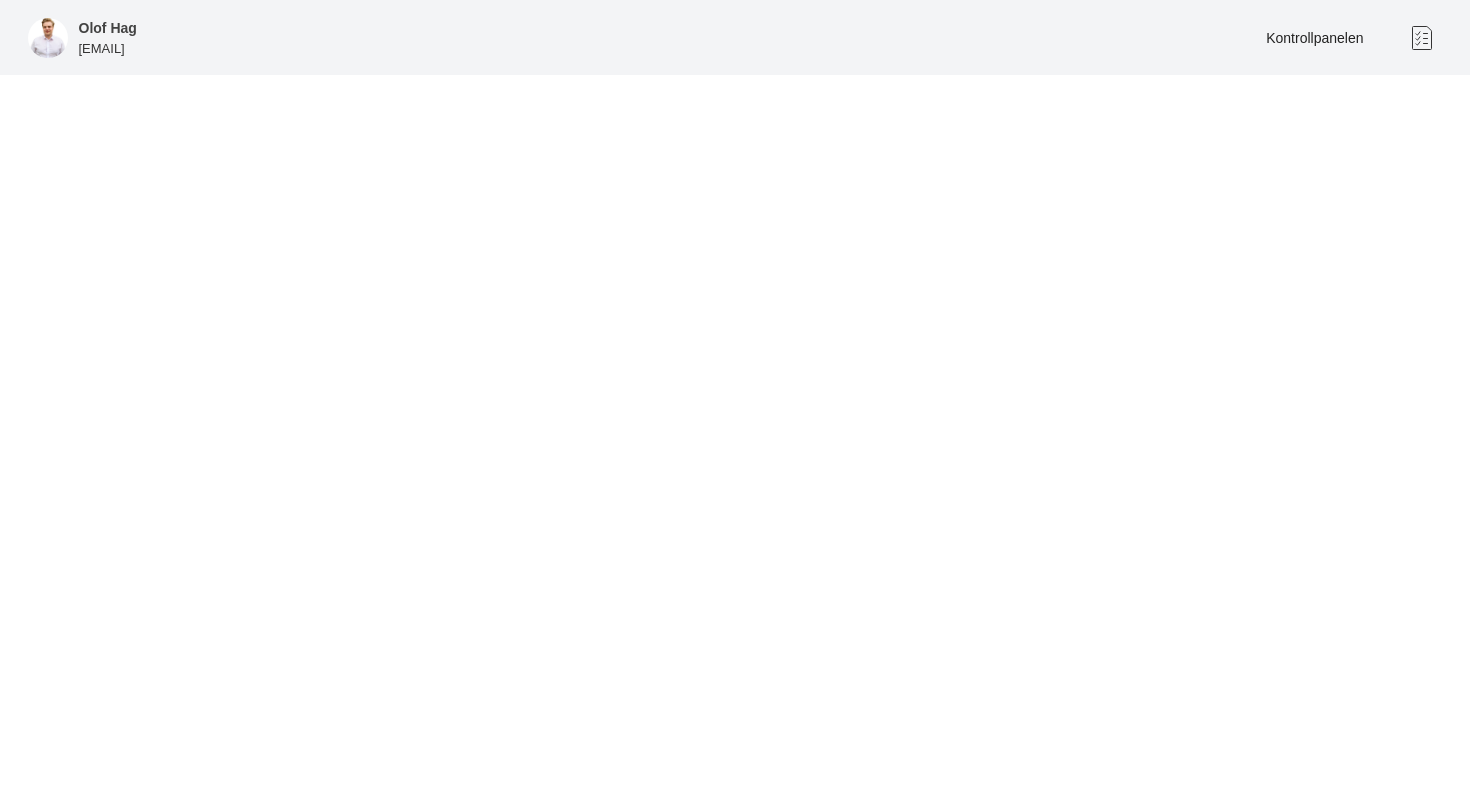 scroll, scrollTop: 0, scrollLeft: 0, axis: both 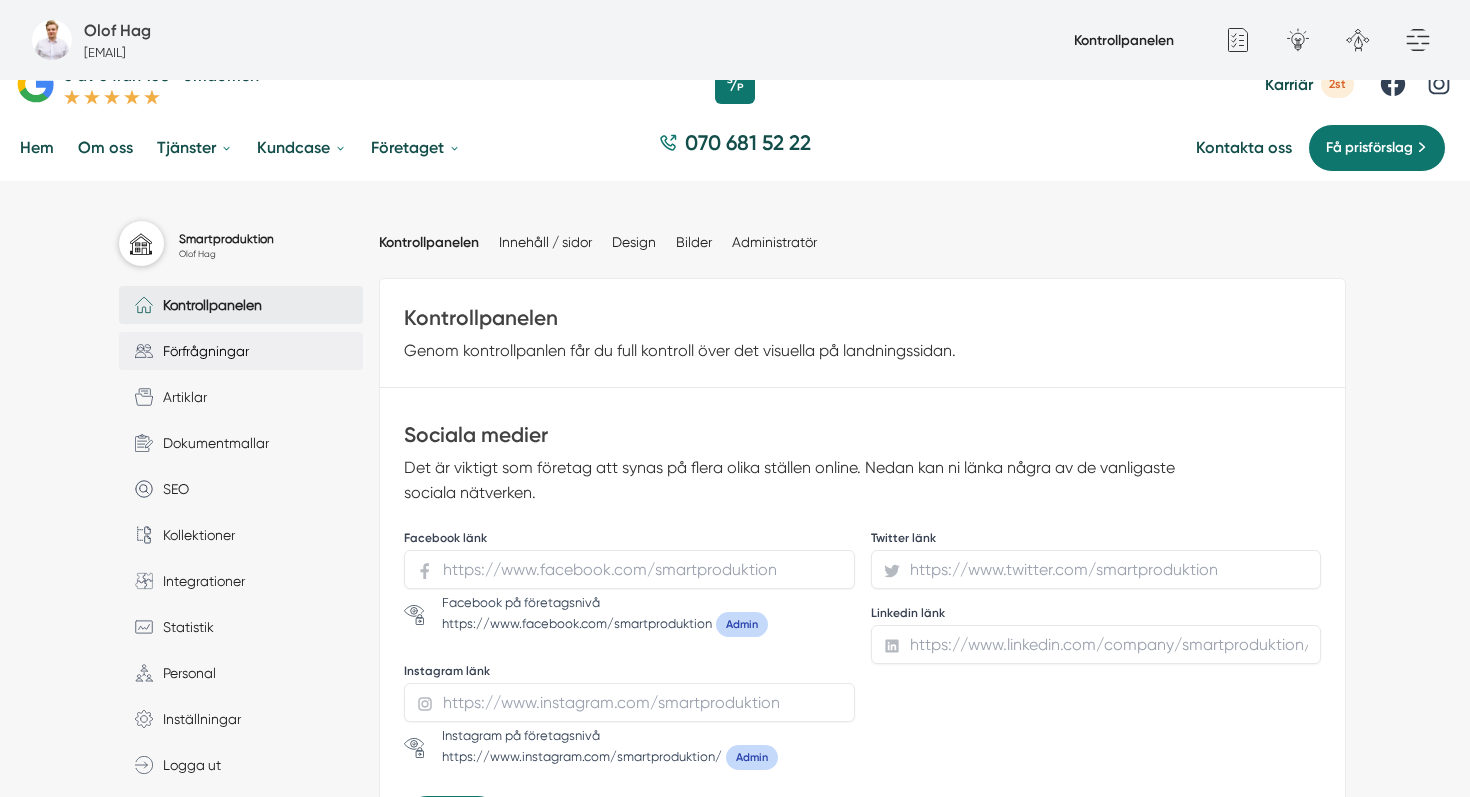 click on "Förfrågningar" at bounding box center (201, 351) 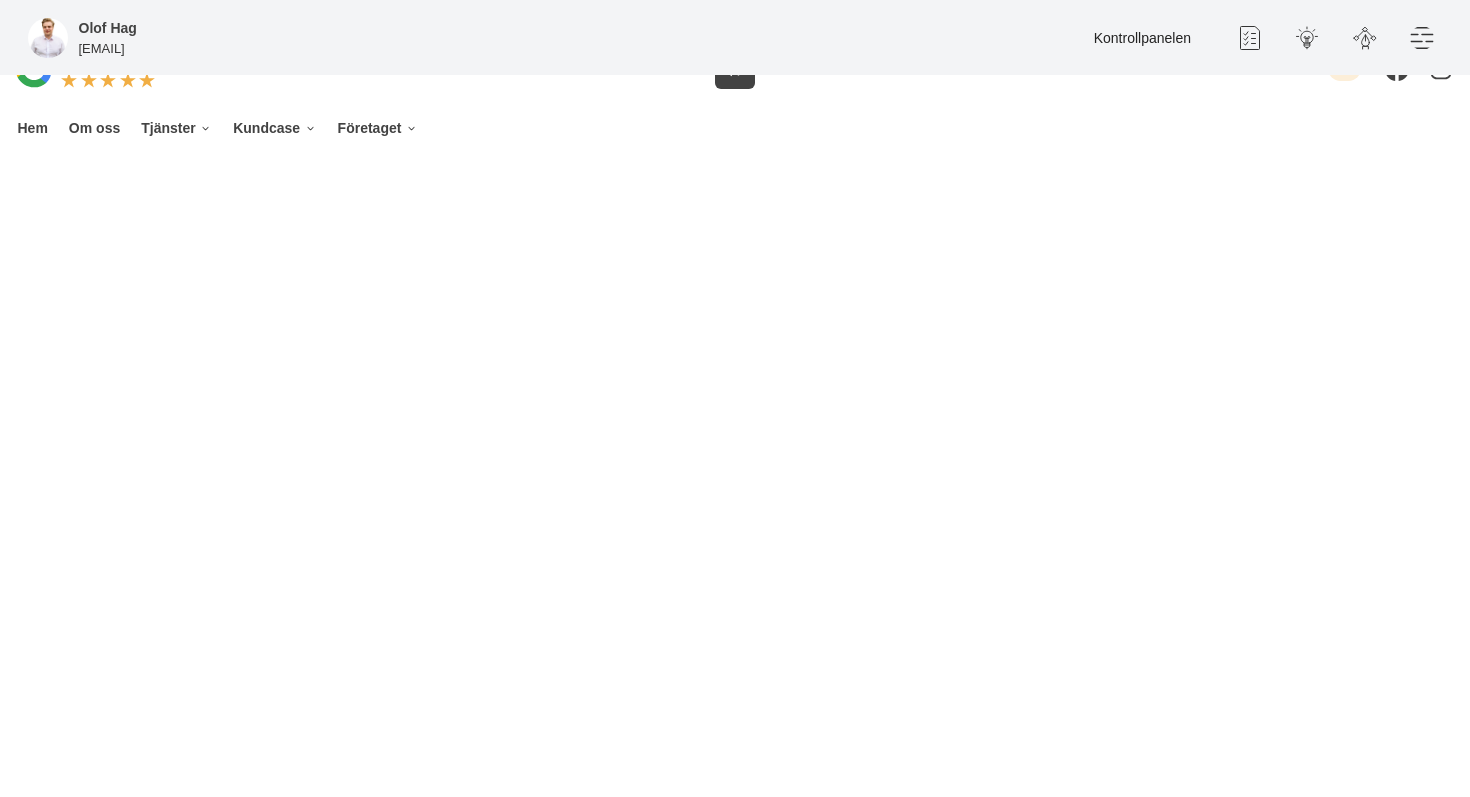 scroll, scrollTop: 0, scrollLeft: 0, axis: both 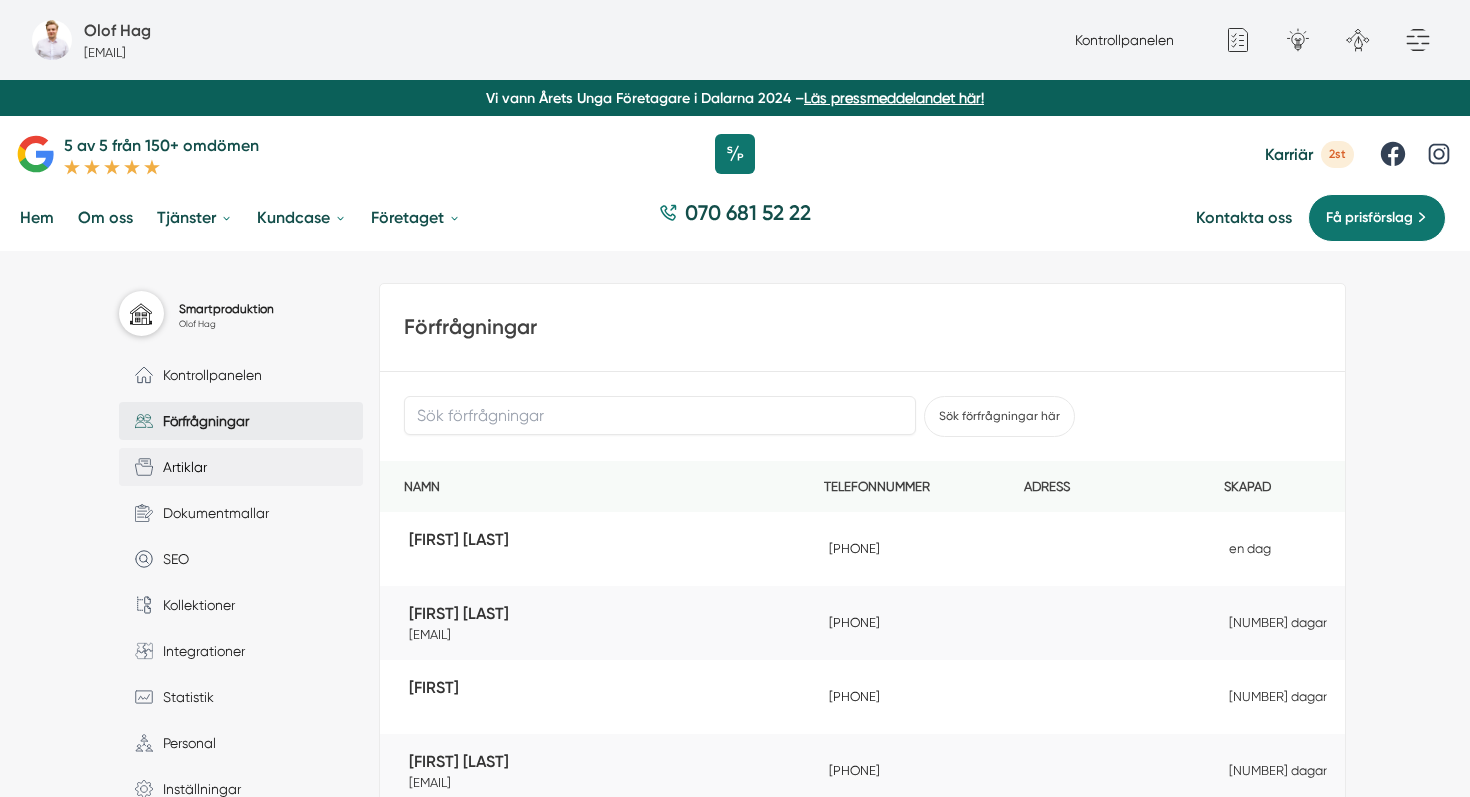 click on "Artiklar" at bounding box center [241, 467] 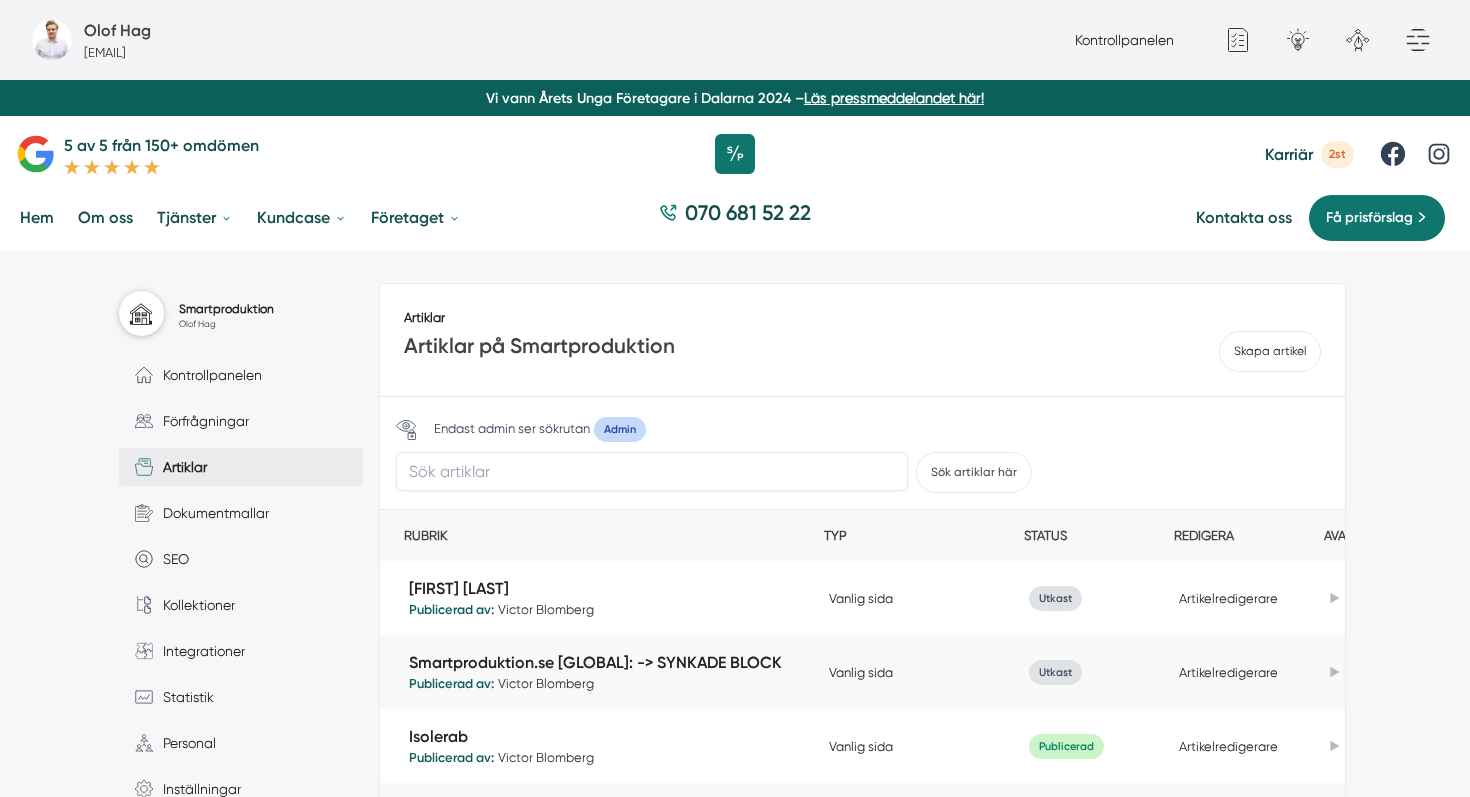 scroll, scrollTop: 0, scrollLeft: 0, axis: both 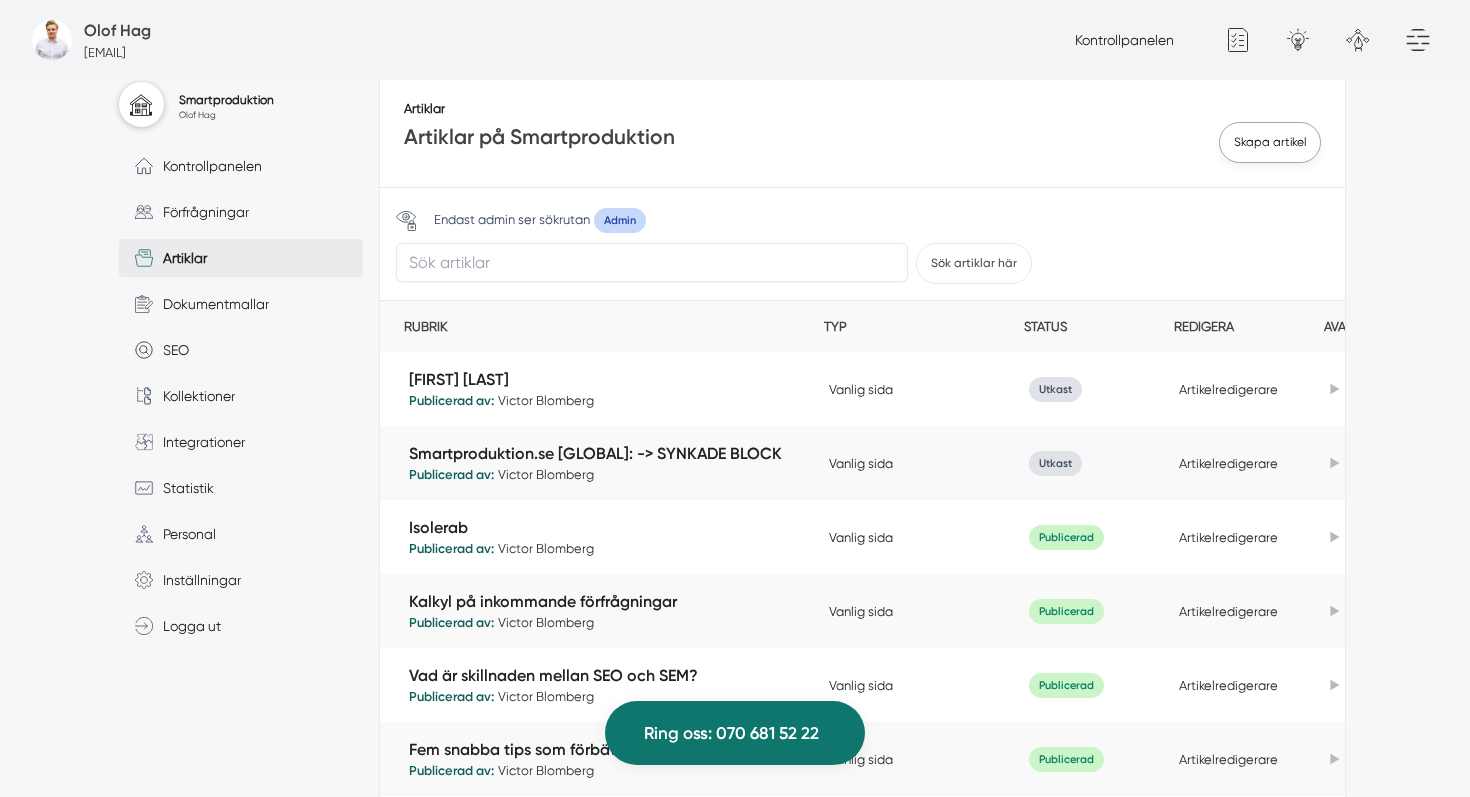 click on "Skapa artikel" at bounding box center [1270, 142] 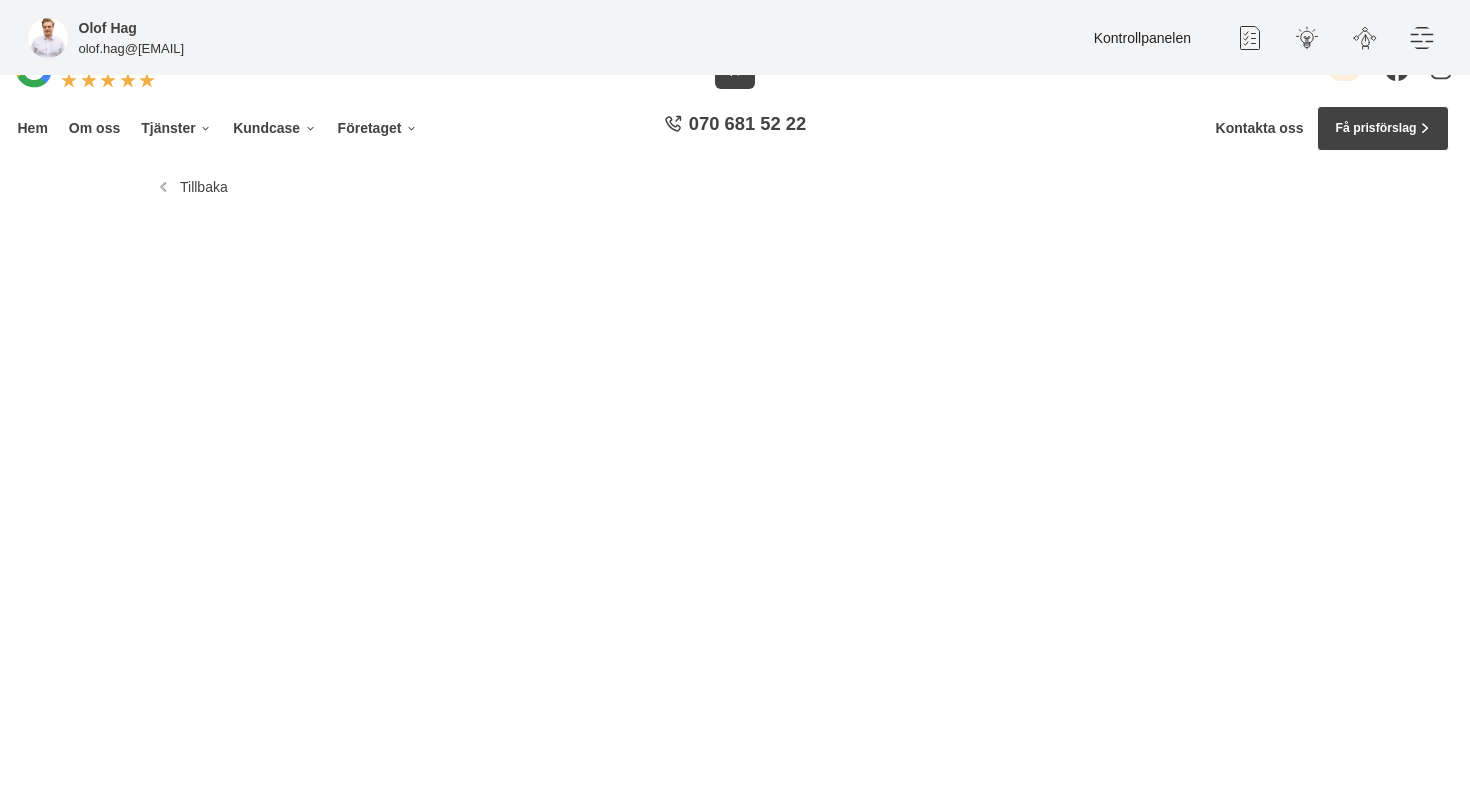 scroll, scrollTop: 0, scrollLeft: 0, axis: both 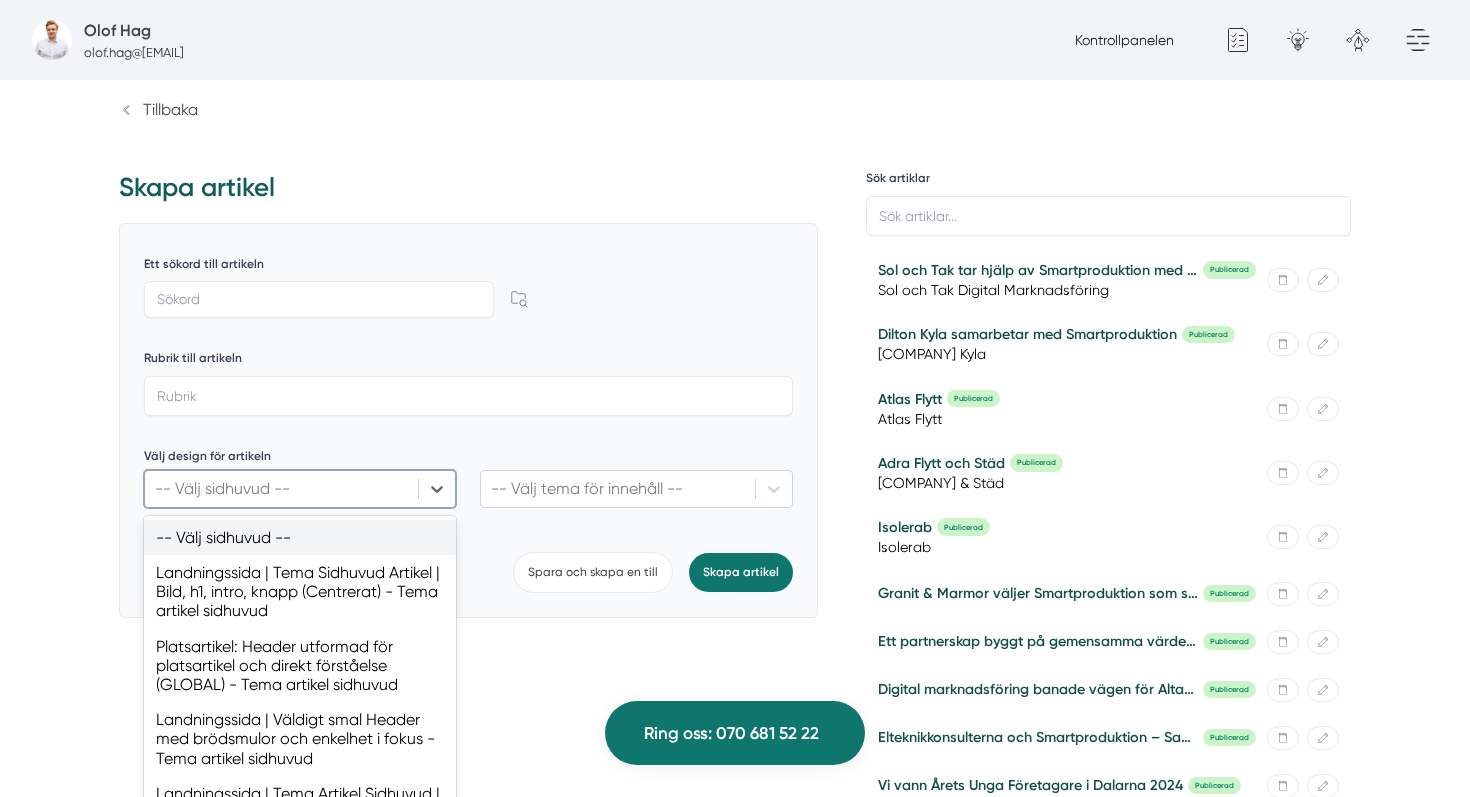 click on "-- Välj sidhuvud --, 1 of 28. 28 results available. Use Up and Down to choose options, press Enter to select the currently focused option, press Escape to exit the menu, press Tab to select the option and exit the menu. -- Välj sidhuvud -- -- Välj sidhuvud -- Landningssida | Tema Sidhuvud Artikel | Bild, h1, intro, knapp (Centrerat) - Tema artikel sidhuvud Platsartikel: Header utformad för platsartikel och direkt förståelse (GLOBAL) - Tema artikel sidhuvud Landningssida | Väldigt smal Header med brödsmulor och enkelhet i fokus - Tema artikel sidhuvud Landningssida | Tema Artikel Sidhuvud | Rund header till artikeln - Tema artikel sidhuvud Landningssida | Header Tema för Artikel | Enkel centrerad med brödsmulor - Tema artikel sidhuvud Landningssida: Artikel Header med Bild som Bakgrund - Tema artikel sidhuvud Smart.nu – artikel header (/offert/badrum) - Tema artikel sidhuvud Smart.nu – artikel sidhuvud – företag - Tema artikel sidhuvud Ai Offerter - Artikel Tema Header  - Tema artikel sidhuvud" at bounding box center [300, 489] 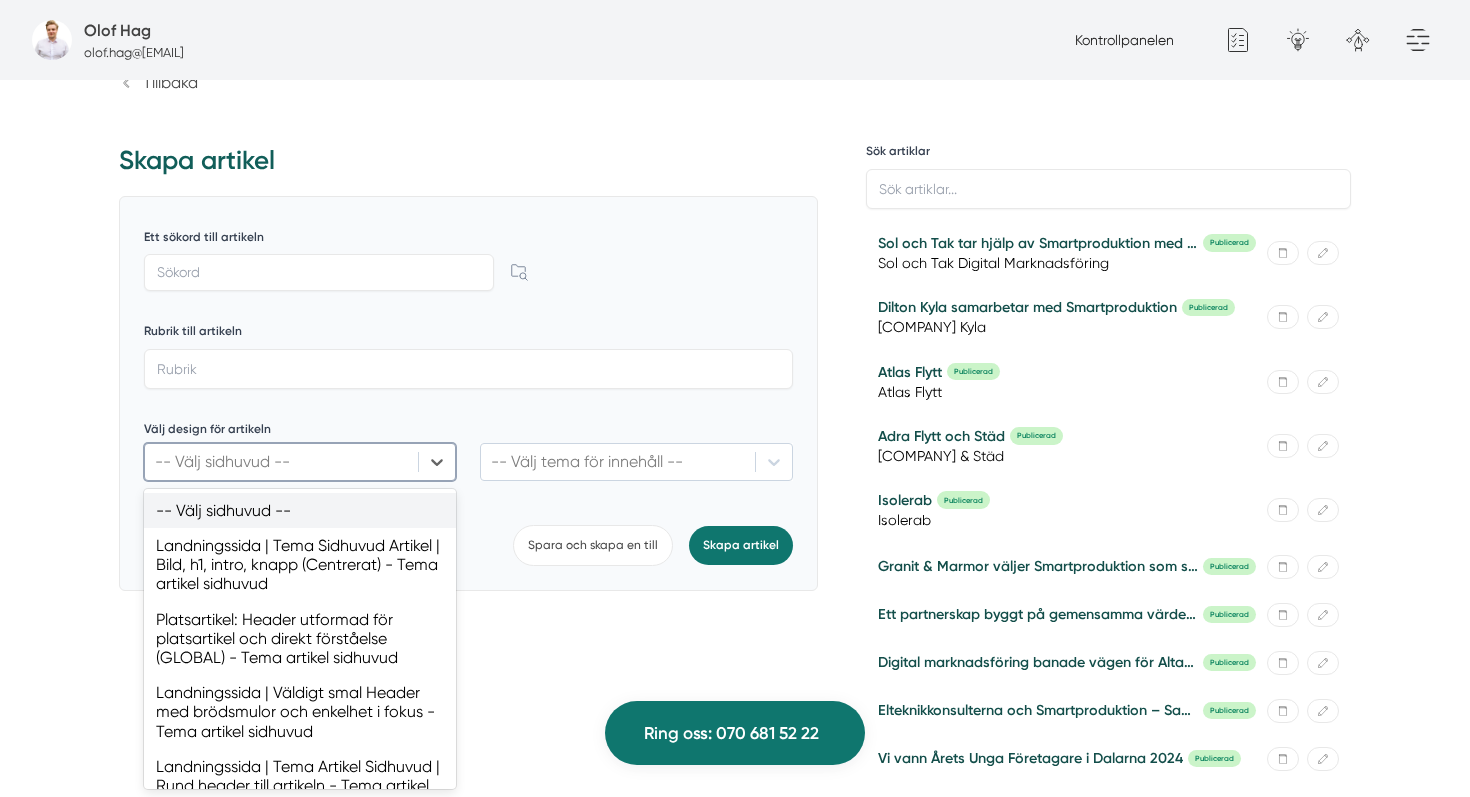 scroll, scrollTop: 203, scrollLeft: 0, axis: vertical 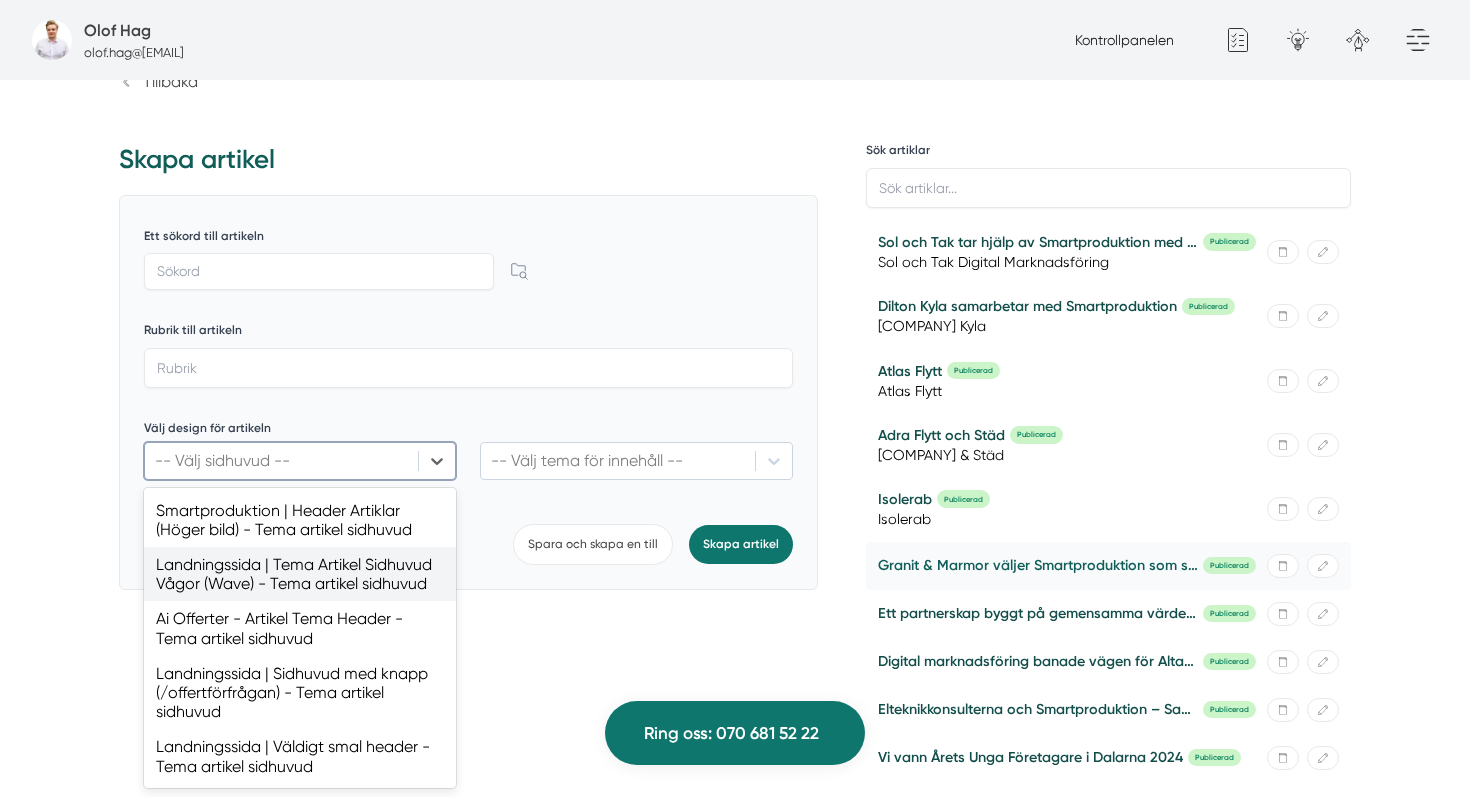 click on "Granit & Marmor väljer Smartproduktion som strategisk partner för digital marknadsföring" at bounding box center [1038, 565] 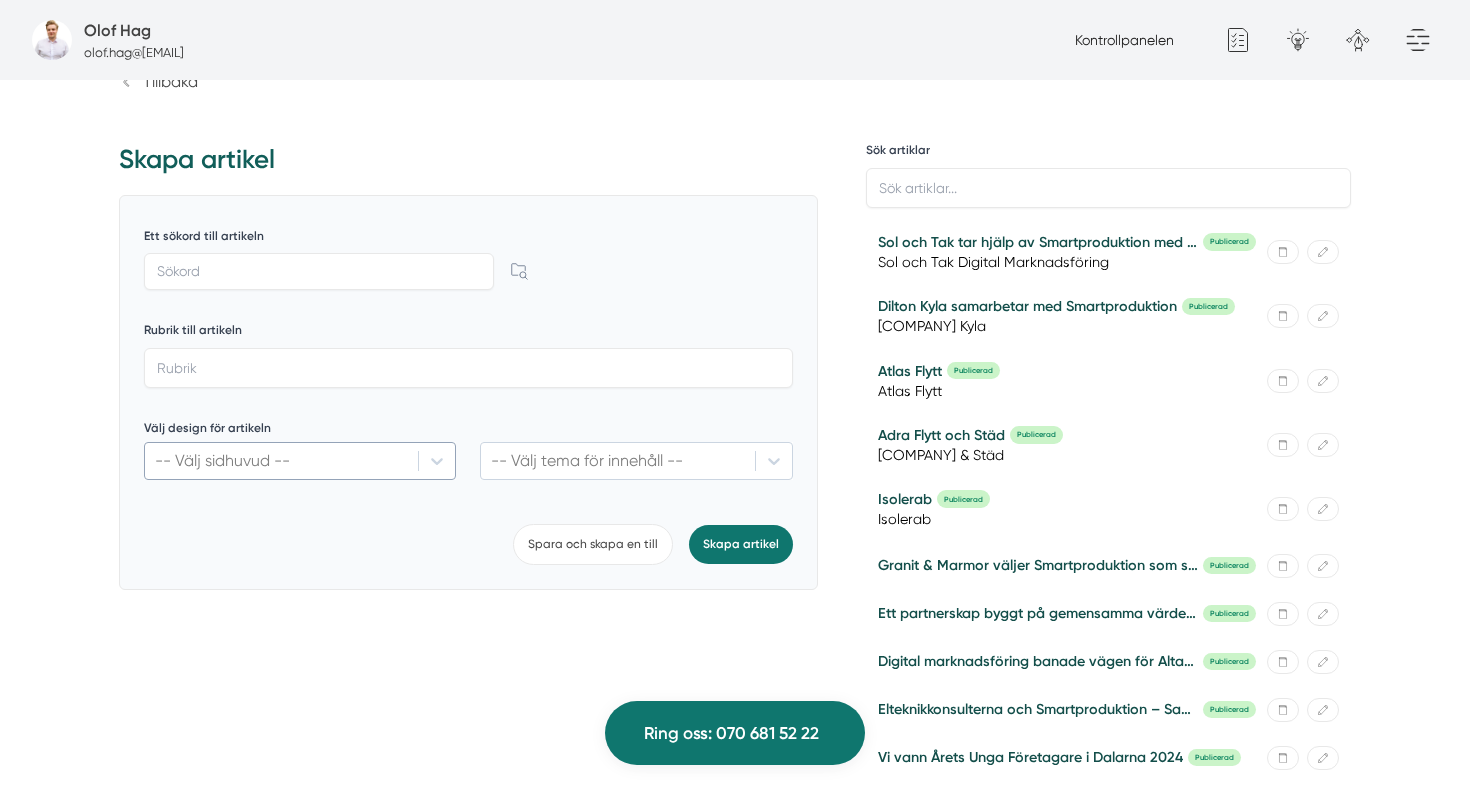 click at bounding box center (281, 460) 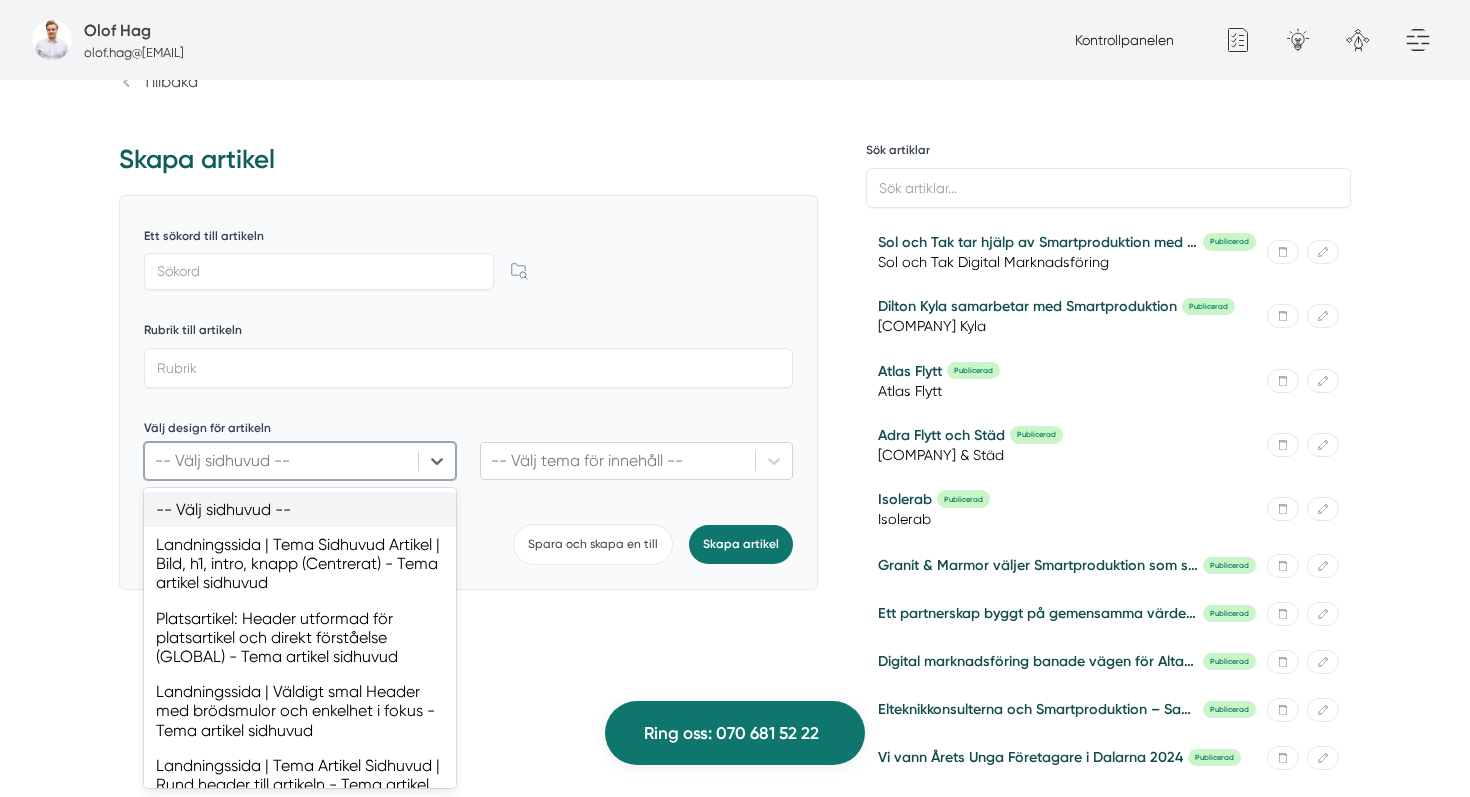 type on "c" 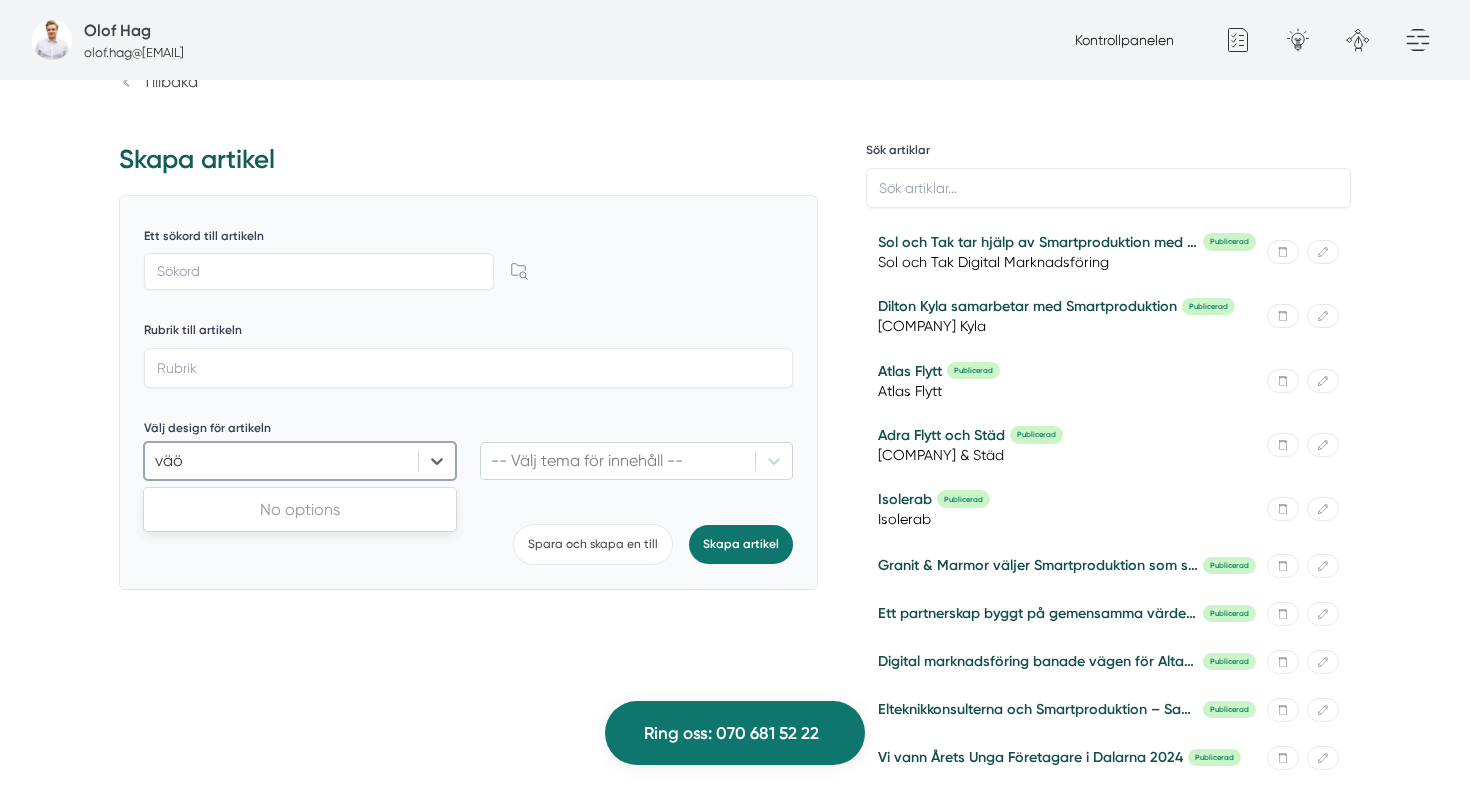 type on "vä" 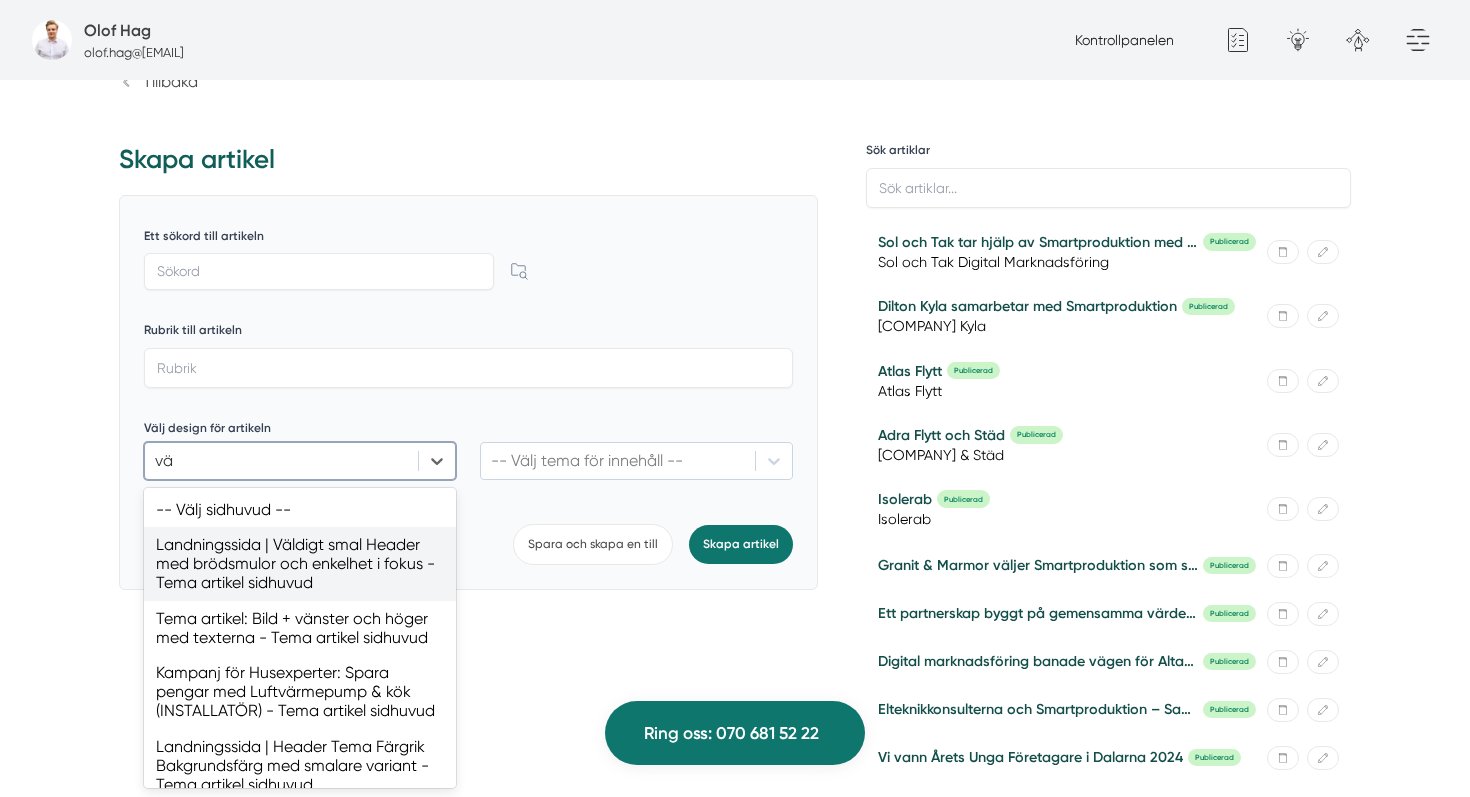 type 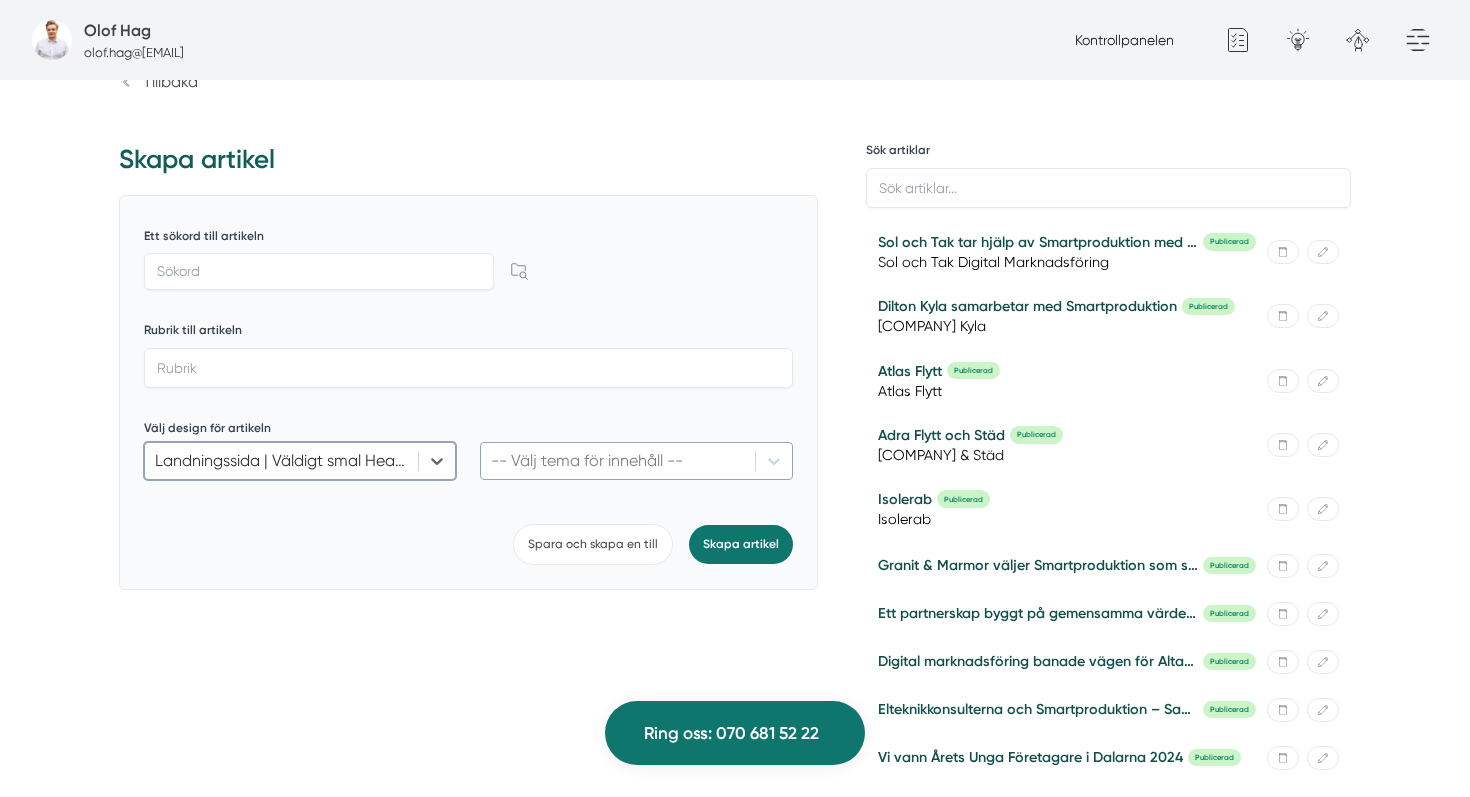 click at bounding box center [617, 460] 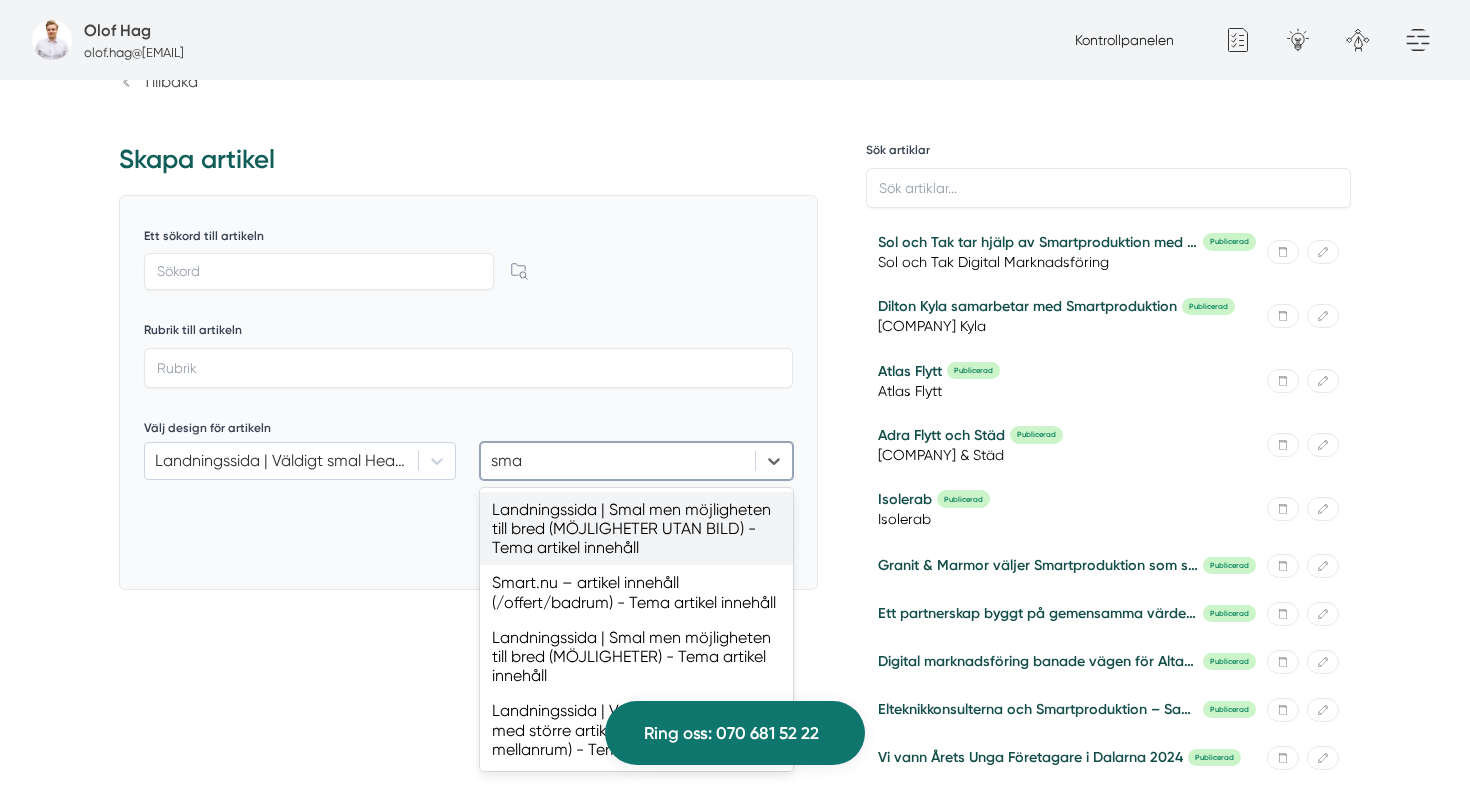 type on "smal" 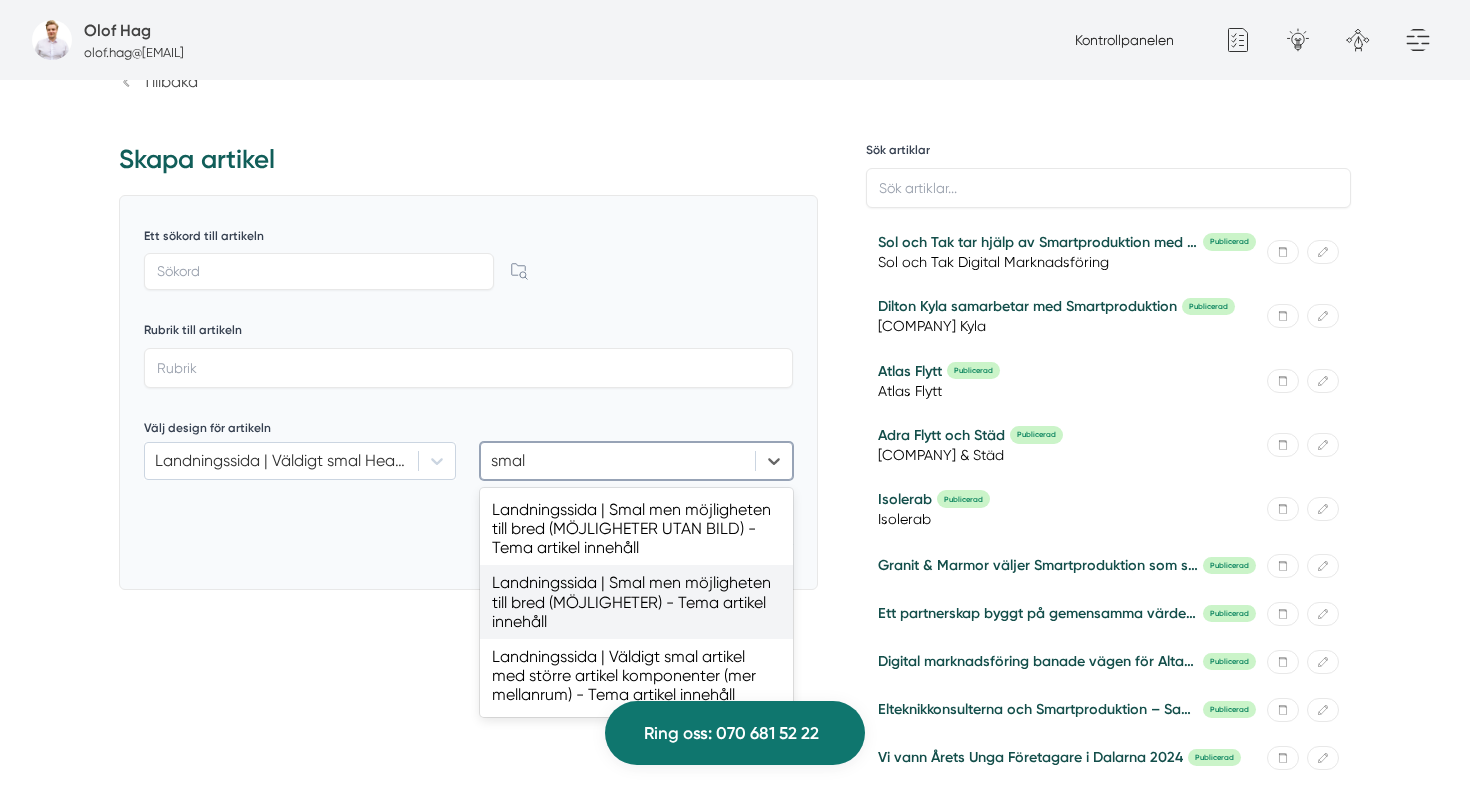 type 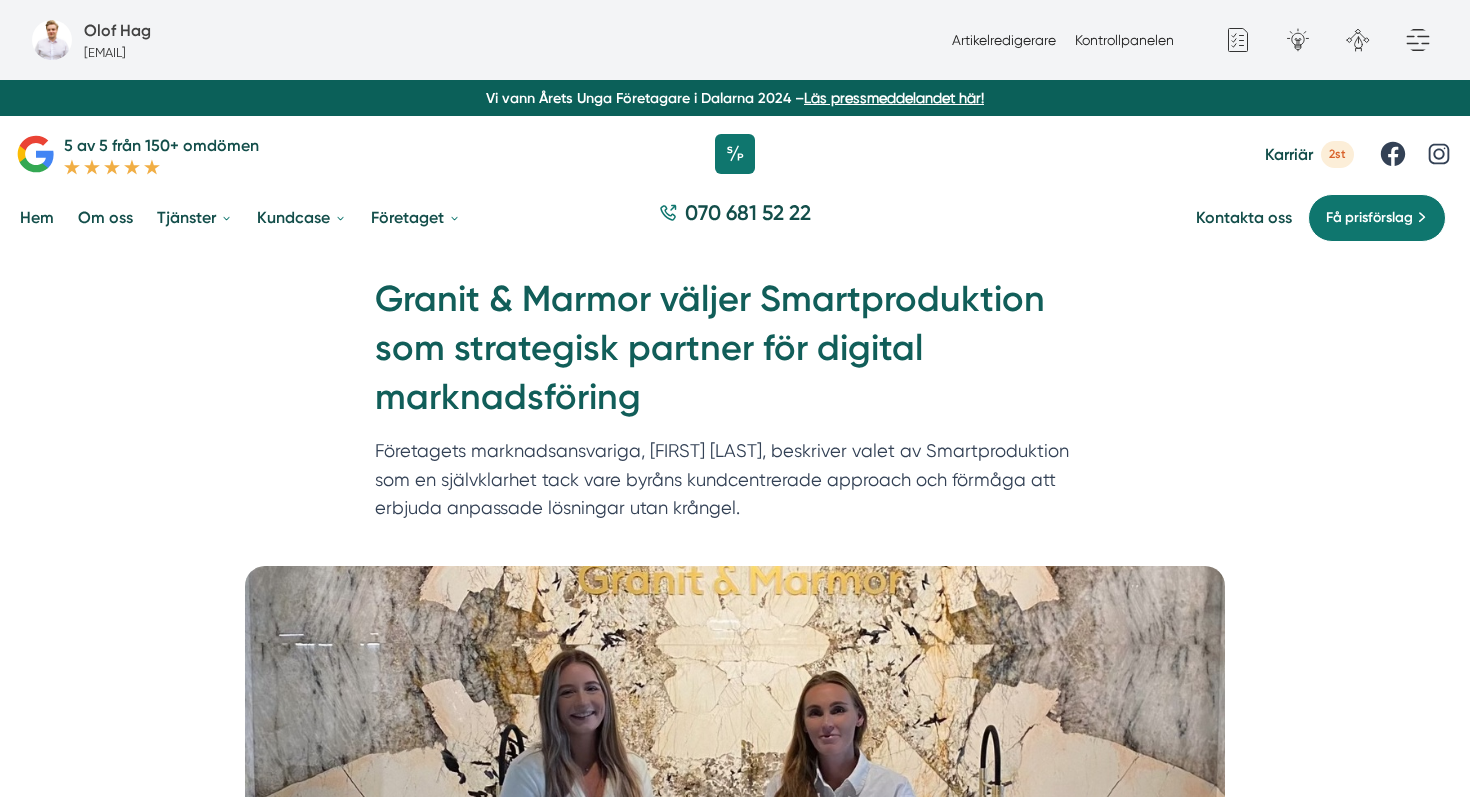 scroll, scrollTop: 0, scrollLeft: 0, axis: both 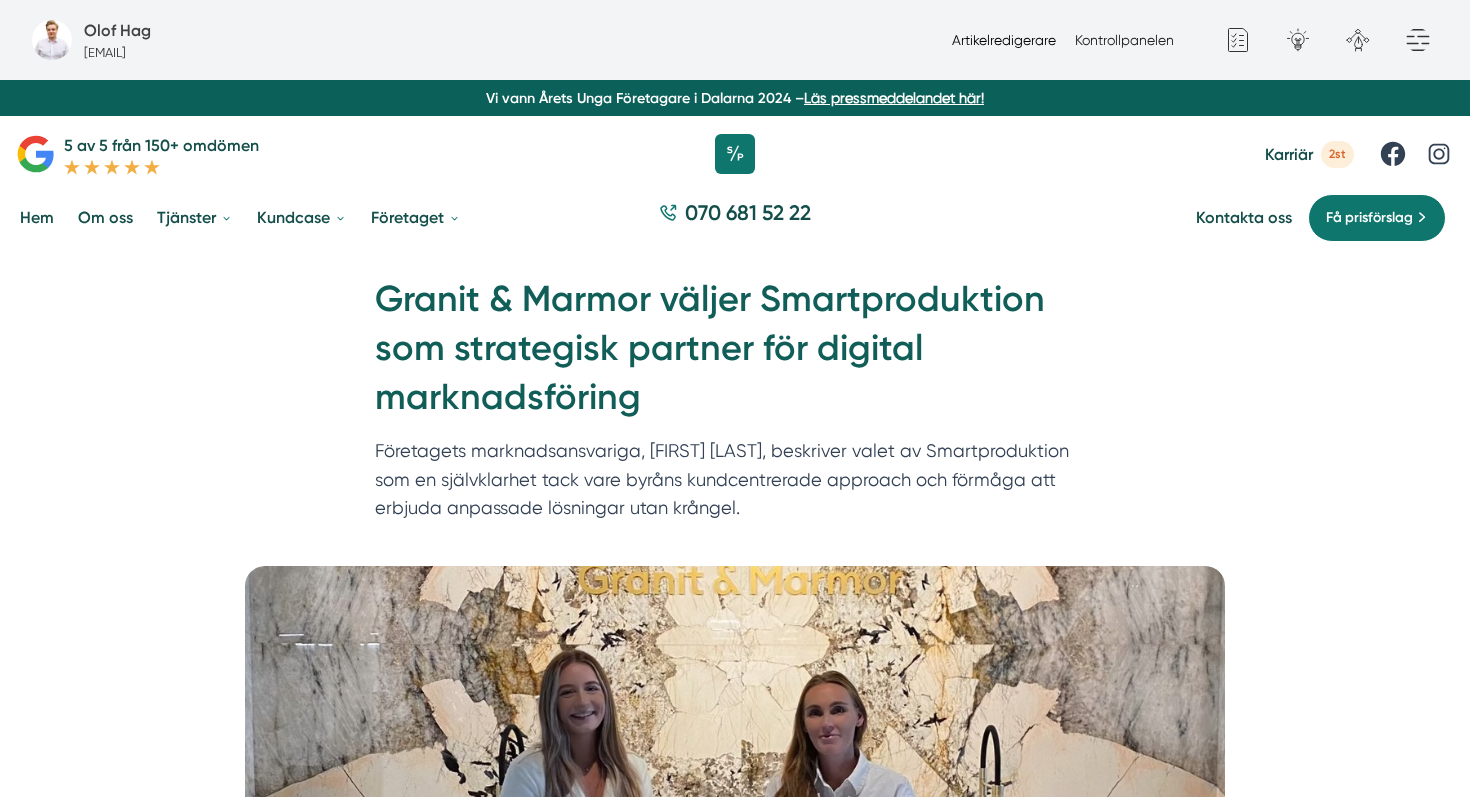 click on "Artikelredigerare" at bounding box center (1004, 40) 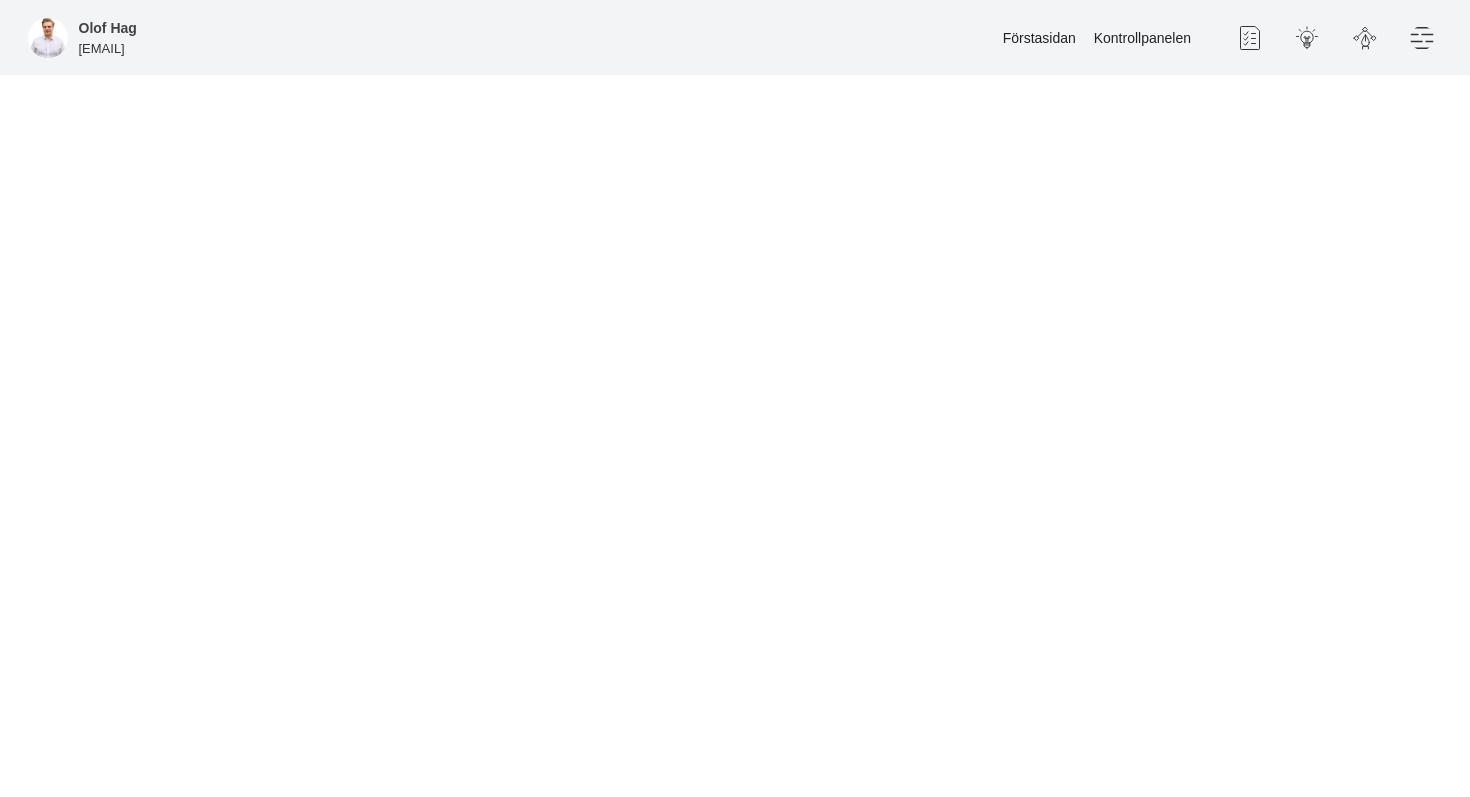 scroll, scrollTop: 0, scrollLeft: 0, axis: both 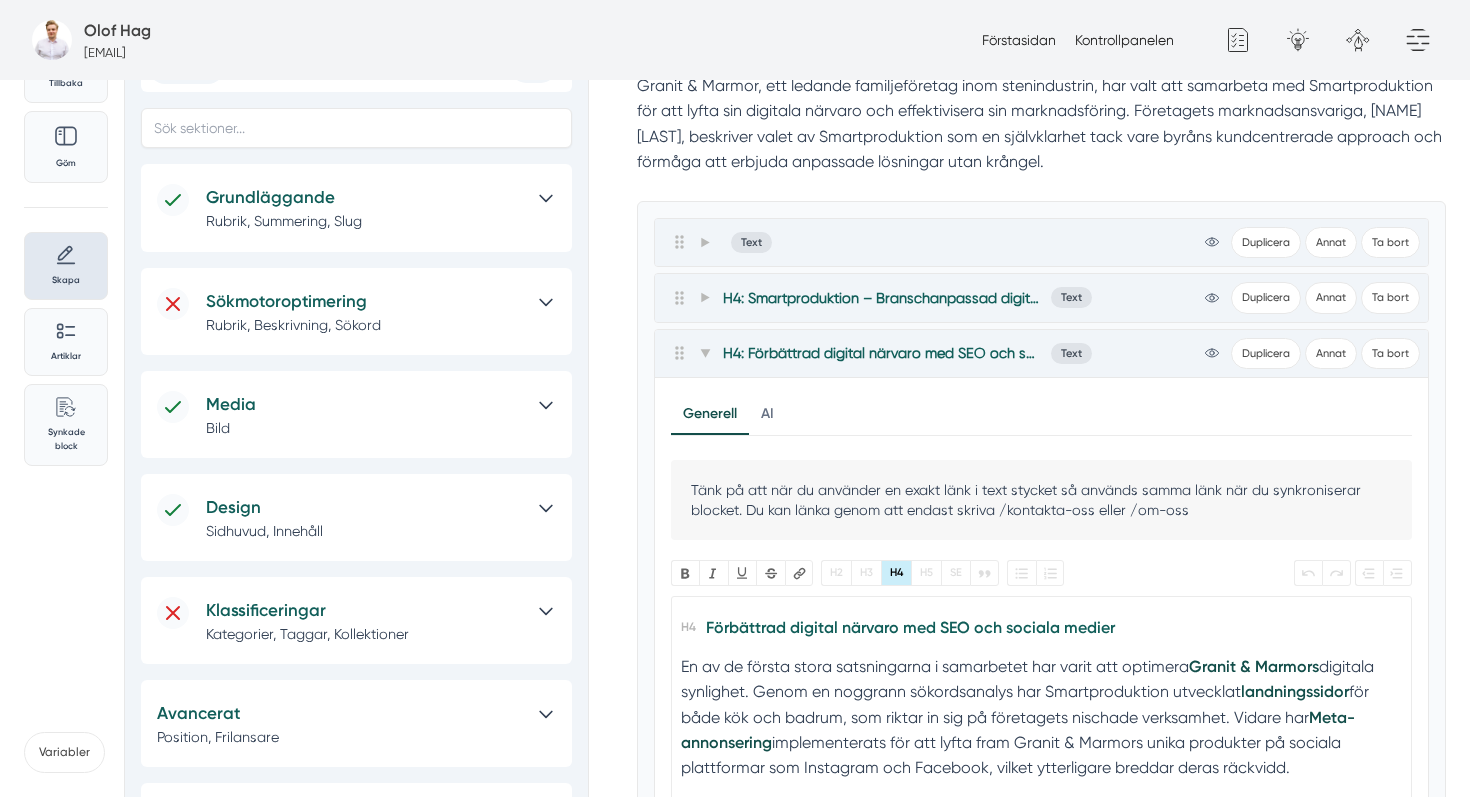 click on "Design" at bounding box center (364, 507) 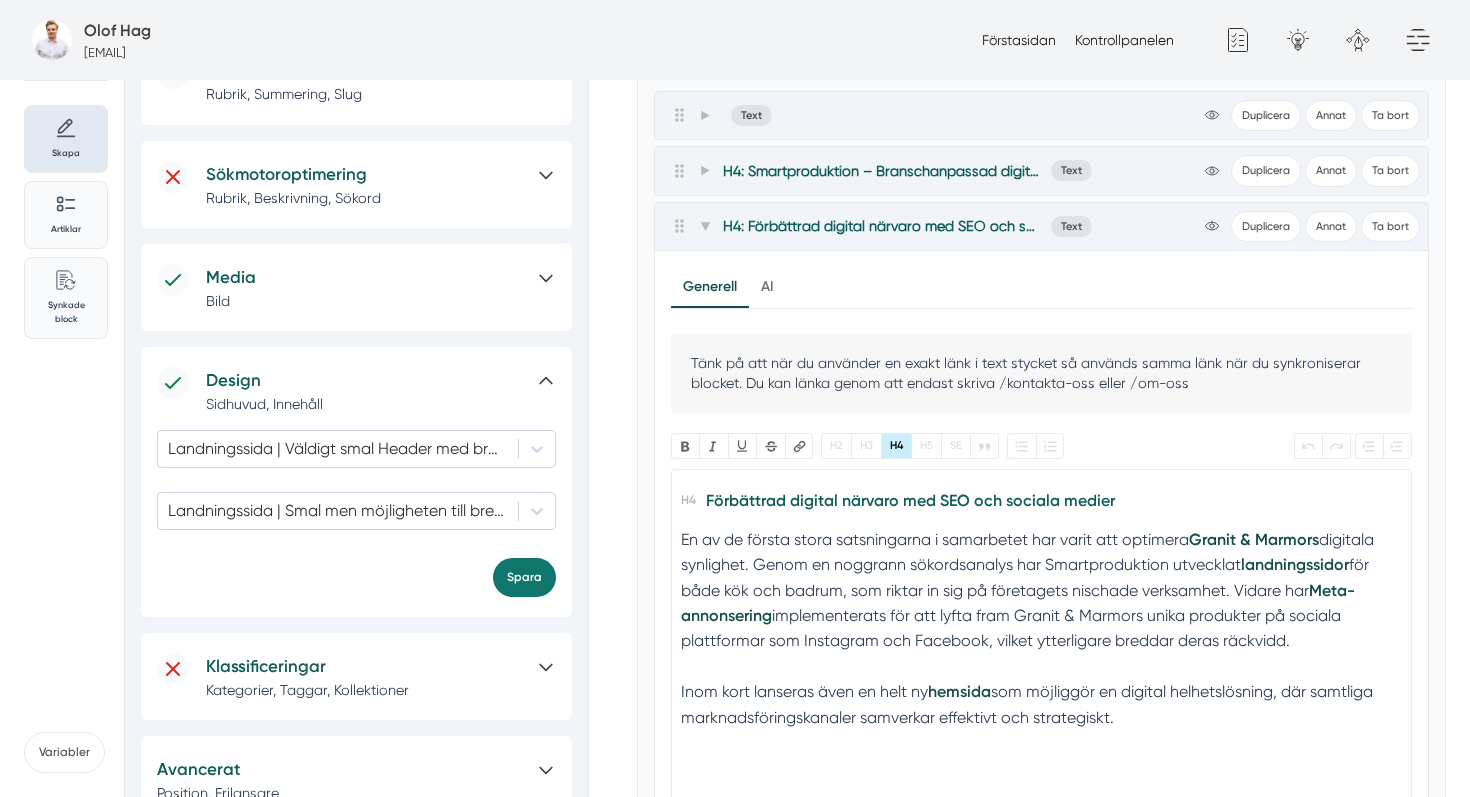 scroll, scrollTop: 259, scrollLeft: 0, axis: vertical 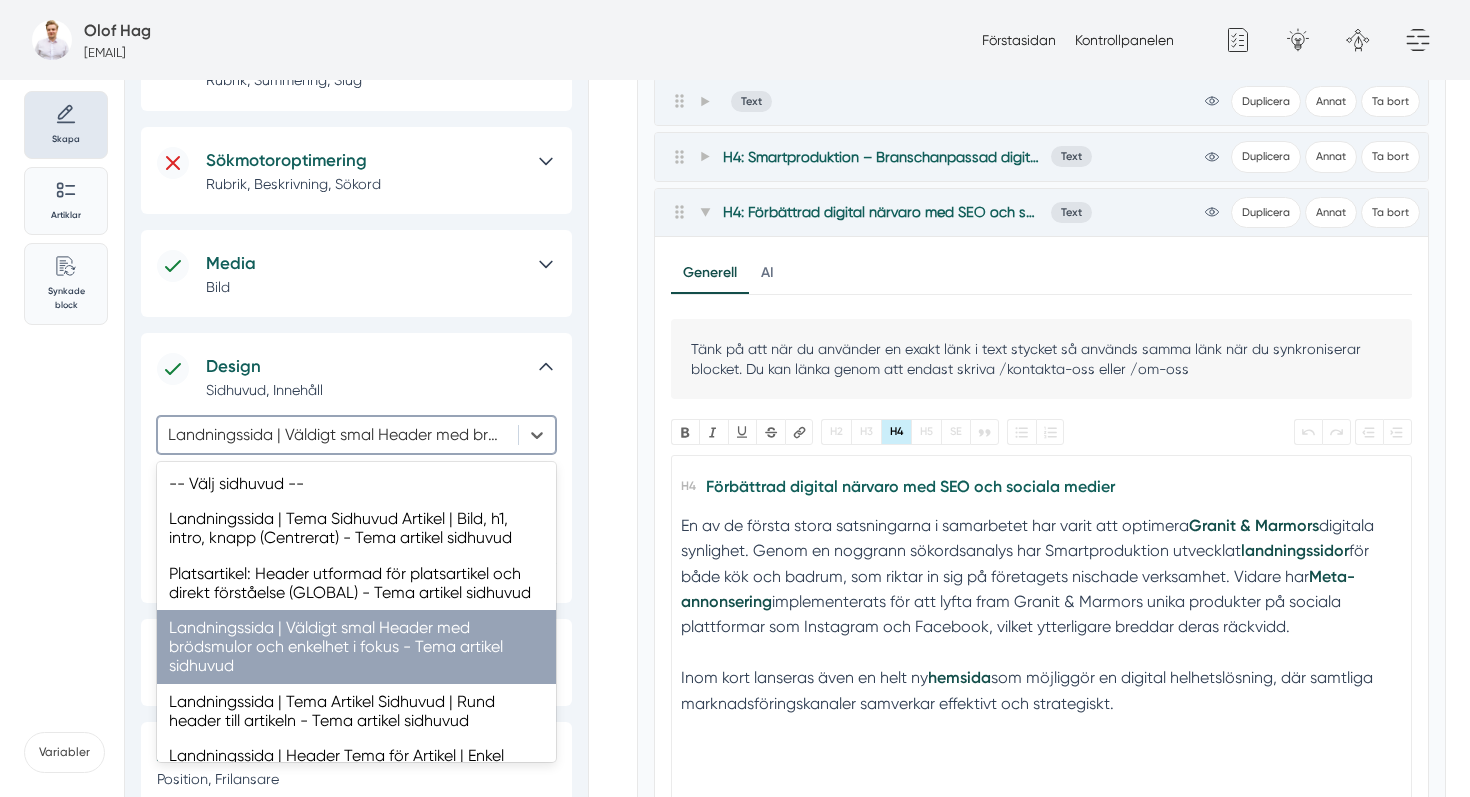 click at bounding box center (338, 434) 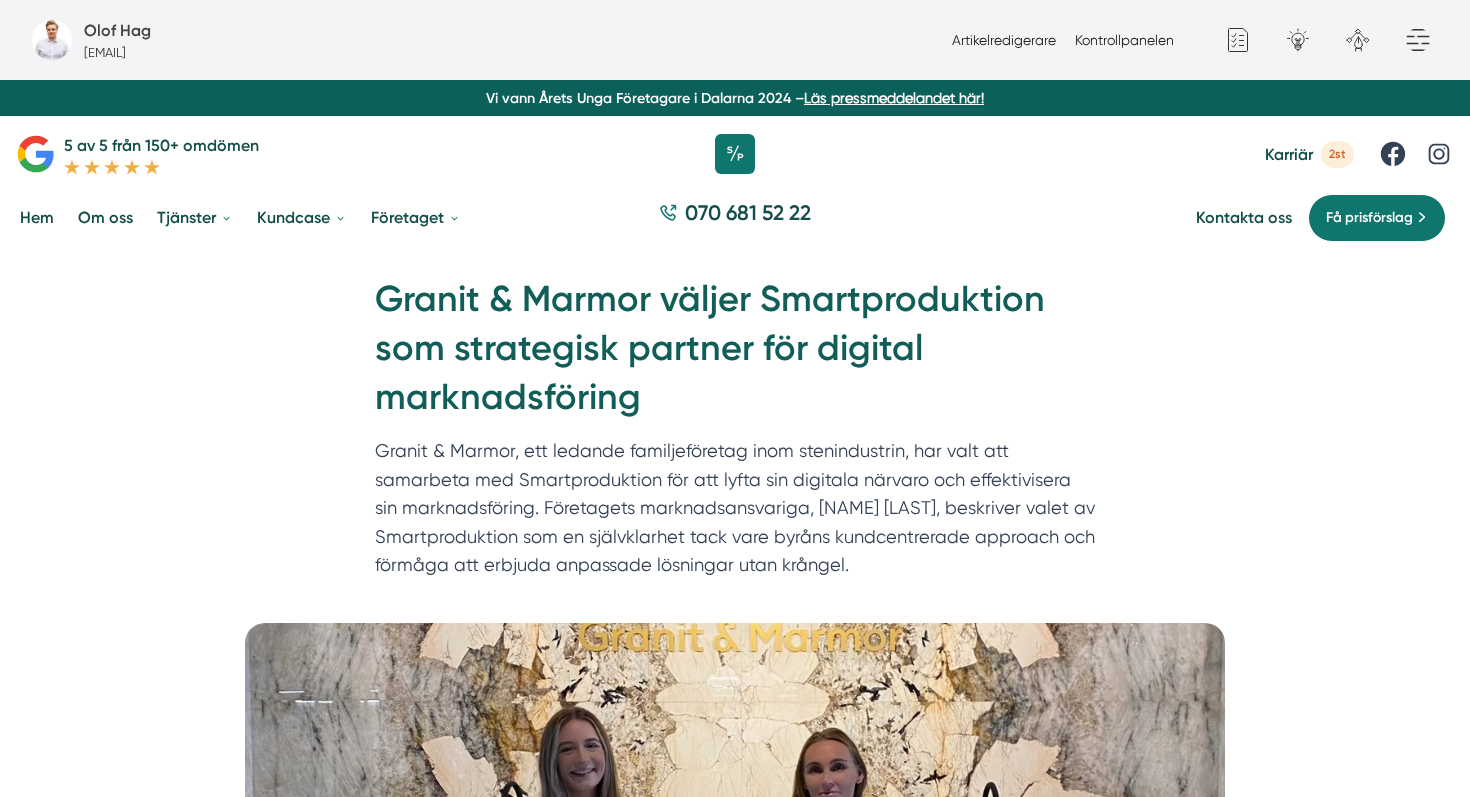 scroll, scrollTop: 0, scrollLeft: 0, axis: both 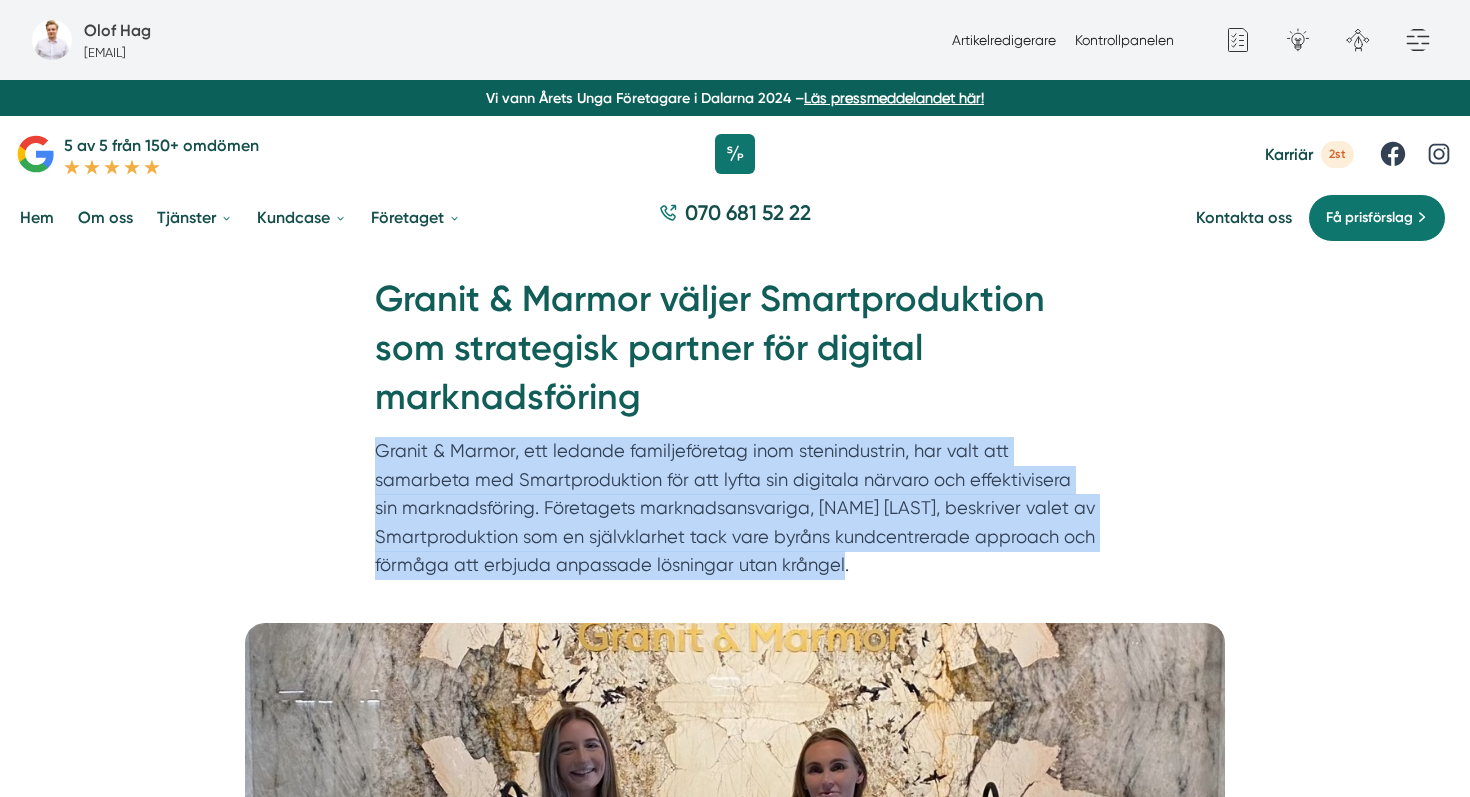 drag, startPoint x: 373, startPoint y: 450, endPoint x: 1047, endPoint y: 557, distance: 682.4405 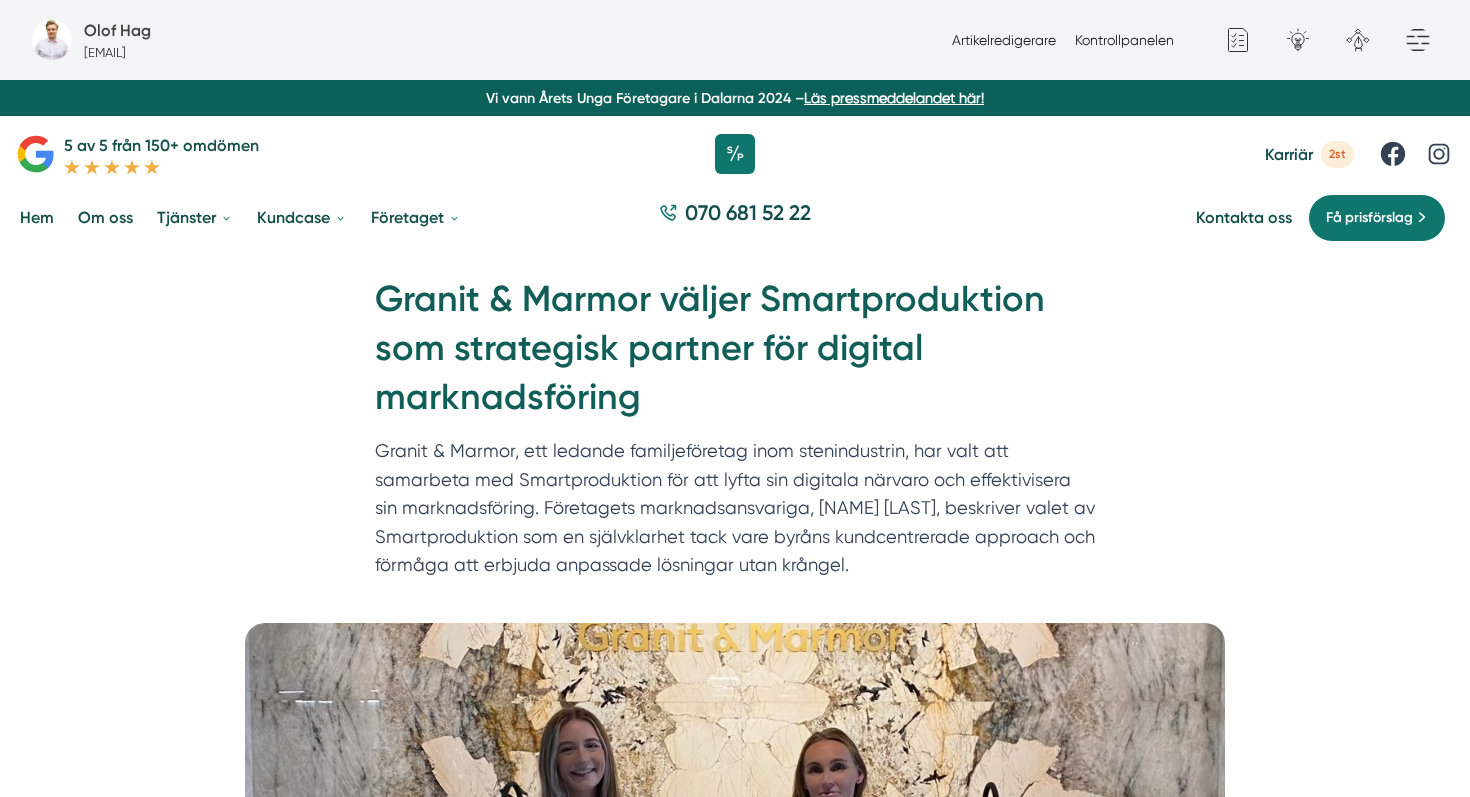 click on "Artikelredigerare
Kontrollpanelen" at bounding box center (1063, 40) 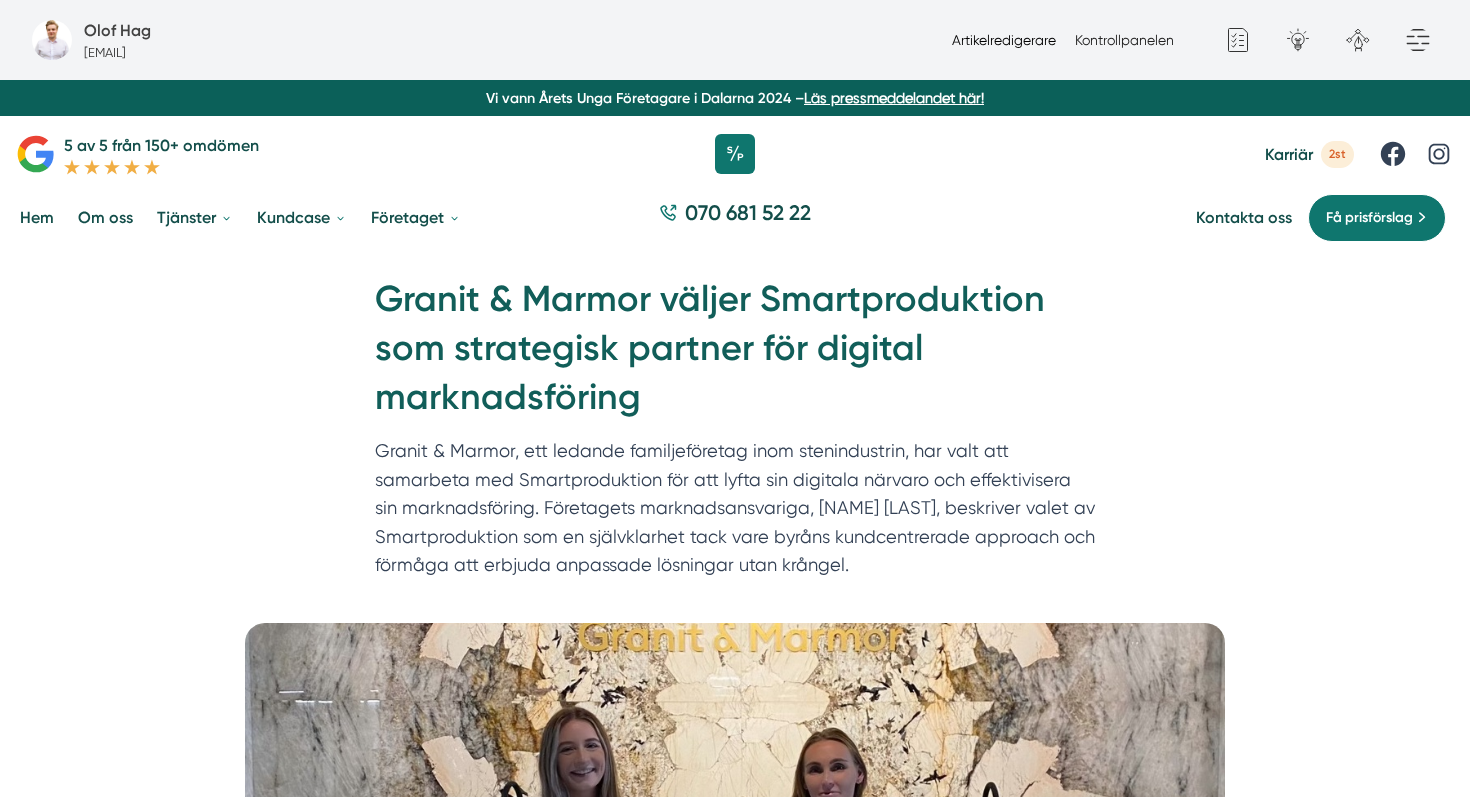 click on "Artikelredigerare" at bounding box center [1004, 40] 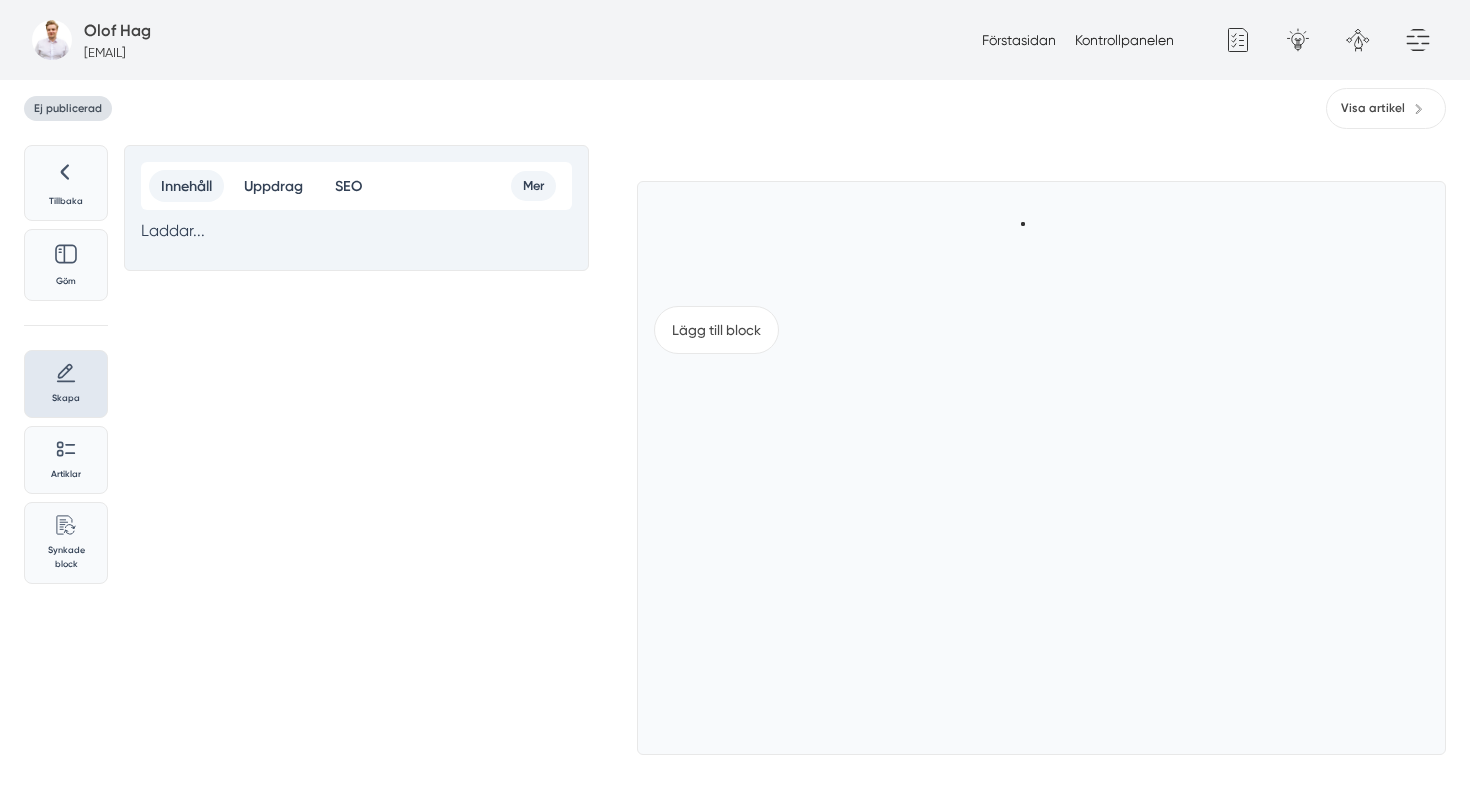 scroll, scrollTop: 0, scrollLeft: 0, axis: both 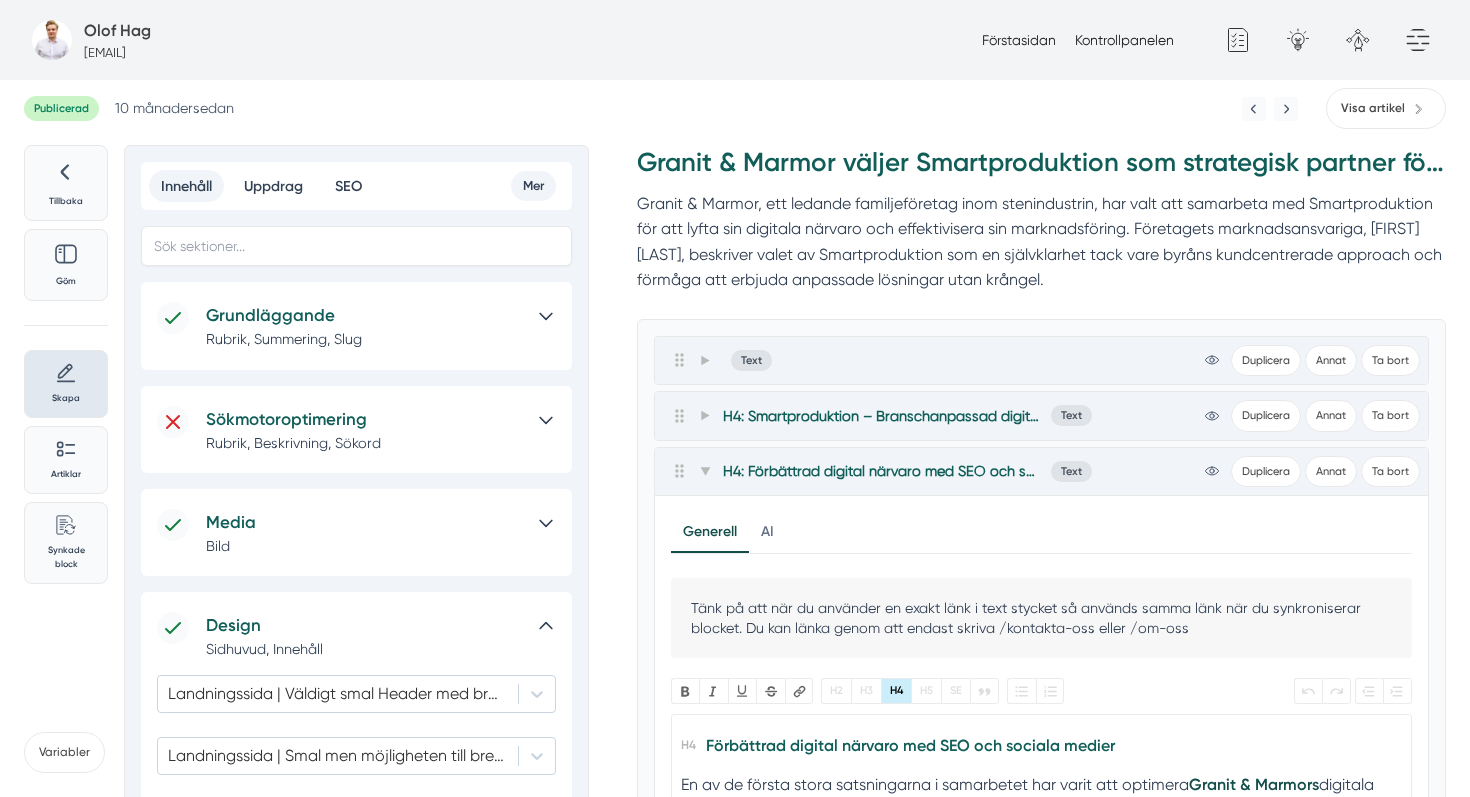 click on "Rubrik, Summering, Slug" at bounding box center [364, 339] 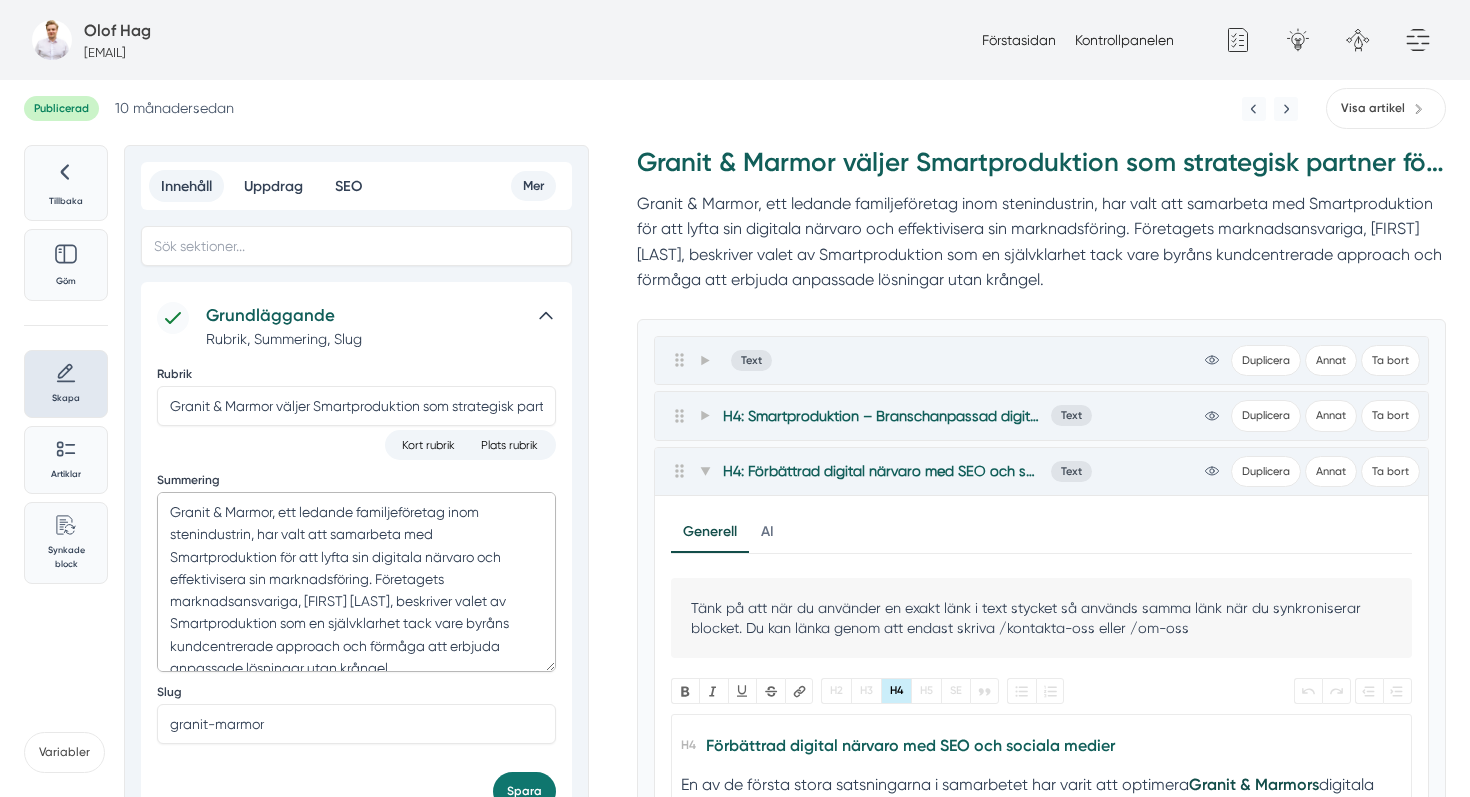 scroll, scrollTop: 16, scrollLeft: 0, axis: vertical 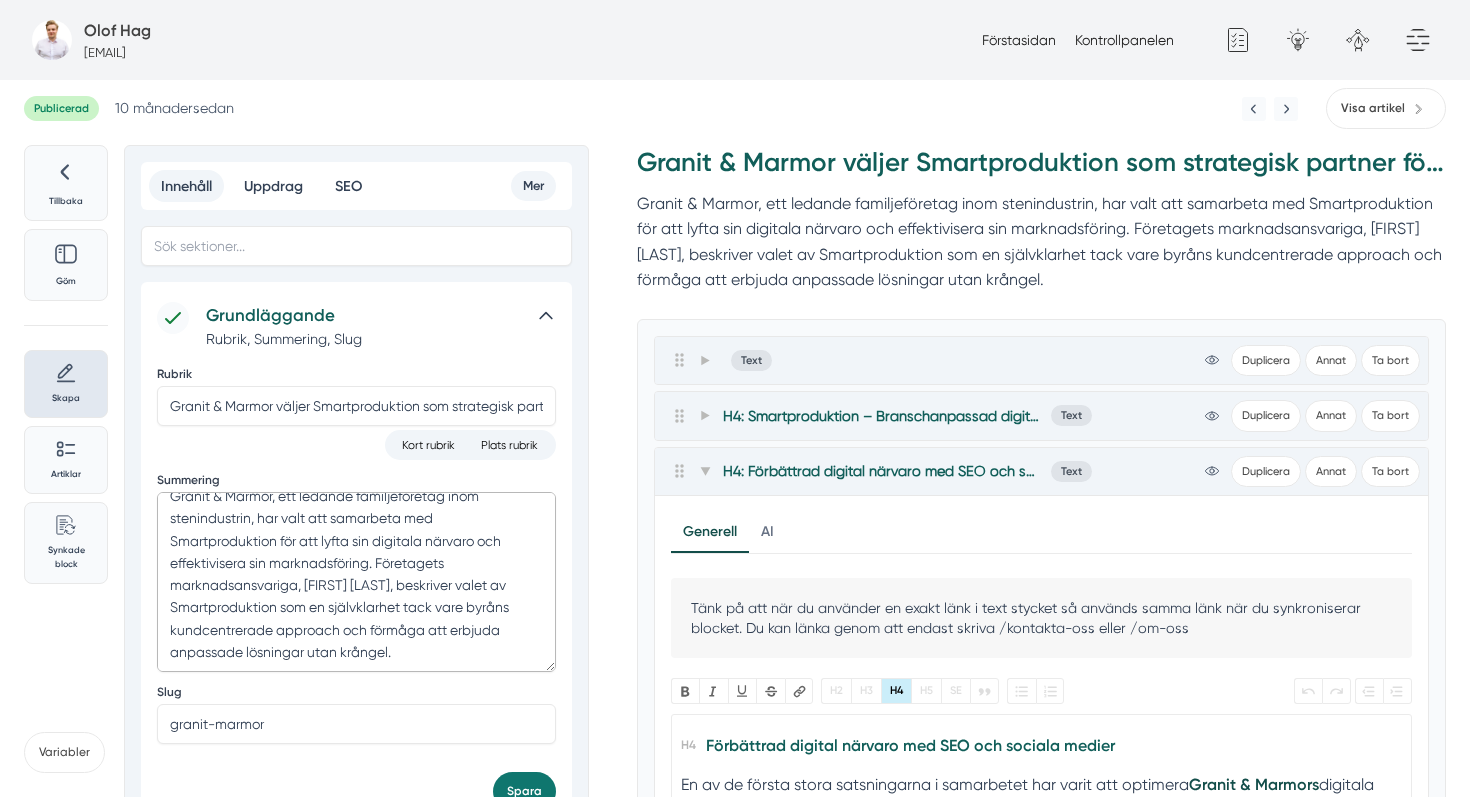 drag, startPoint x: 168, startPoint y: 512, endPoint x: 454, endPoint y: 675, distance: 329.1884 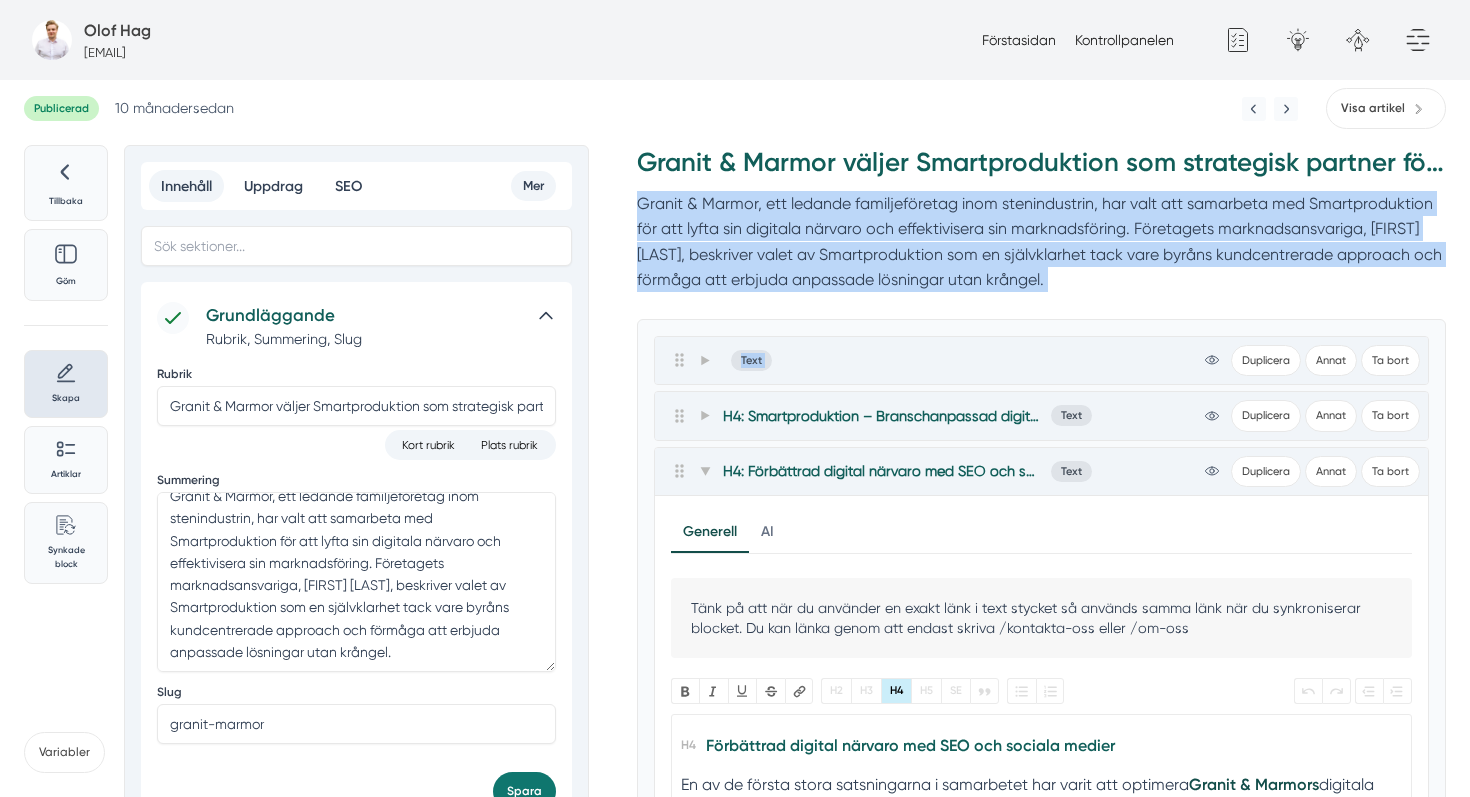 drag, startPoint x: 634, startPoint y: 195, endPoint x: 1133, endPoint y: 316, distance: 513.4608 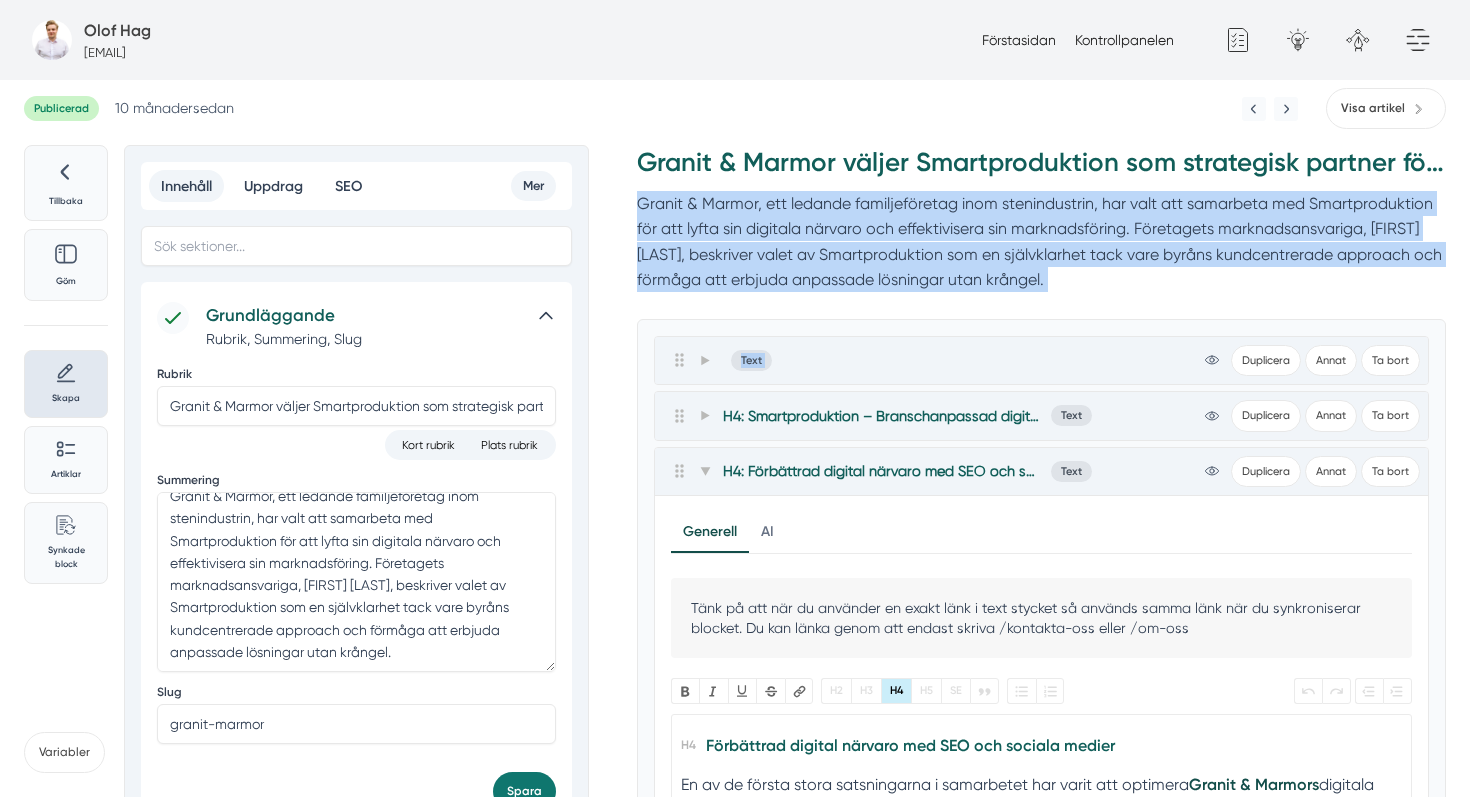 click on "Granit & Marmor, ett ledande familjeföretag inom stenindustrin, har valt att samarbeta med Smartproduktion för att lyfta sin digitala närvaro och effektivisera sin marknadsföring. Företagets marknadsansvariga, [NAME] [LAST], beskriver valet av Smartproduktion som en självklarhet tack vare byråns kundcentrerade approach och förmåga att erbjuda anpassade lösningar utan krångel." at bounding box center (1042, 242) 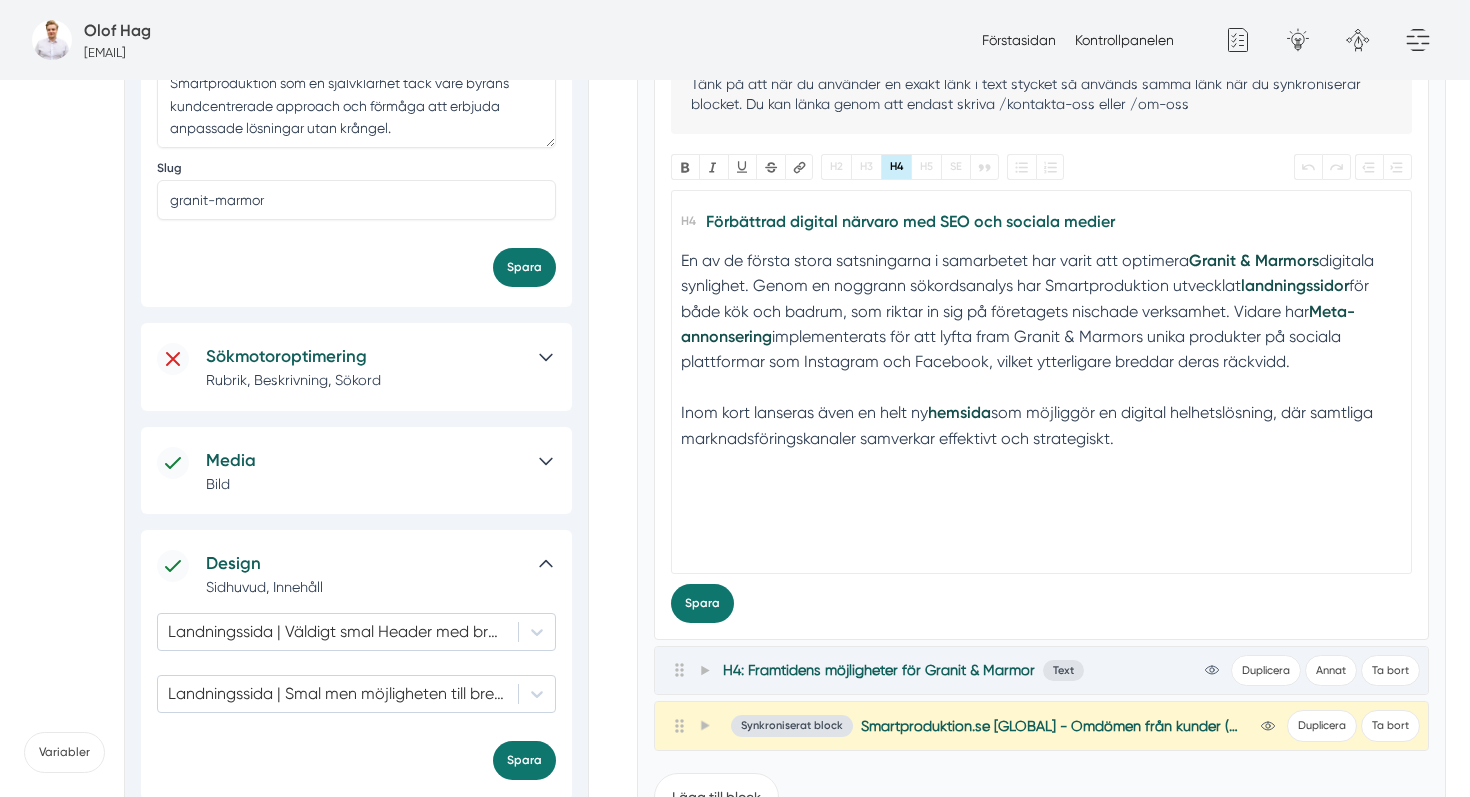 scroll, scrollTop: 593, scrollLeft: 0, axis: vertical 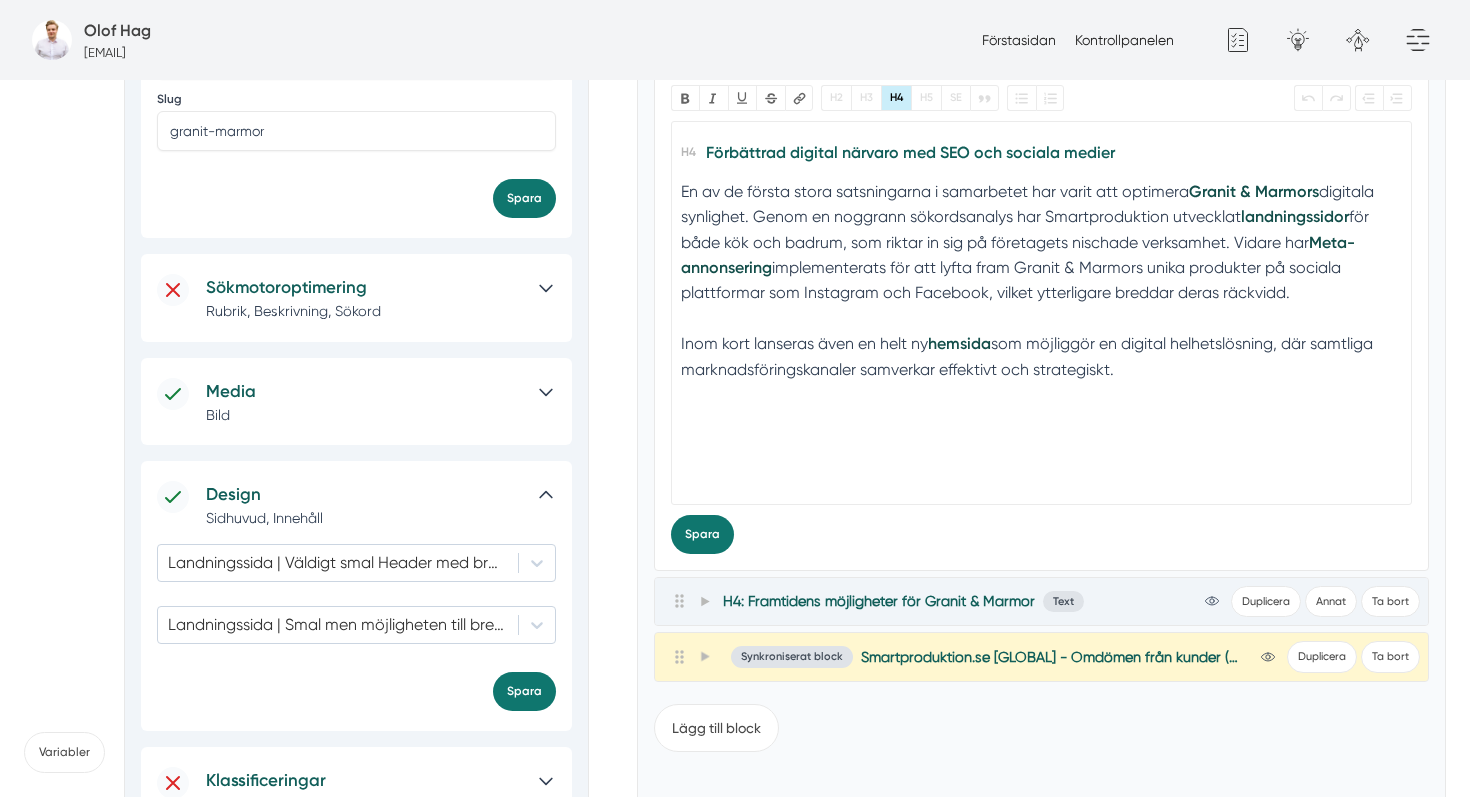 click on "Media" at bounding box center [364, 391] 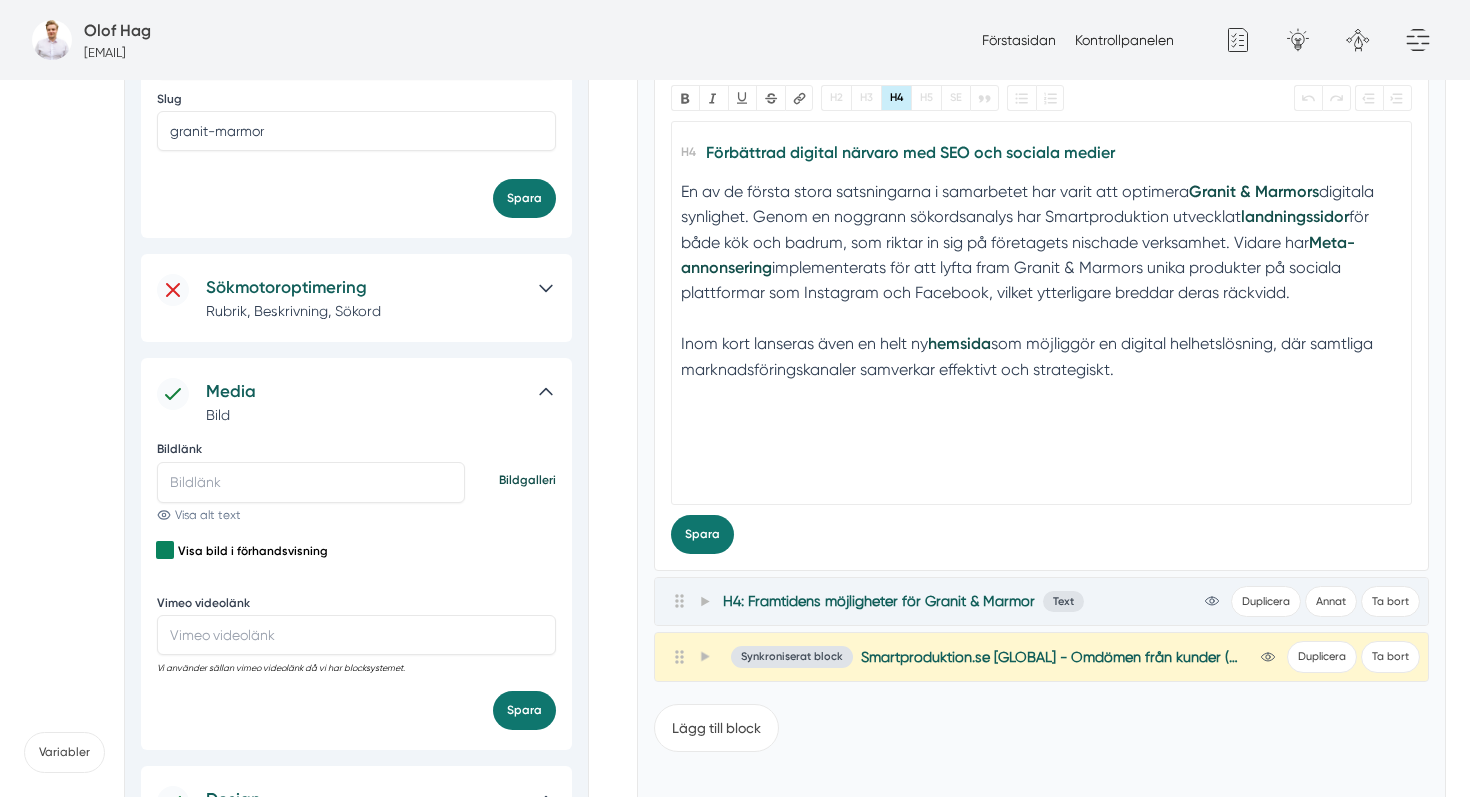 click on "Sökmotoroptimering" at bounding box center [364, 287] 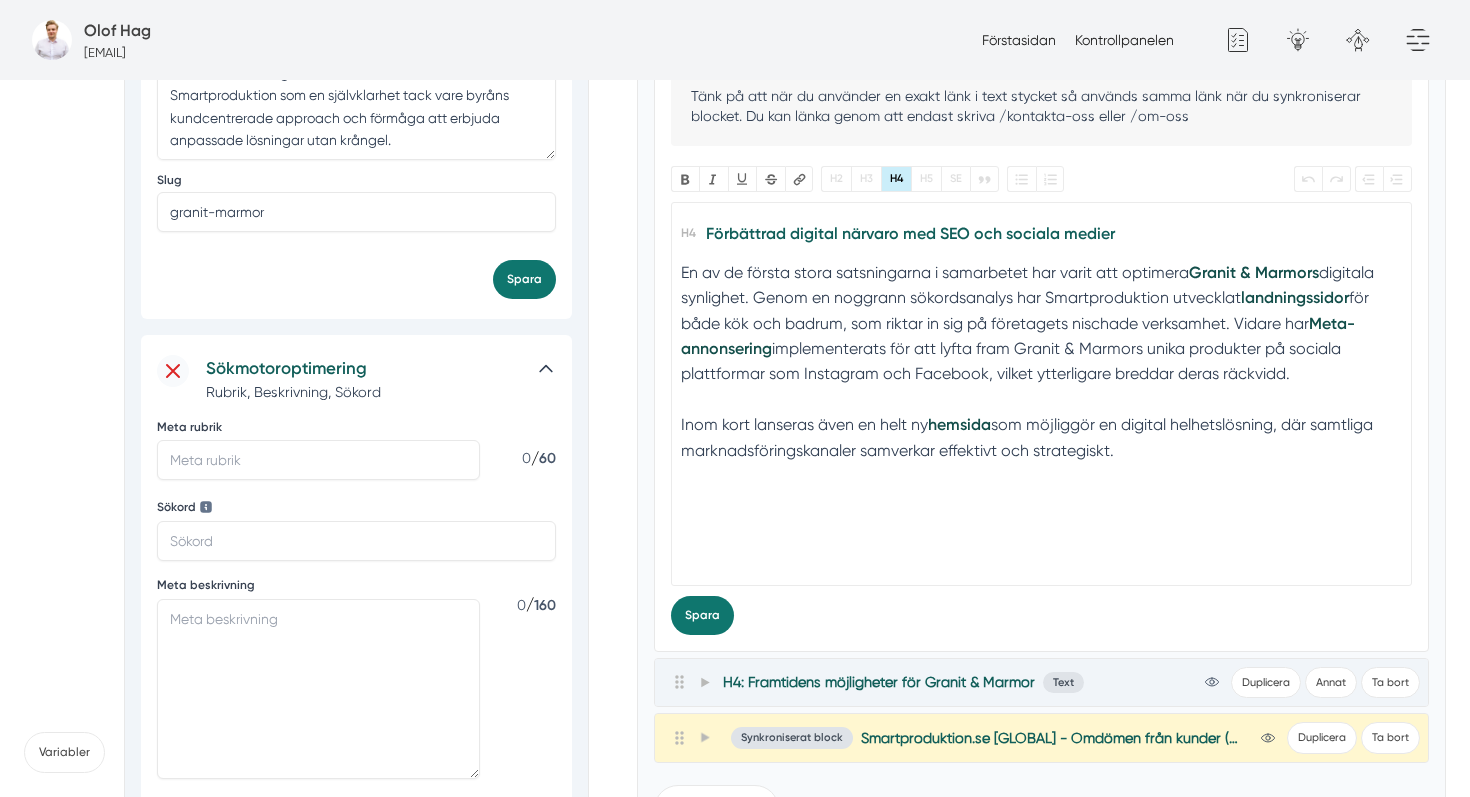 scroll, scrollTop: 0, scrollLeft: 0, axis: both 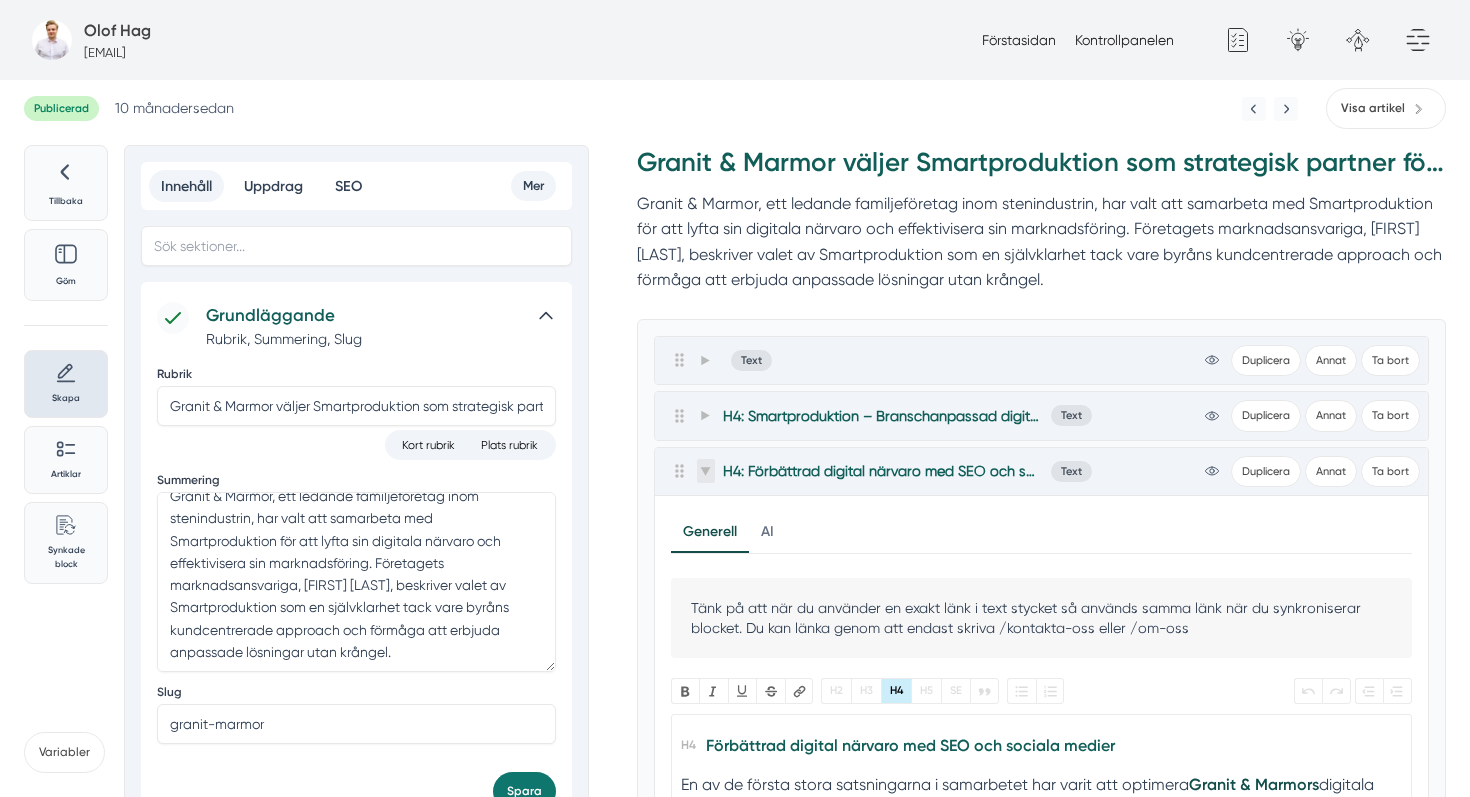 click at bounding box center [706, 471] 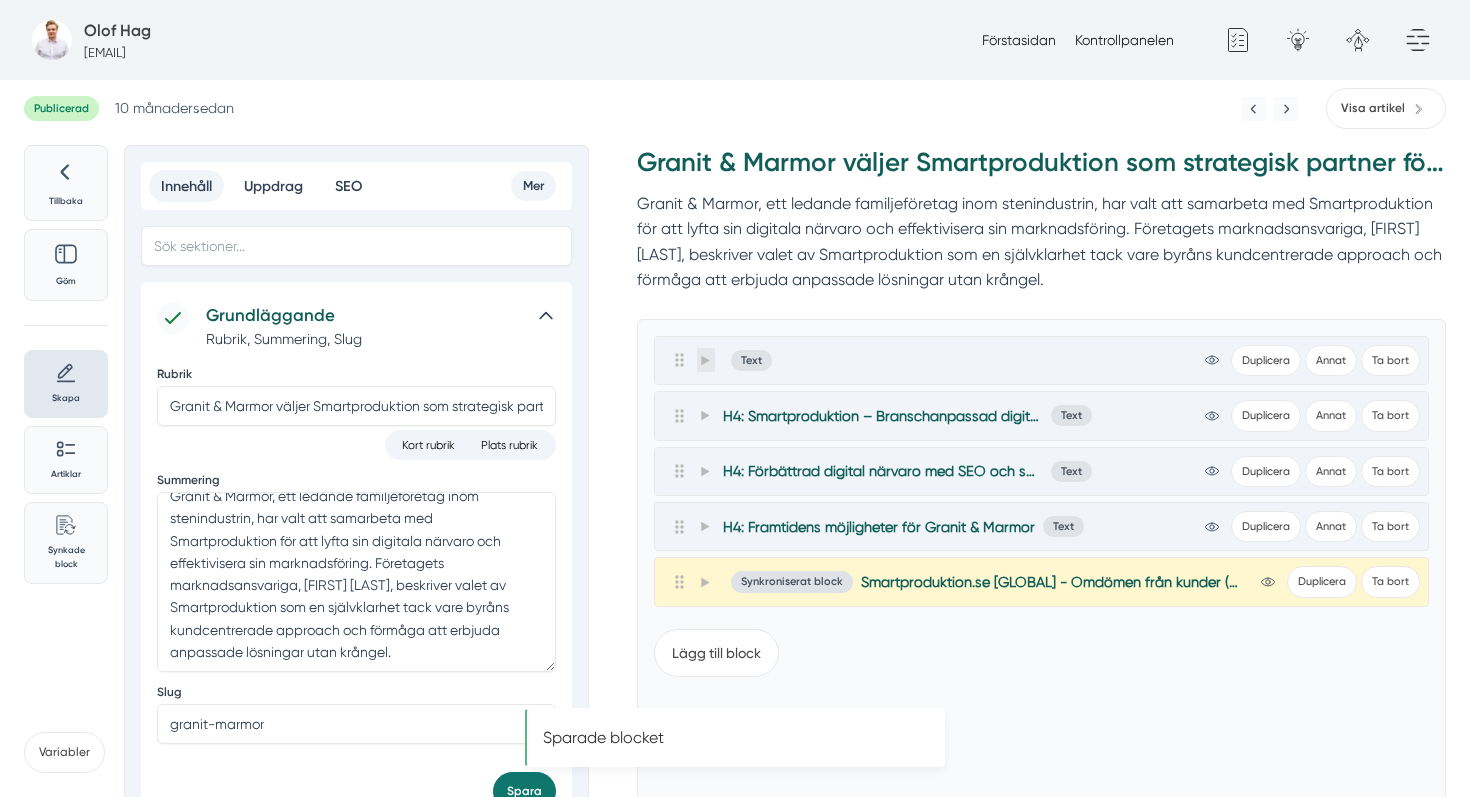 click 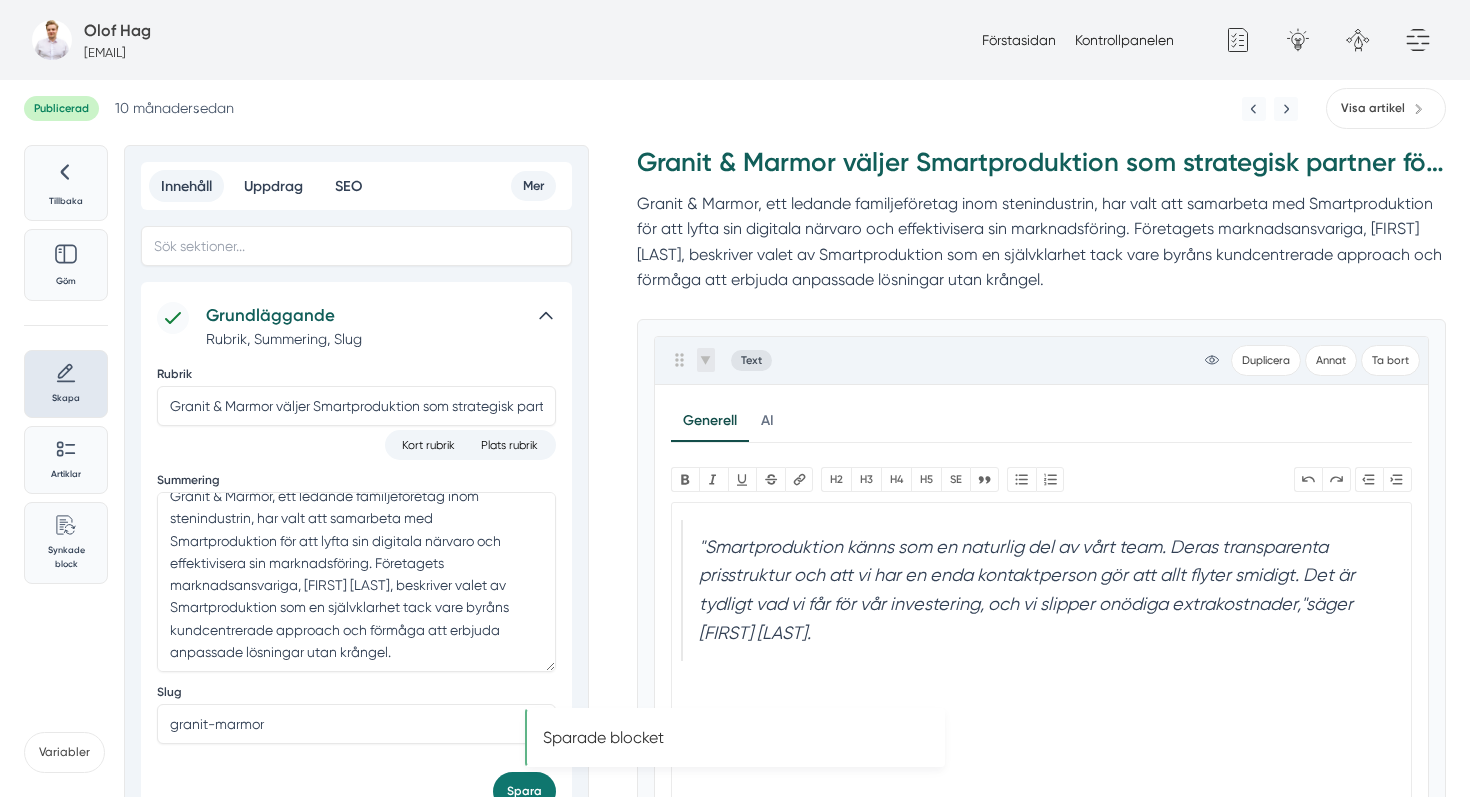 click 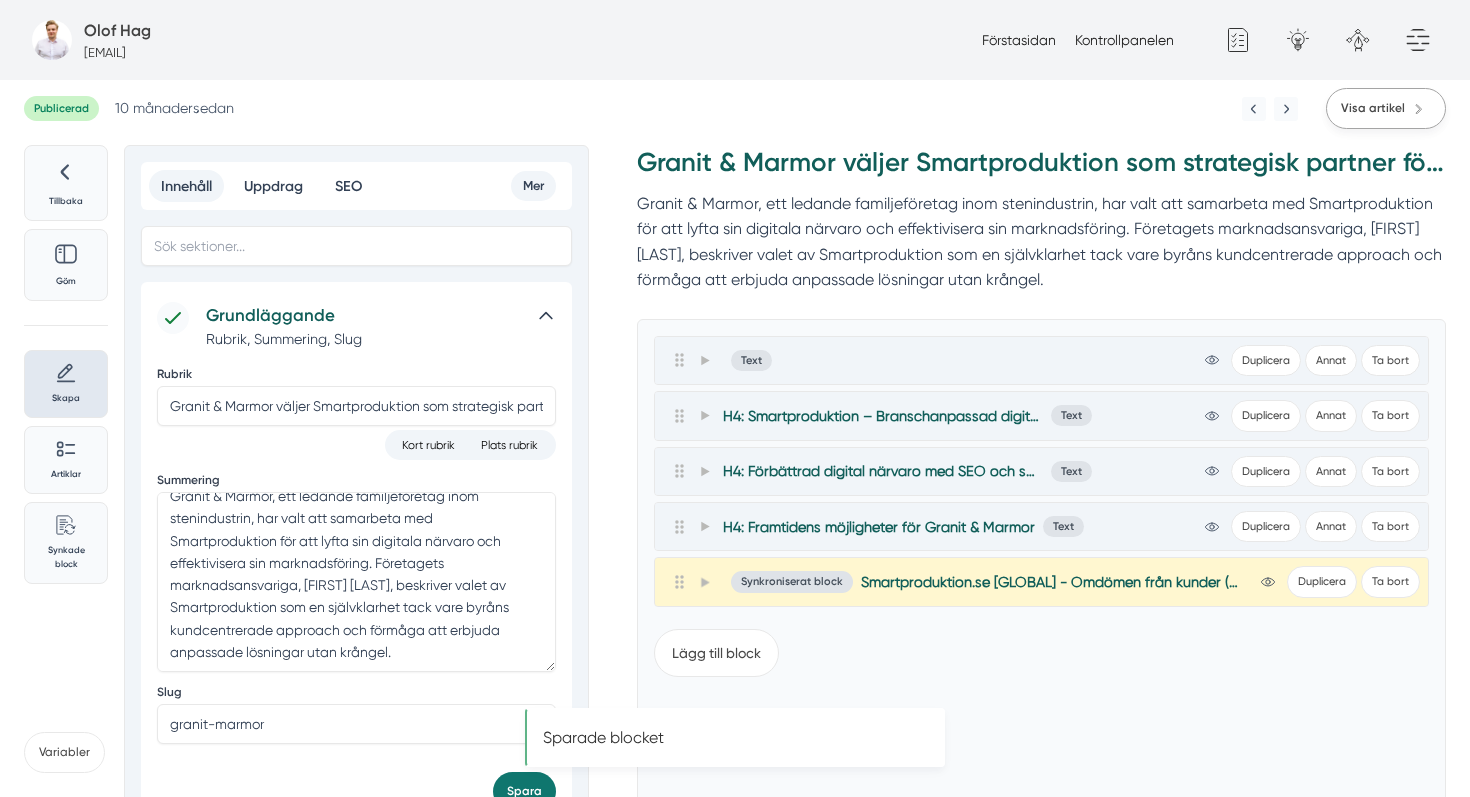 click on "Visa artikel" at bounding box center [1386, 108] 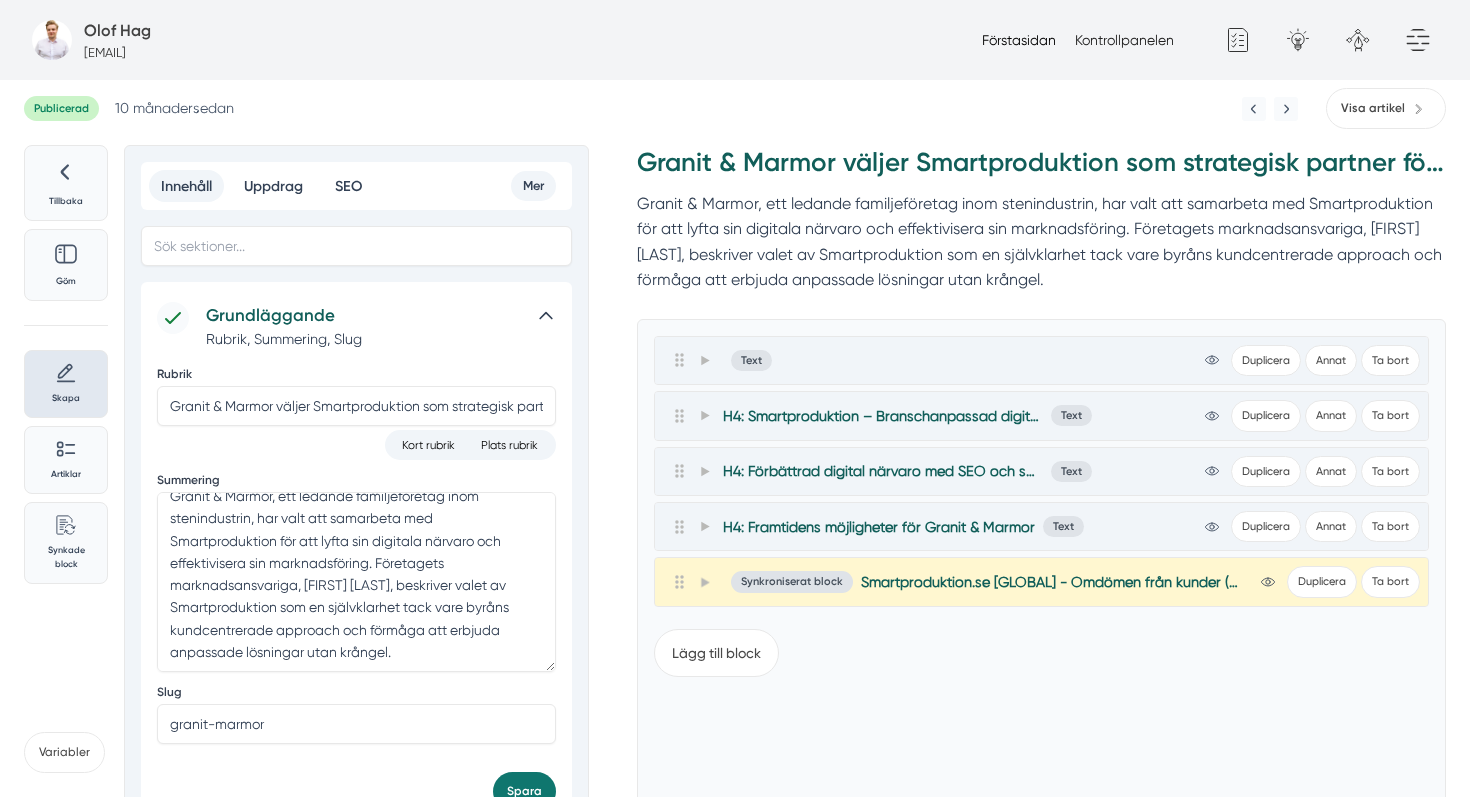 click on "Förstasidan" at bounding box center [1019, 40] 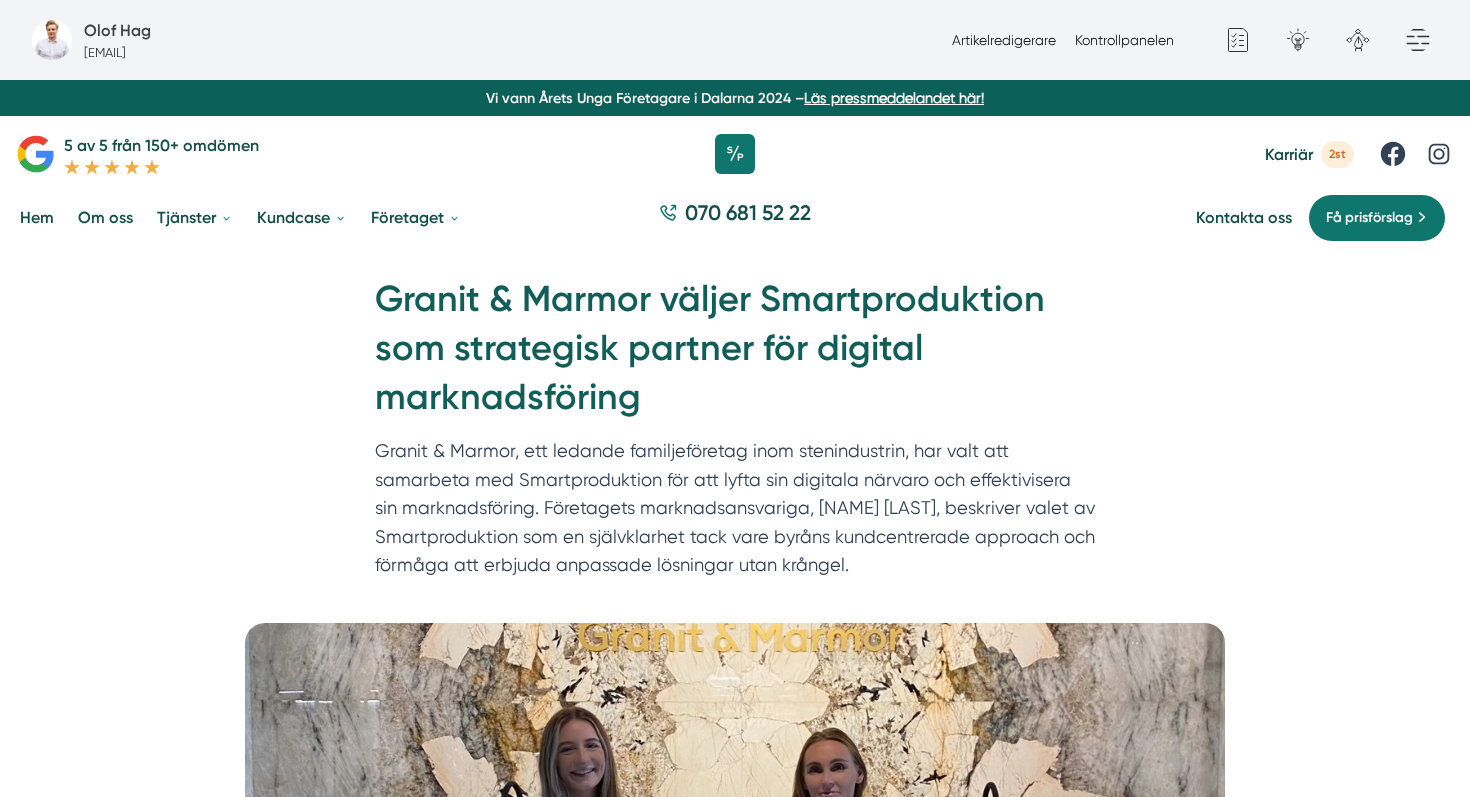scroll, scrollTop: 0, scrollLeft: 0, axis: both 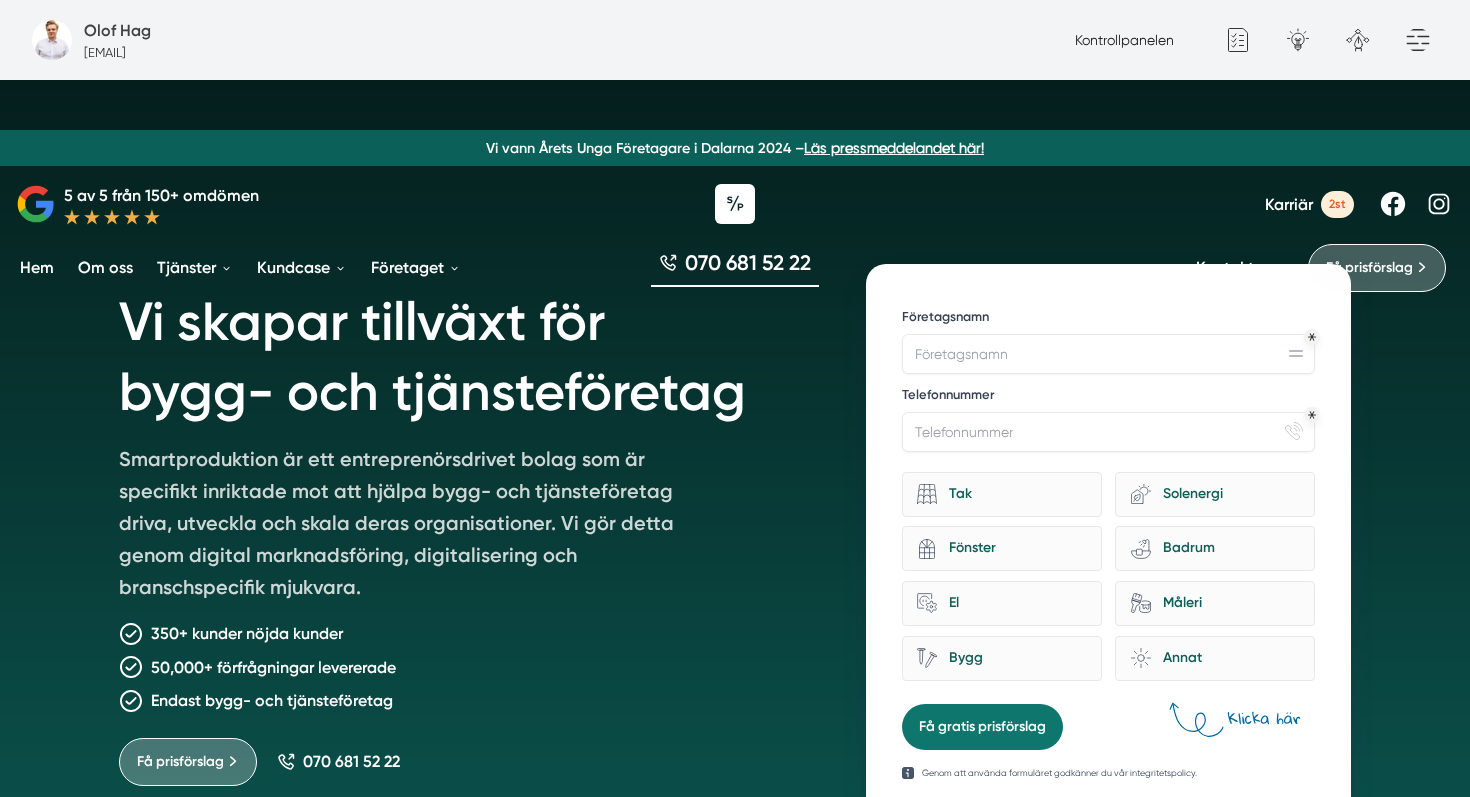 click on "Kontrollpanelen" at bounding box center (1124, 40) 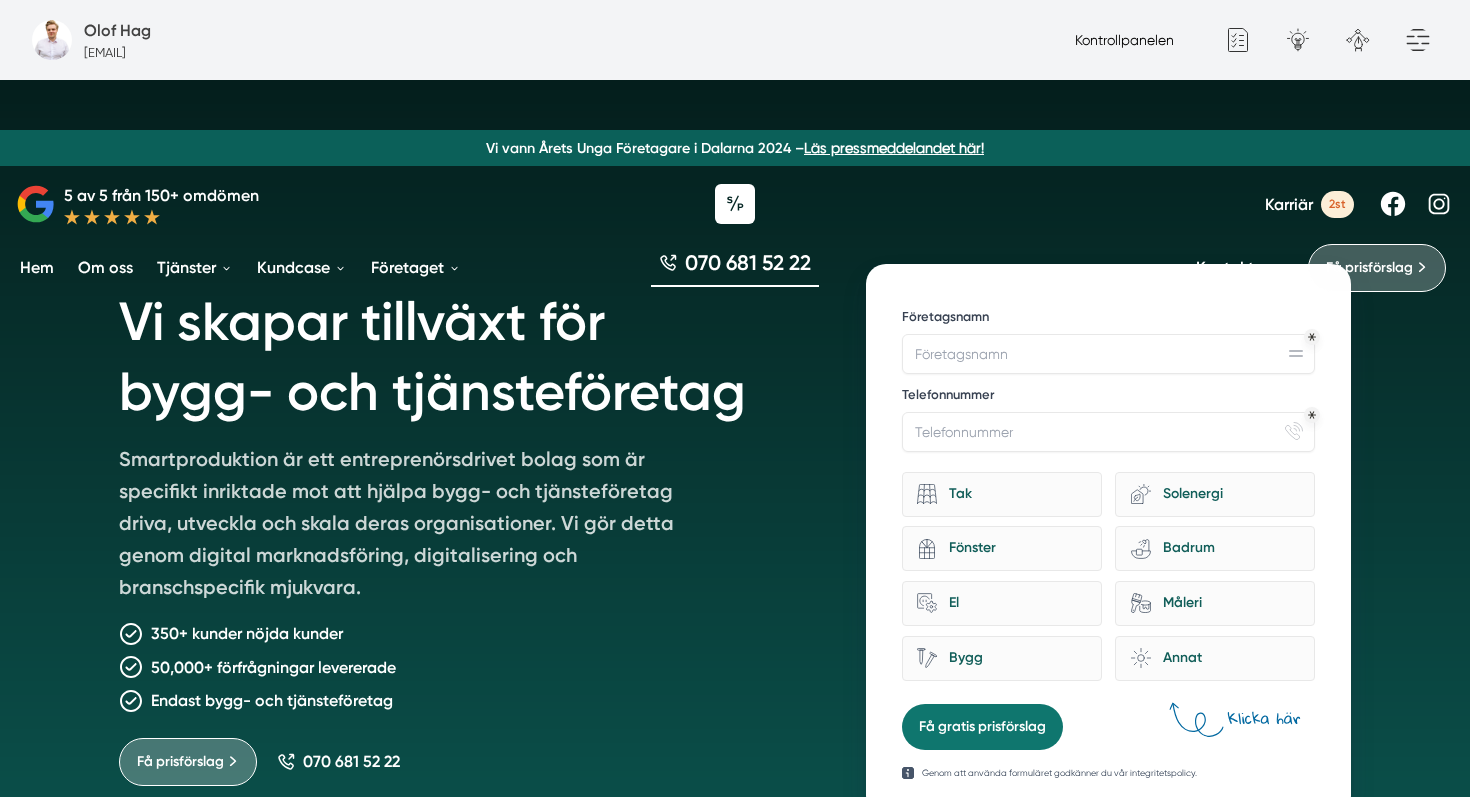 click on "Kontrollpanelen" at bounding box center [1124, 40] 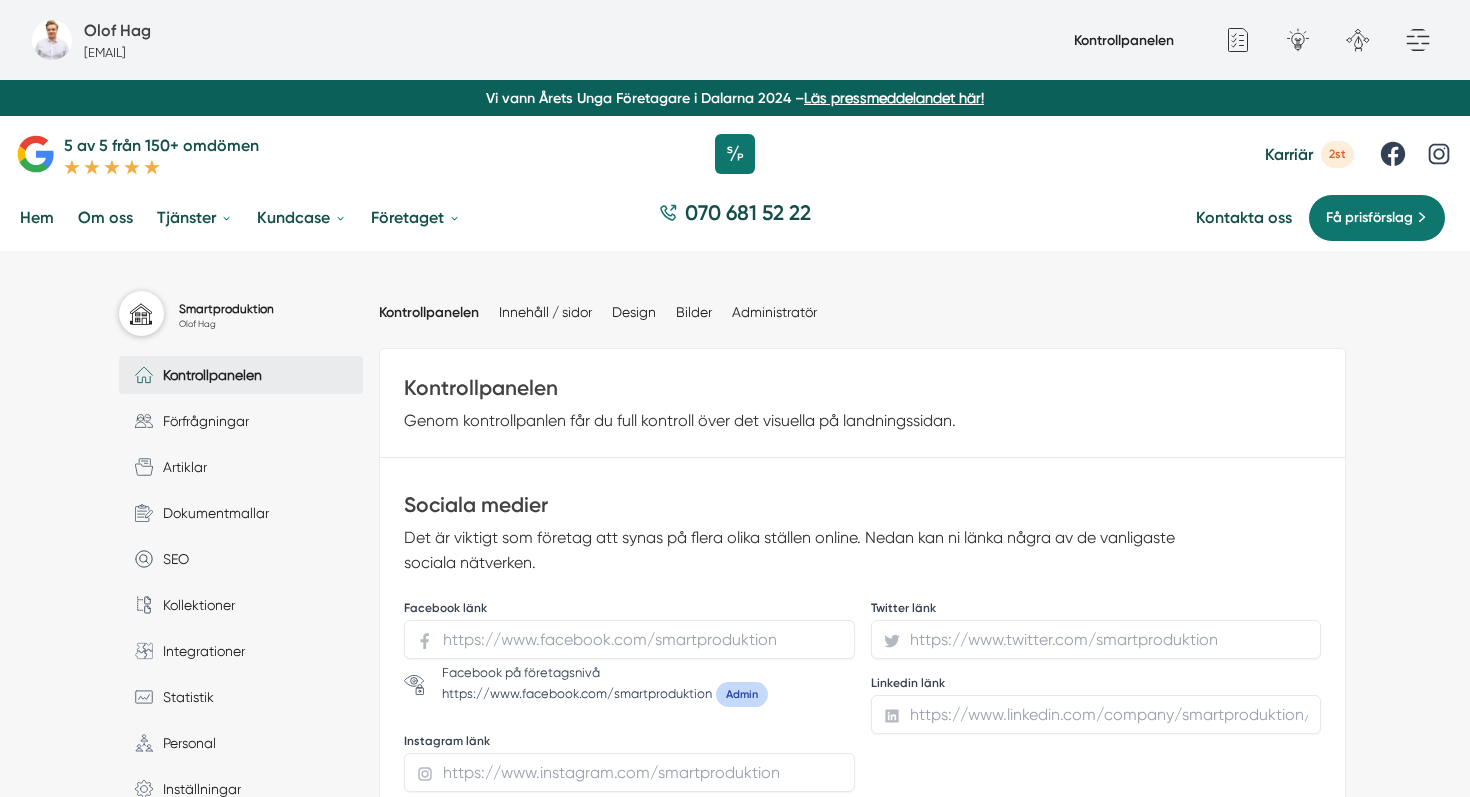 scroll, scrollTop: 0, scrollLeft: 0, axis: both 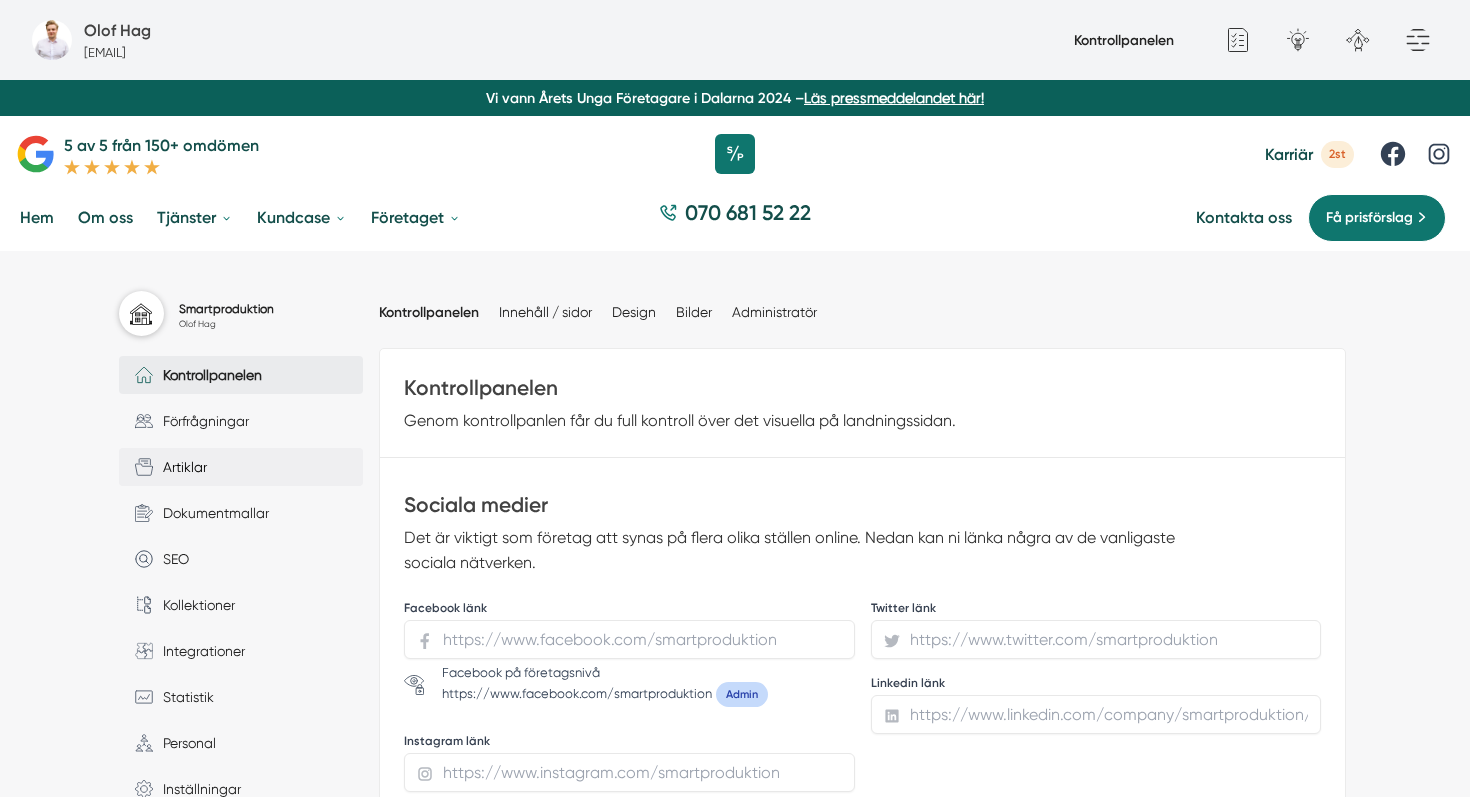 click on "Artiklar" at bounding box center (180, 467) 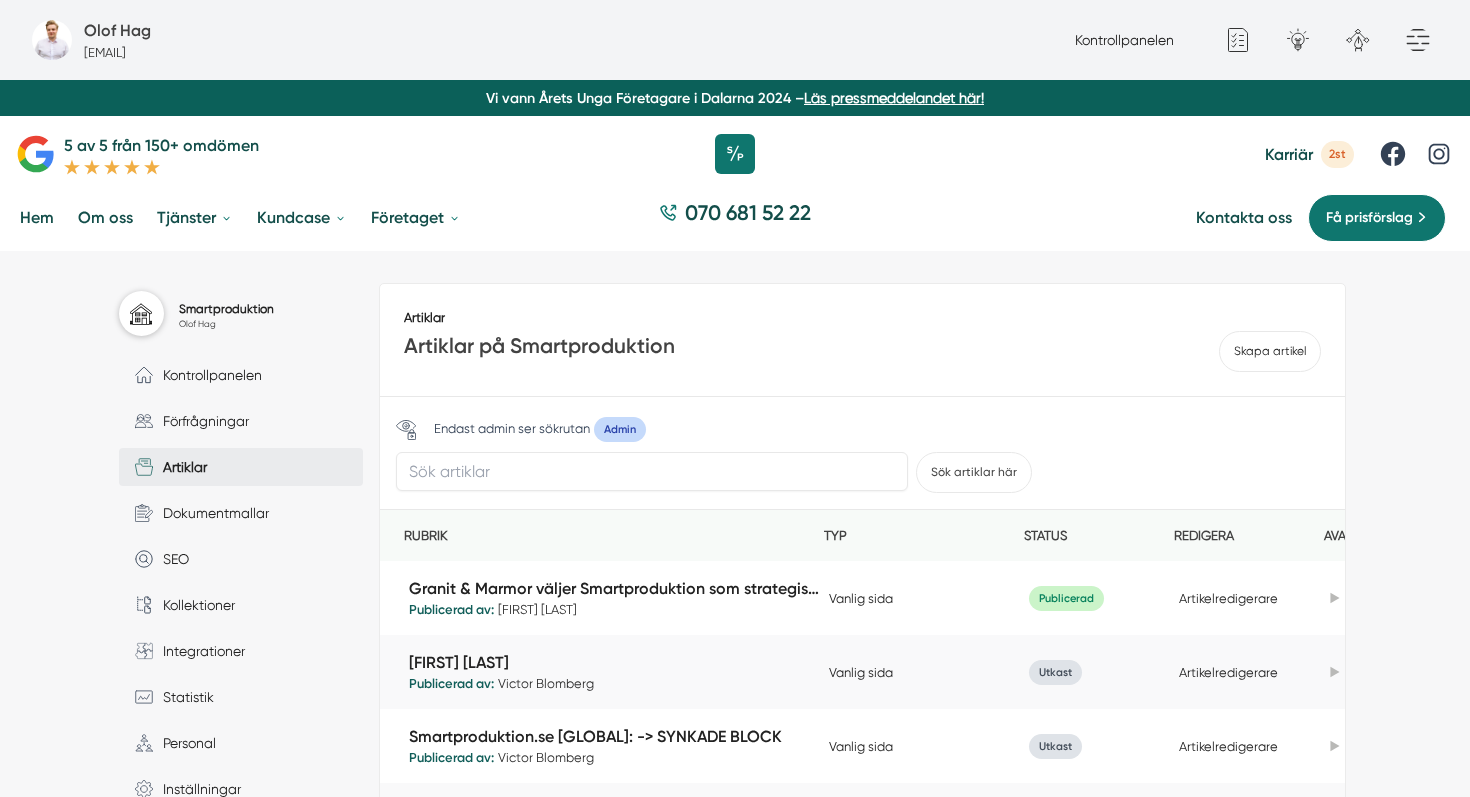 scroll, scrollTop: 0, scrollLeft: 0, axis: both 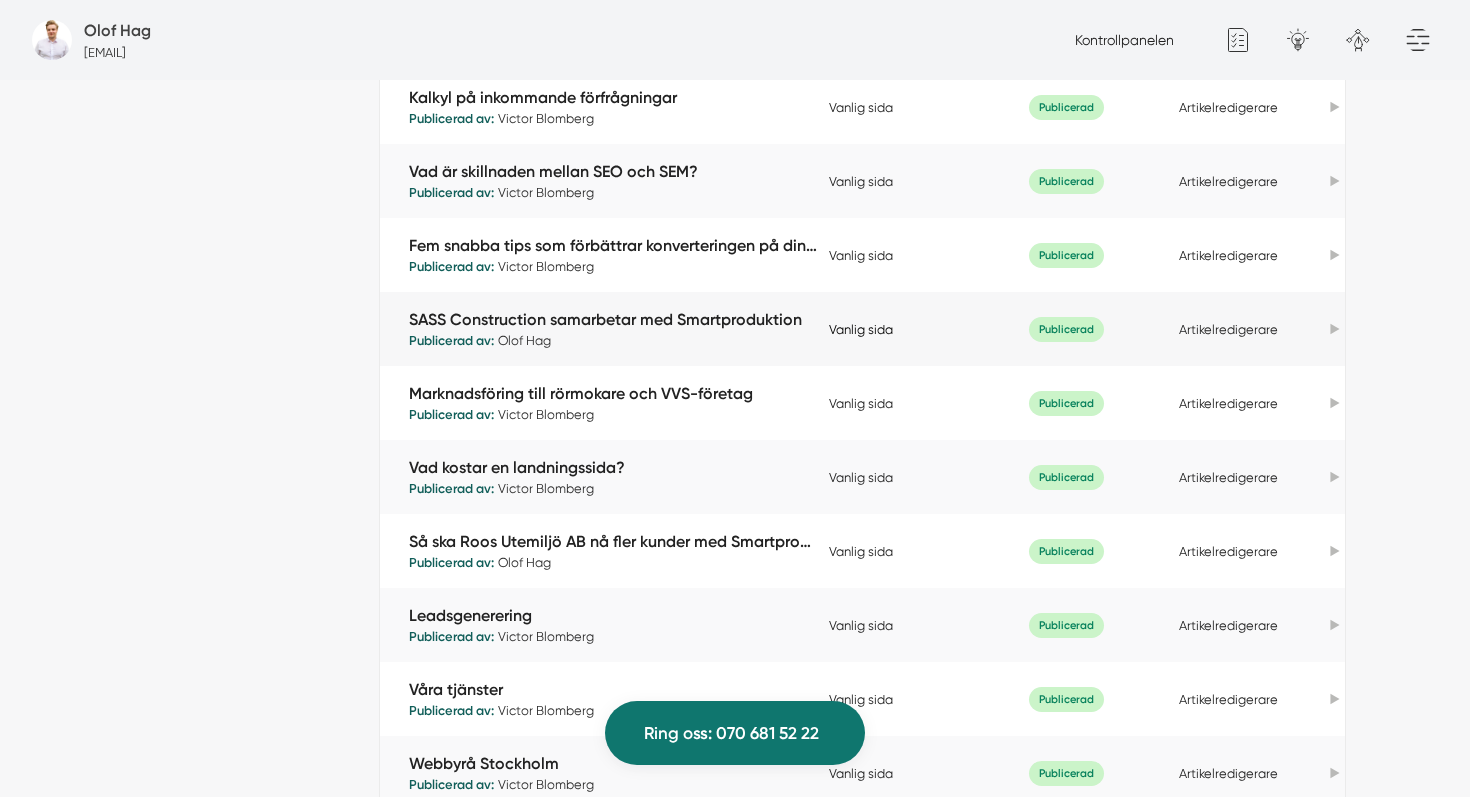 click on "Vanlig sida" at bounding box center (861, 329) 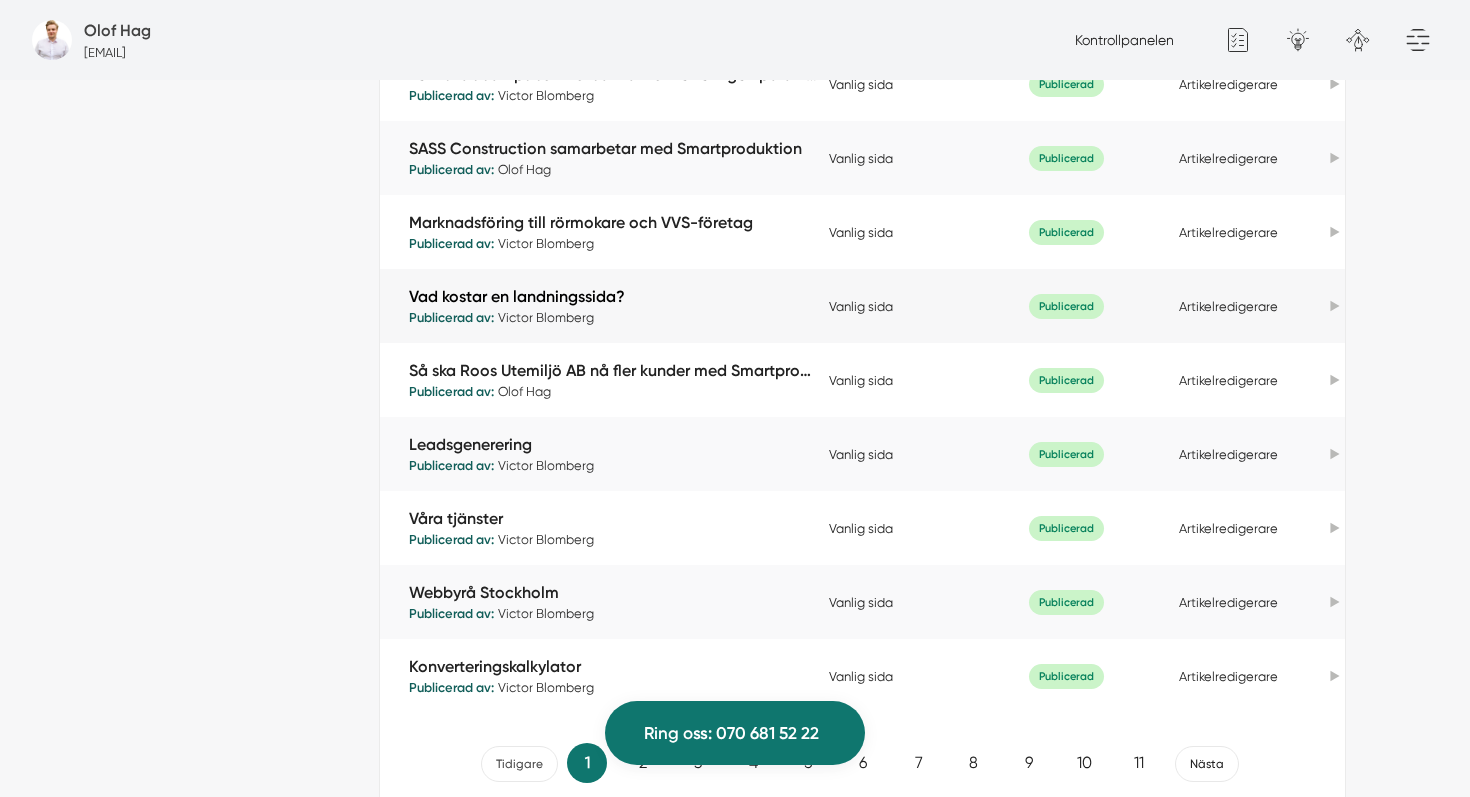 scroll, scrollTop: 980, scrollLeft: 0, axis: vertical 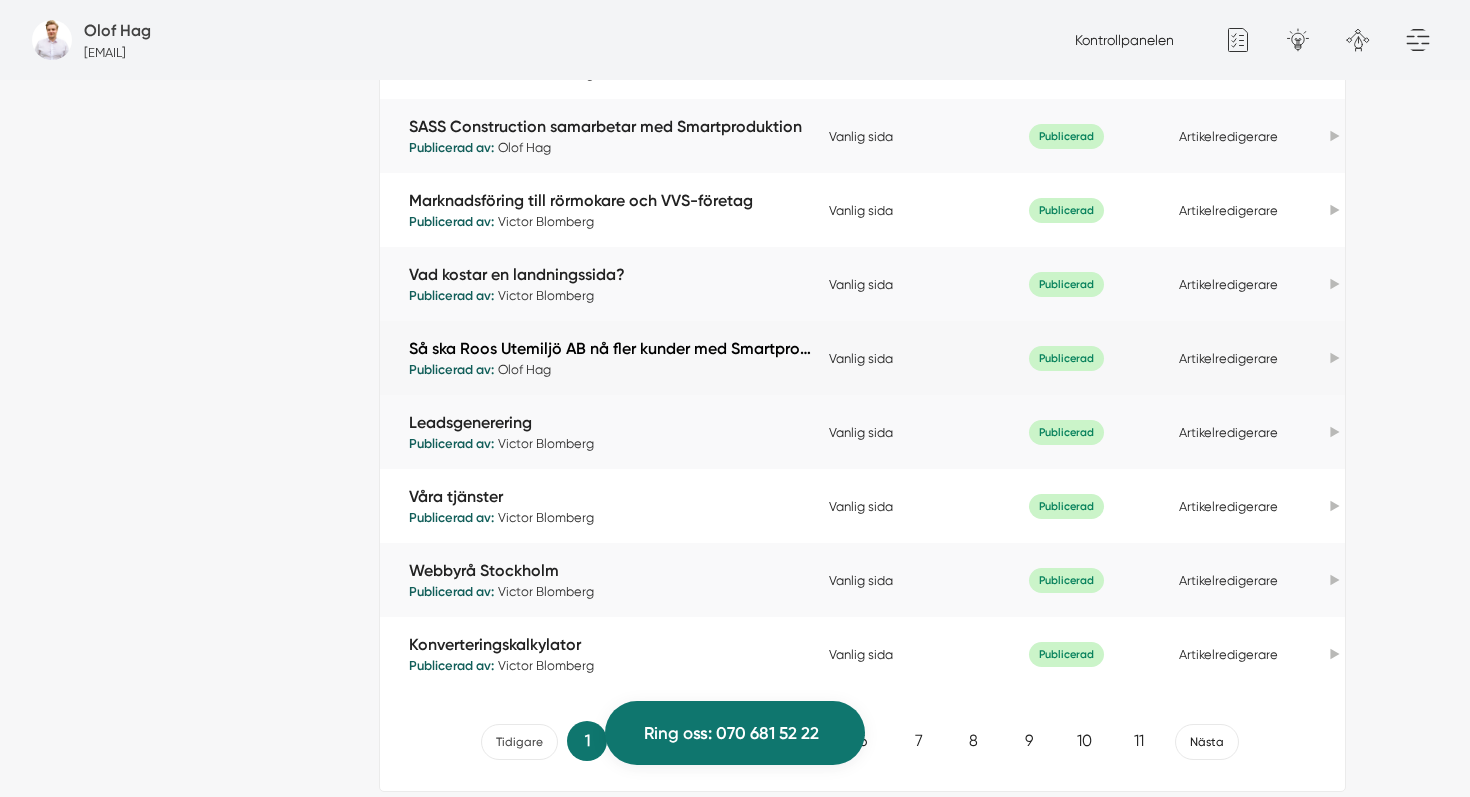 click on "Så ska Roos Utemiljö AB nå fler kunder med Smartproduktions SEO-lösning" at bounding box center [614, 348] 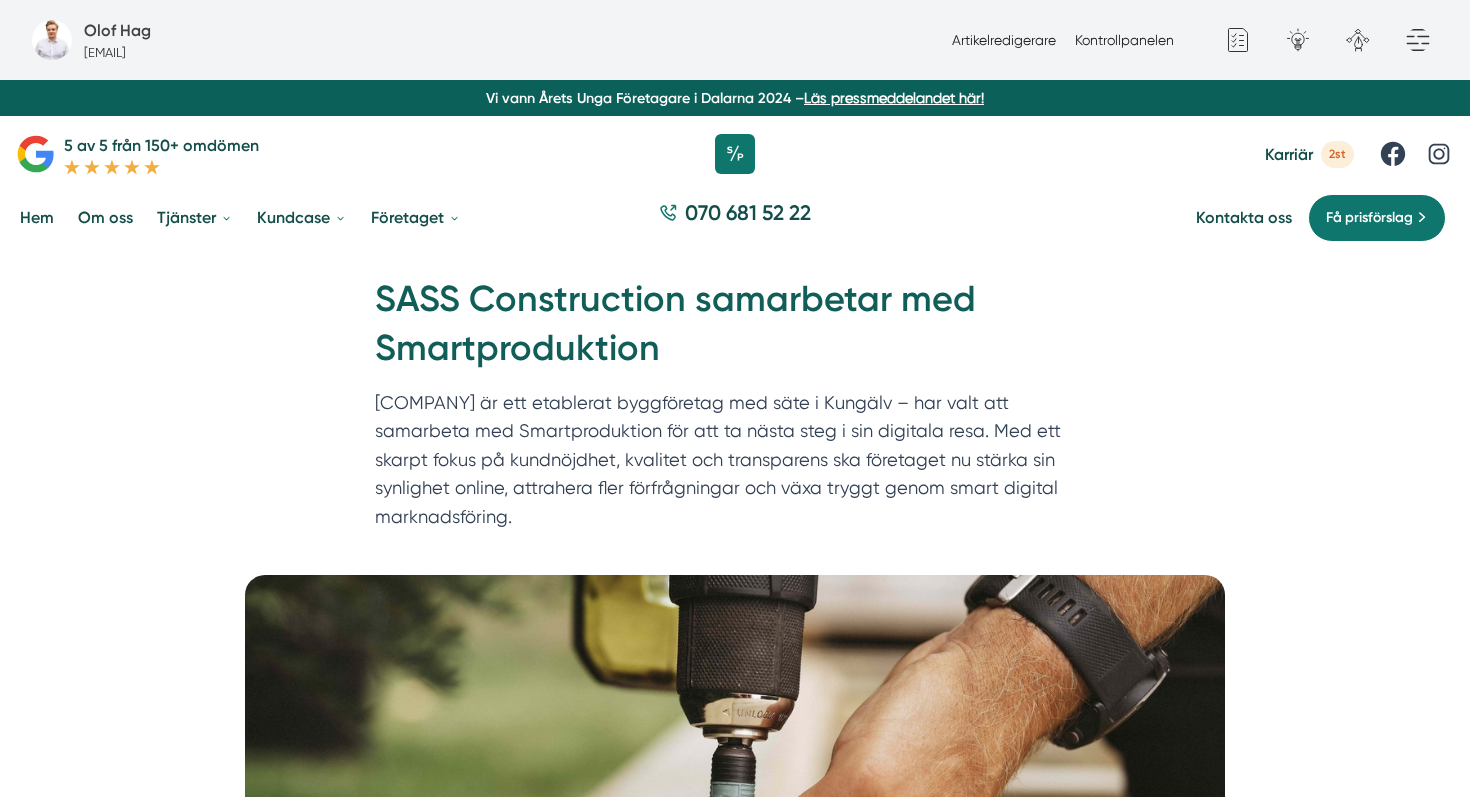 scroll, scrollTop: 0, scrollLeft: 0, axis: both 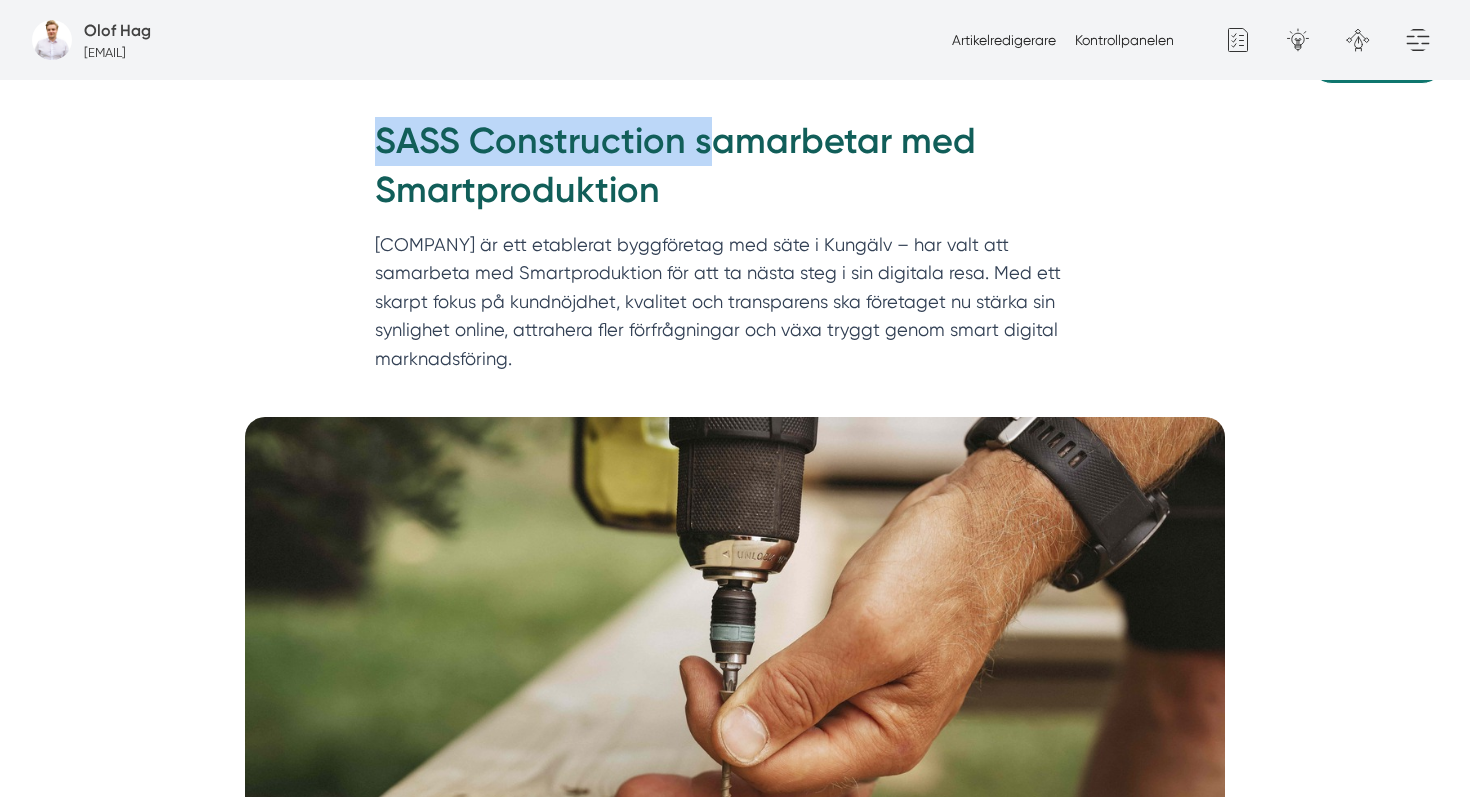drag, startPoint x: 414, startPoint y: 108, endPoint x: 741, endPoint y: 138, distance: 328.37326 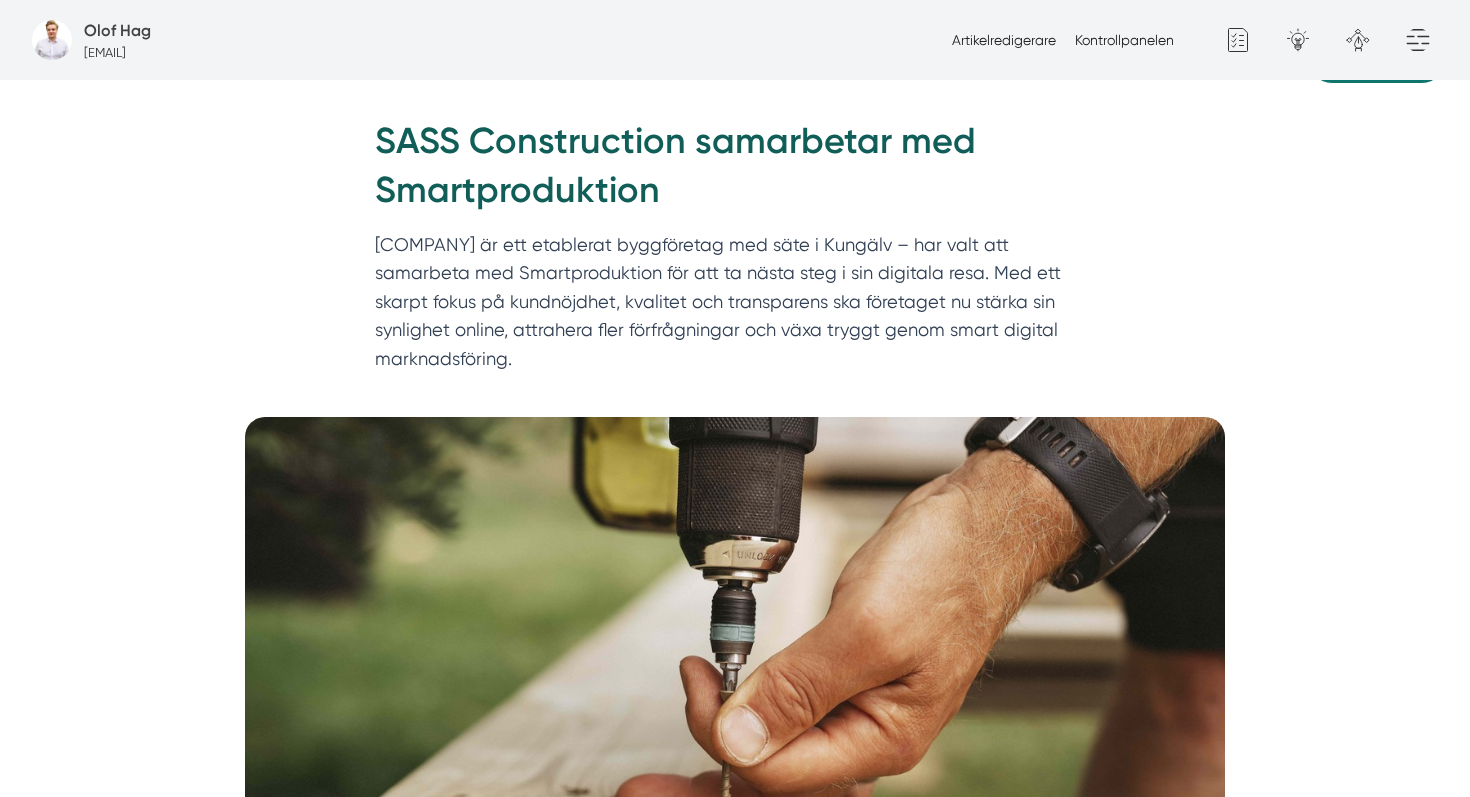 click on "SASS Construction är ett etablerat byggföretag med säte i Kungälv – har valt att samarbeta med Smartproduktion för att ta nästa steg i sin digitala resa. Med ett skarpt fokus på kundnöjdhet, kvalitet och transparens ska företaget nu stärka sin synlighet online, attrahera fler förfrågningar och växa tryggt genom smart digital marknadsföring." at bounding box center [735, 307] 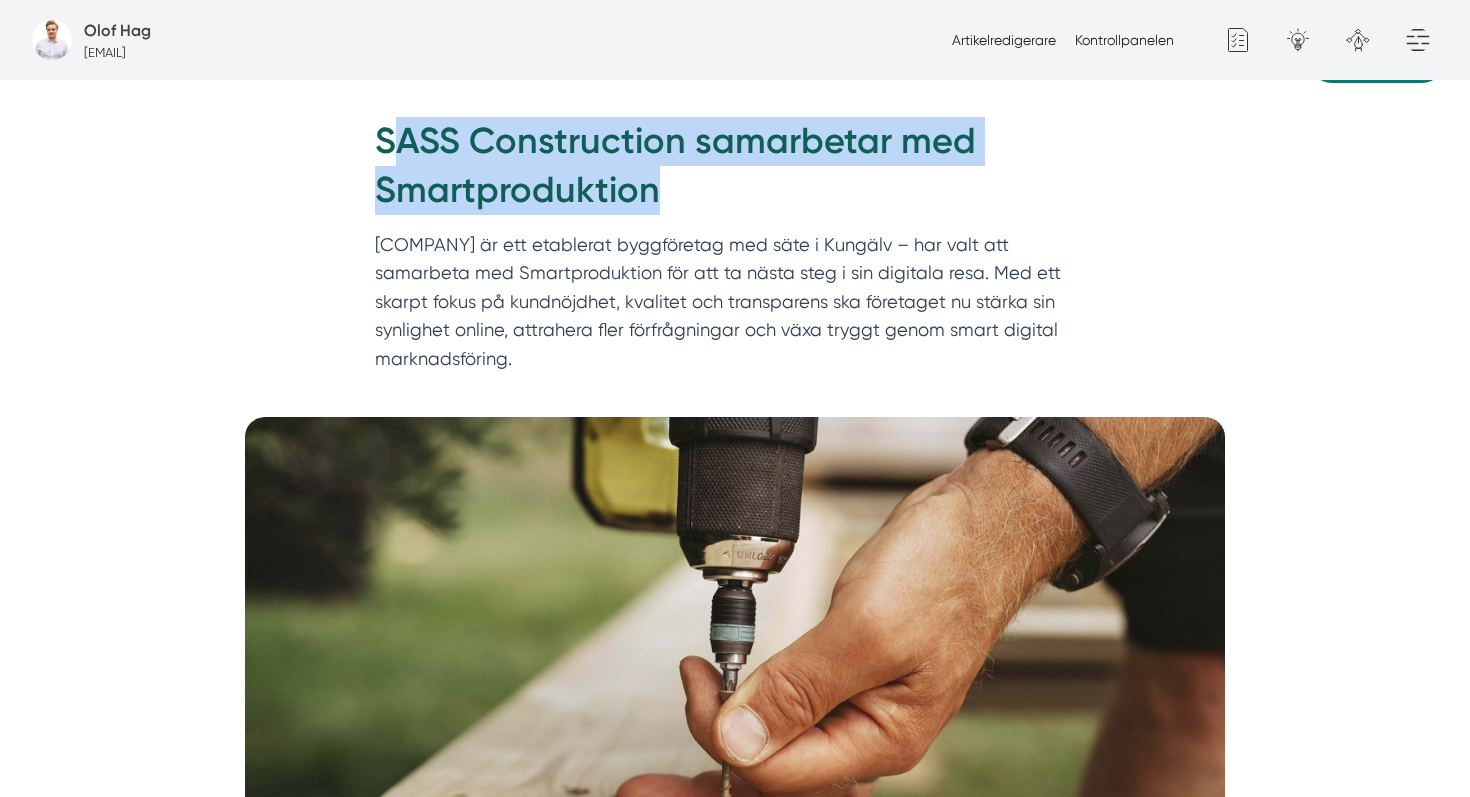 drag, startPoint x: 741, startPoint y: 200, endPoint x: 392, endPoint y: 155, distance: 351.8892 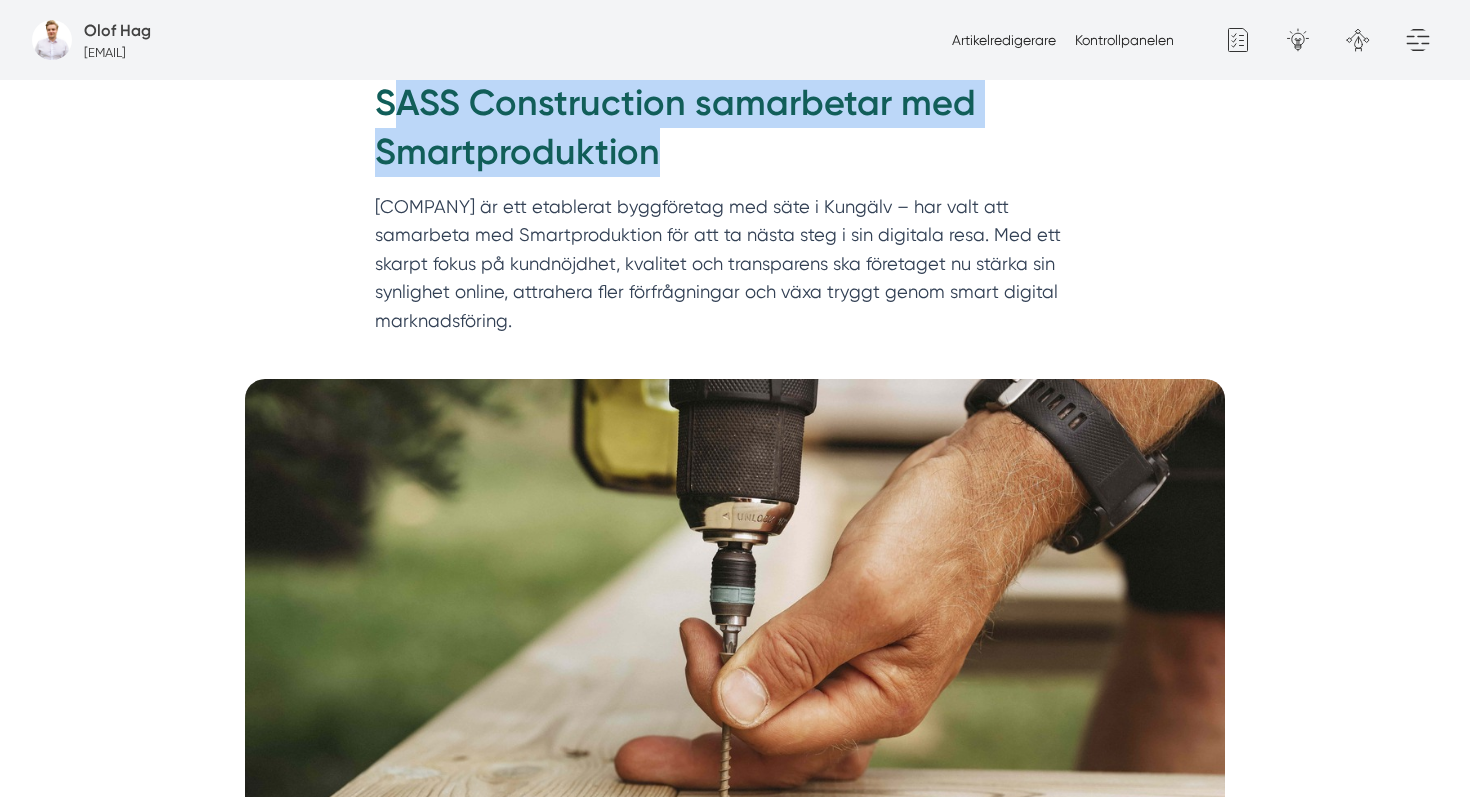scroll, scrollTop: 202, scrollLeft: 0, axis: vertical 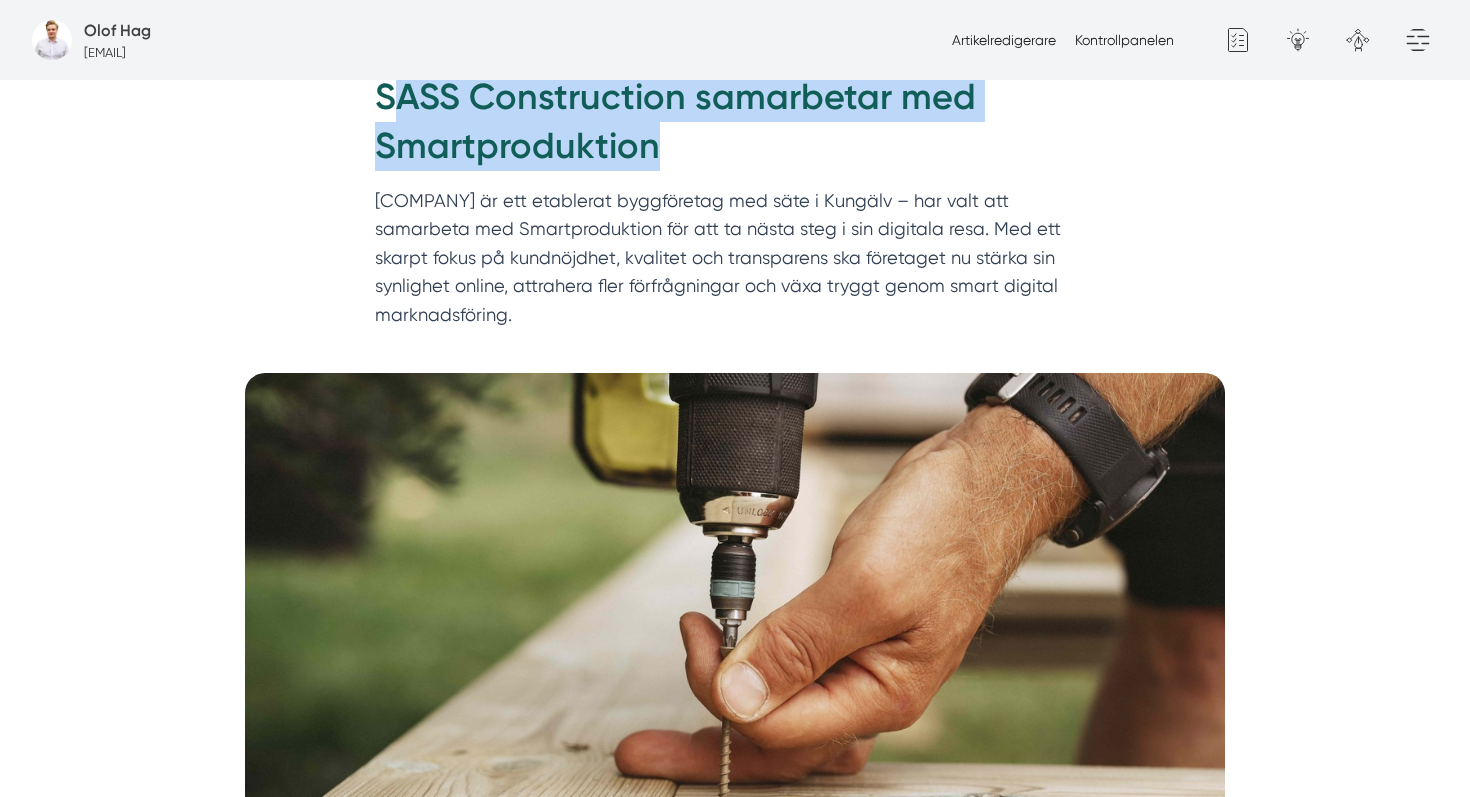 drag, startPoint x: 390, startPoint y: 194, endPoint x: 592, endPoint y: 315, distance: 235.46762 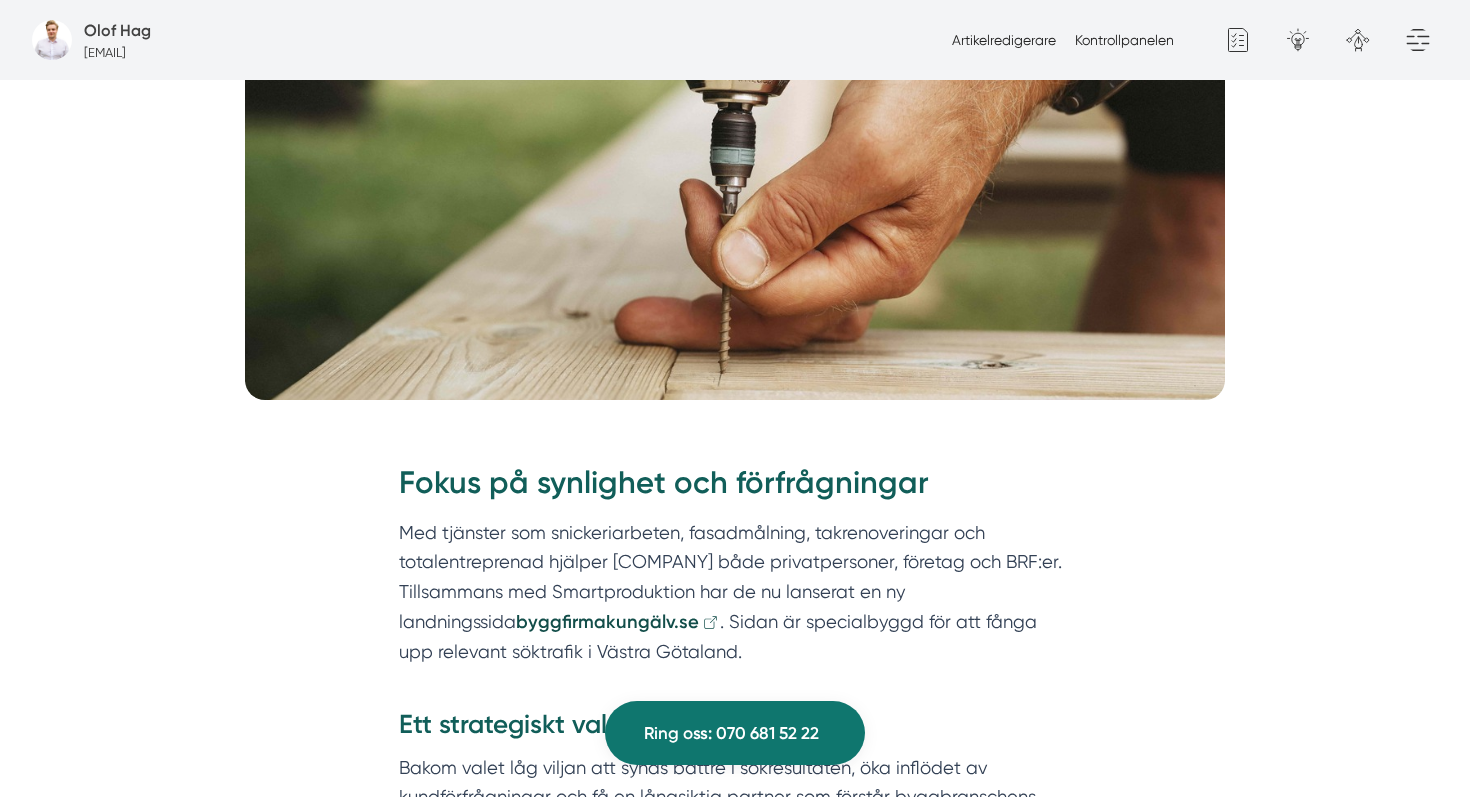 scroll, scrollTop: 926, scrollLeft: 0, axis: vertical 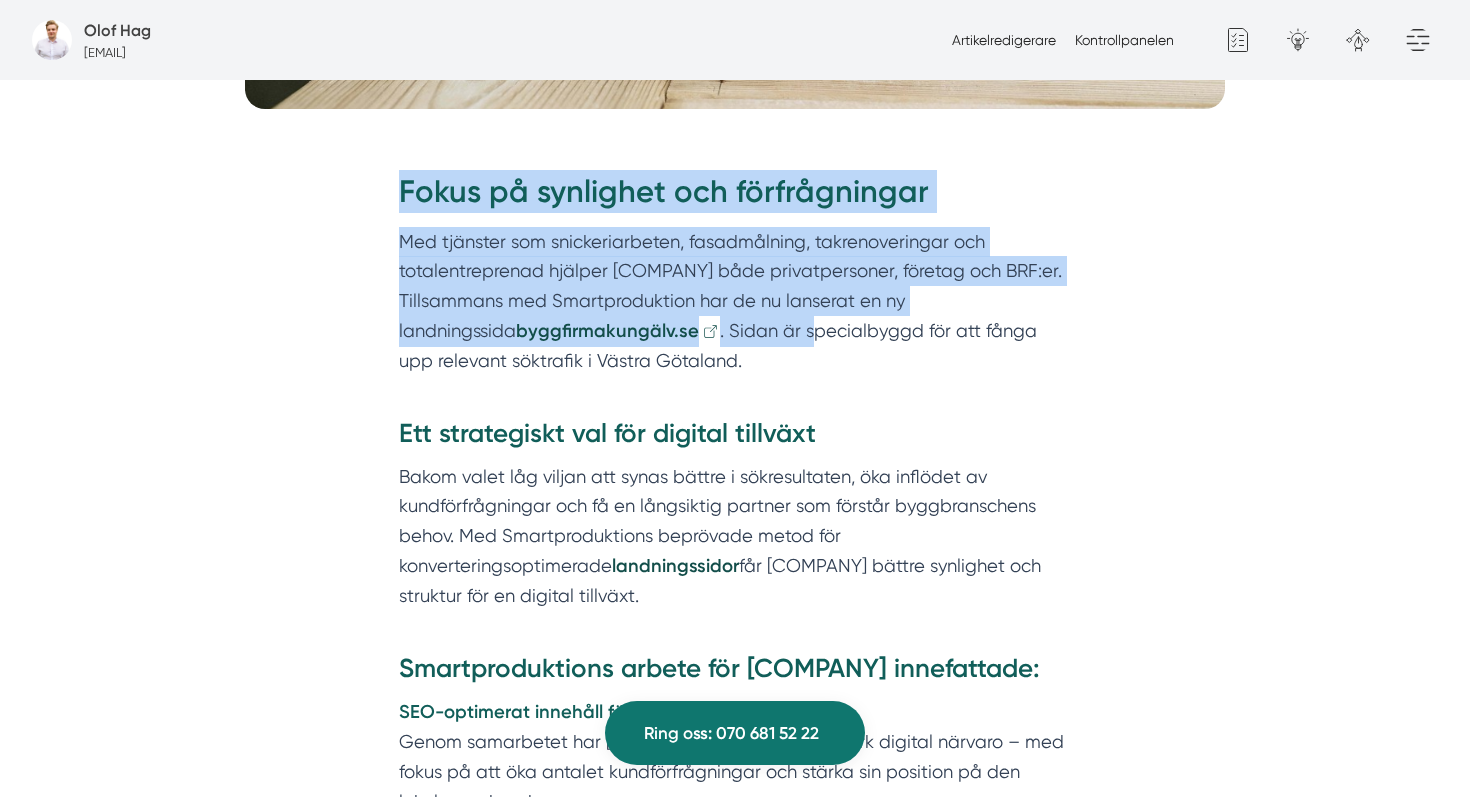 drag, startPoint x: 393, startPoint y: 186, endPoint x: 817, endPoint y: 326, distance: 446.5154 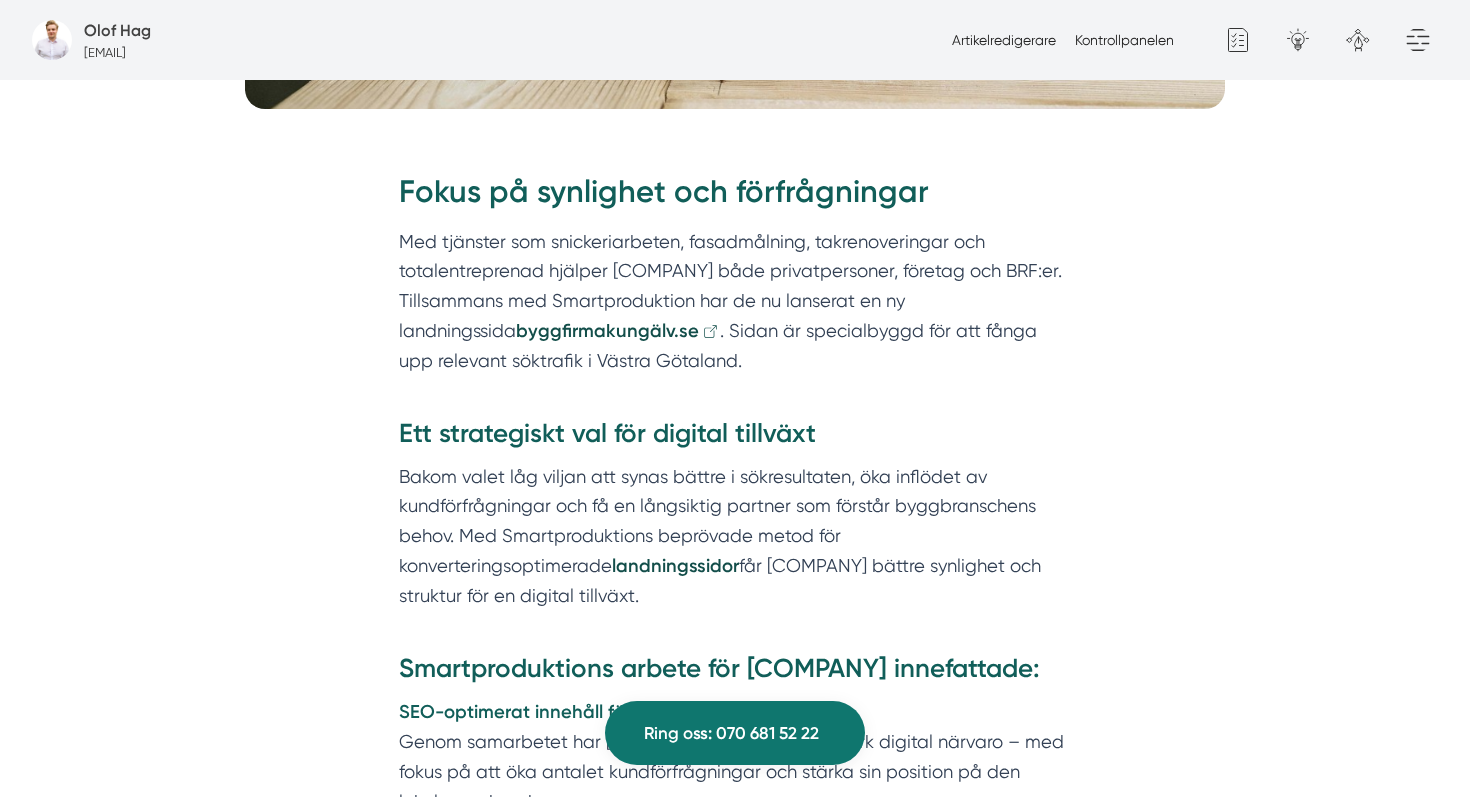 click on "Med tjänster som snickeriarbeten, fasadmålning, takrenoveringar och totalentreprenad hjälper SASS Construction både privatpersoner, företag och BRF:er. Tillsammans med Smartproduktion har de nu lanserat en ny landningssida  byggfirmakungälv.se . Sidan är specialbyggd för att fånga upp relevant söktrafik i Västra Götaland." at bounding box center [735, 316] 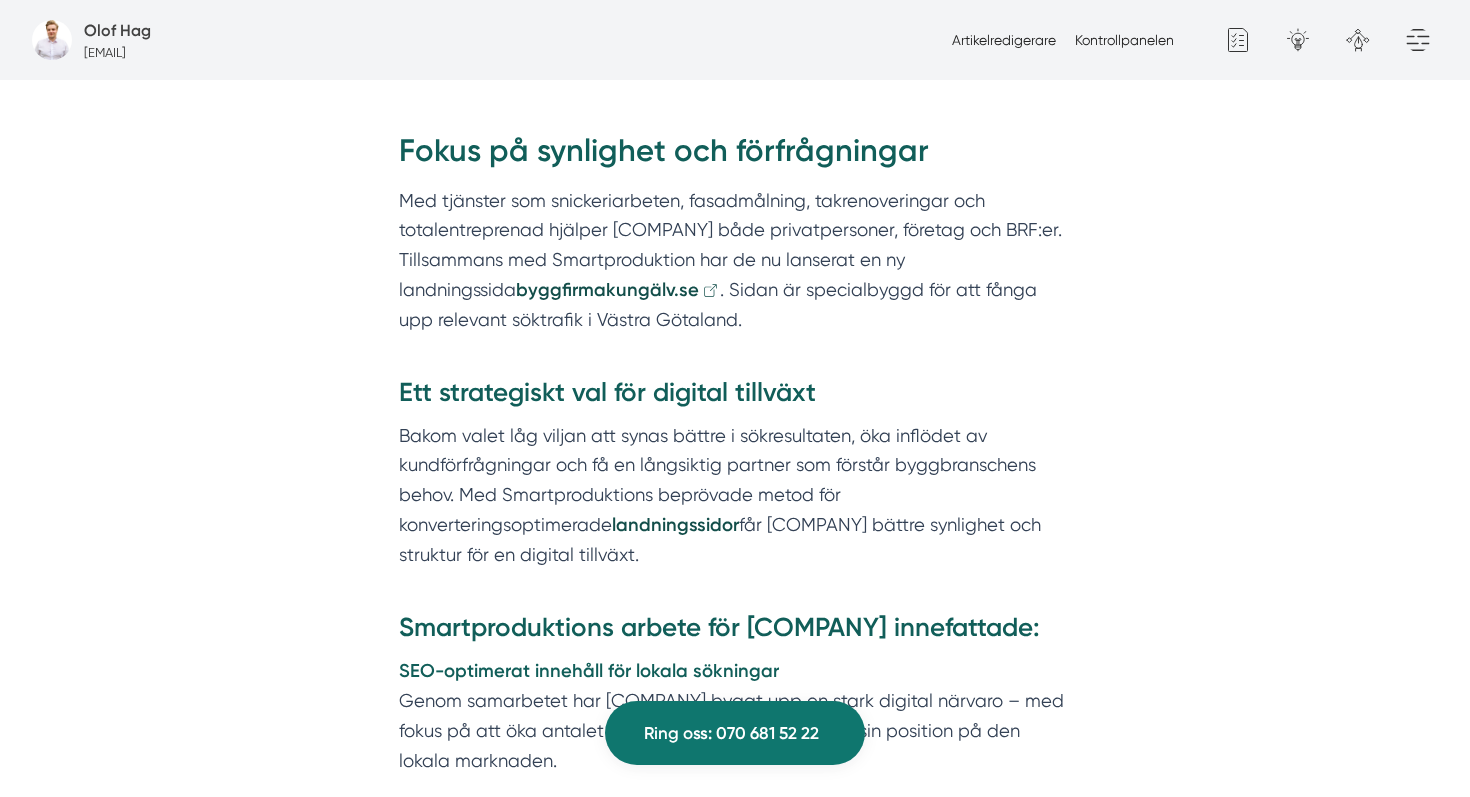 scroll, scrollTop: 975, scrollLeft: 0, axis: vertical 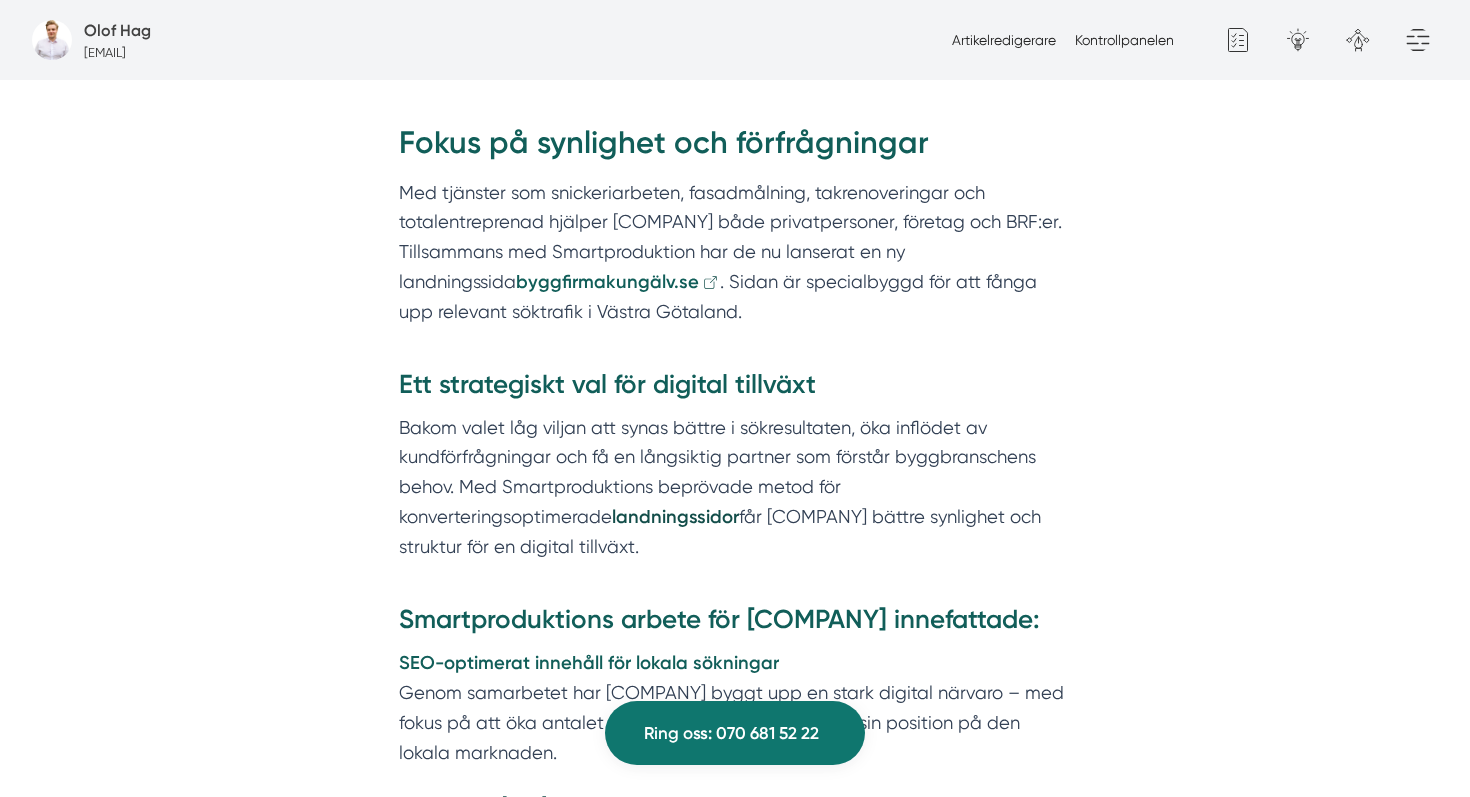 click on "byggfirmakungälv.se" at bounding box center (607, 282) 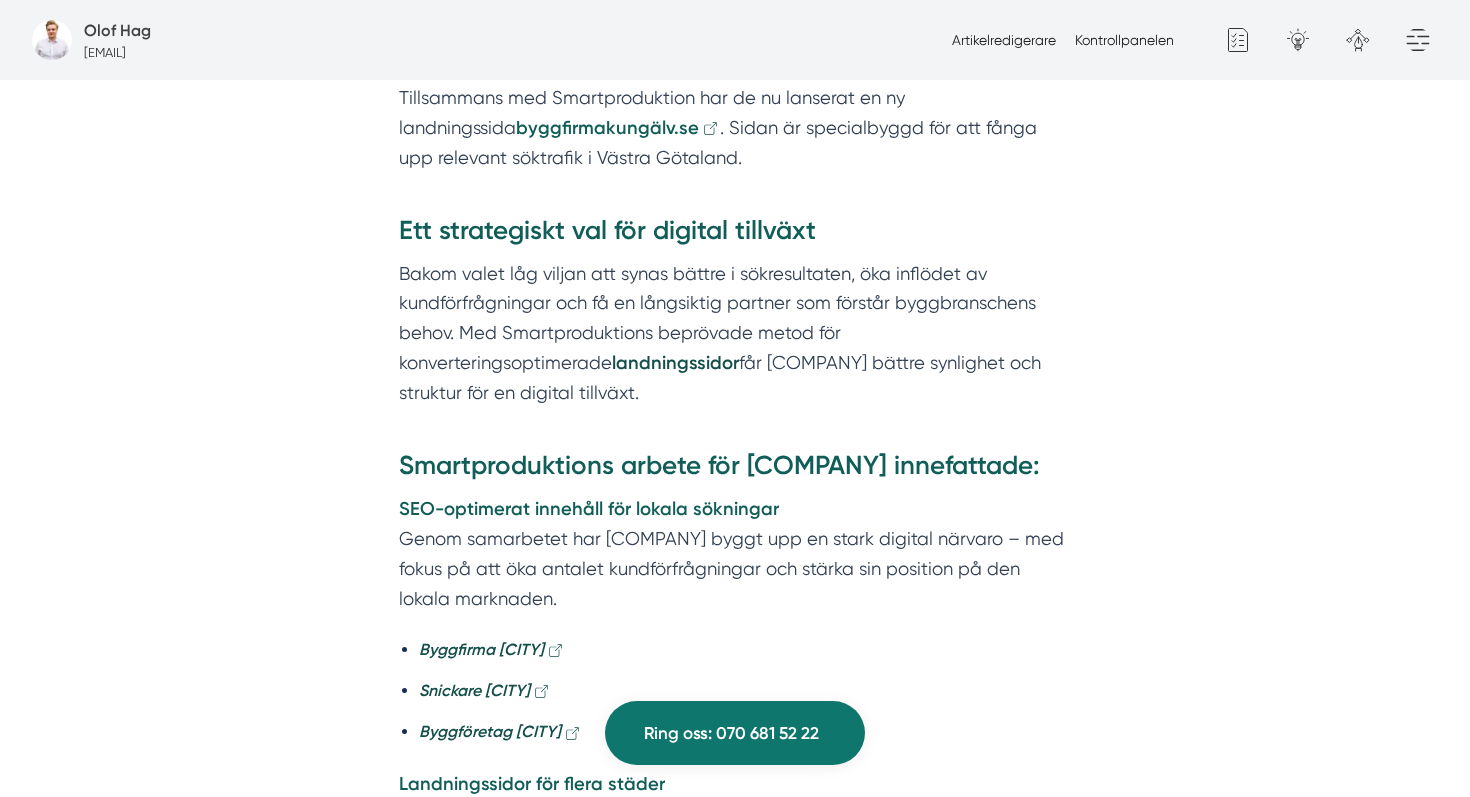 scroll, scrollTop: 1148, scrollLeft: 0, axis: vertical 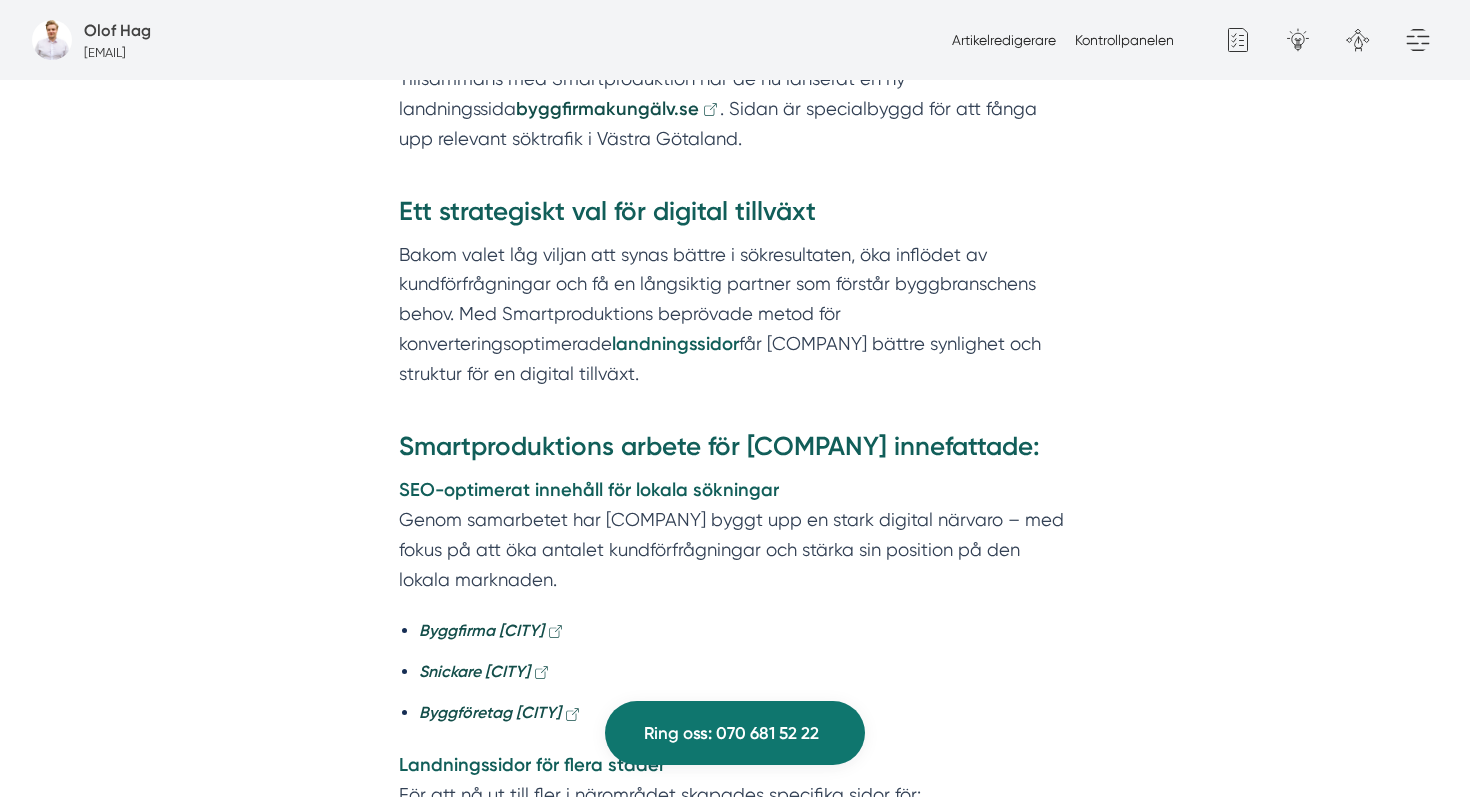 click on "landningssidor" at bounding box center [675, 344] 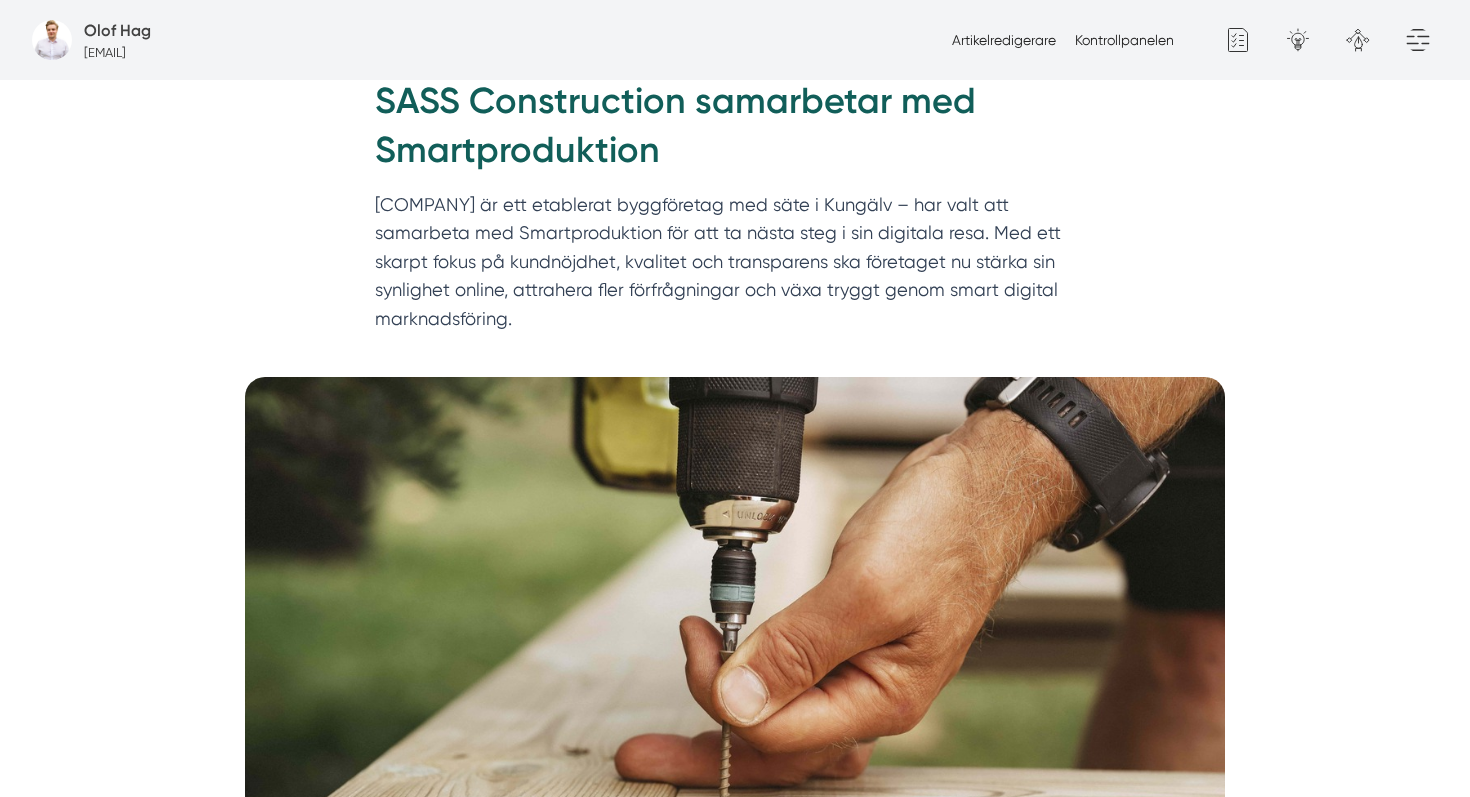 scroll, scrollTop: 0, scrollLeft: 0, axis: both 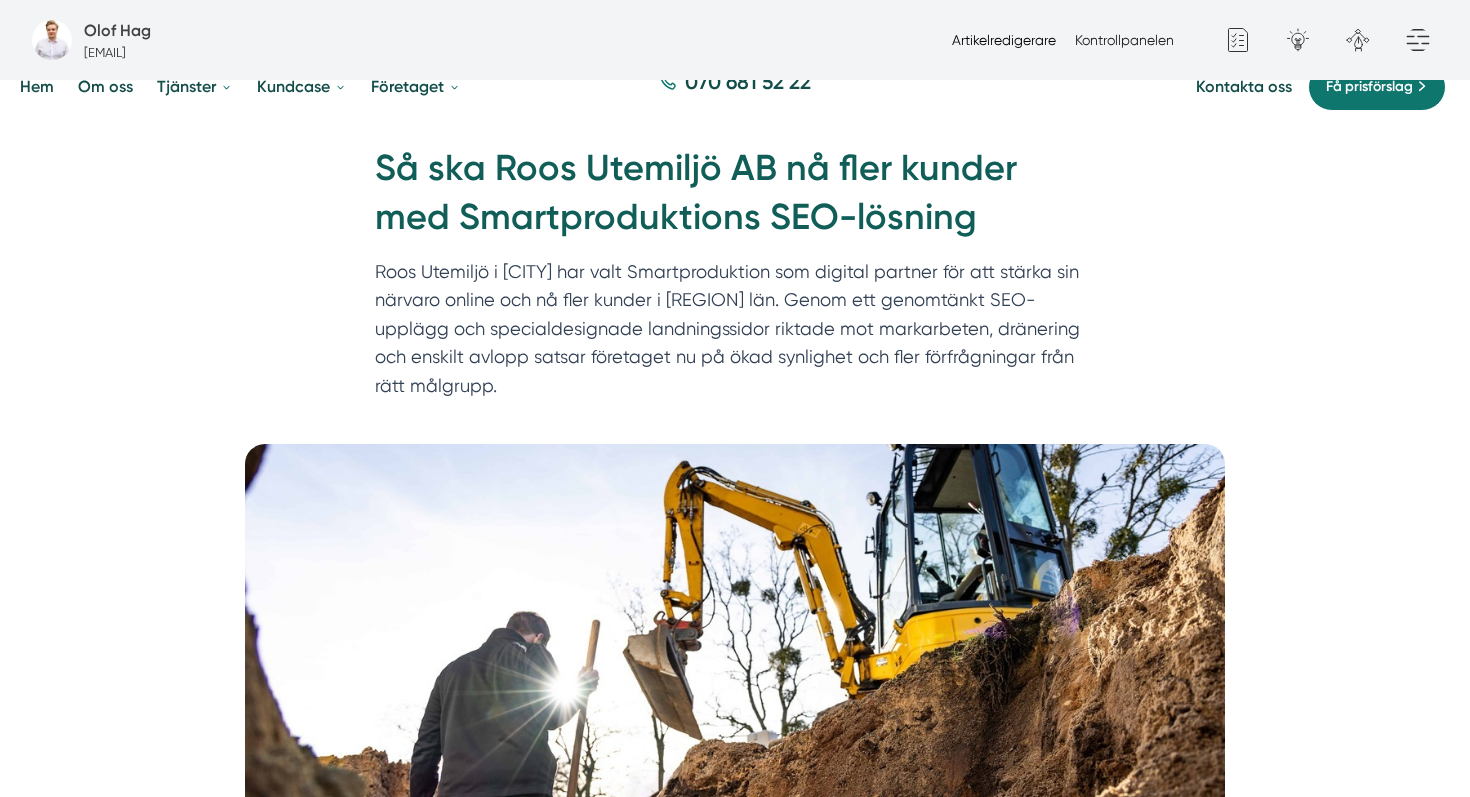 click on "Artikelredigerare
Kontrollpanelen" at bounding box center (1063, 40) 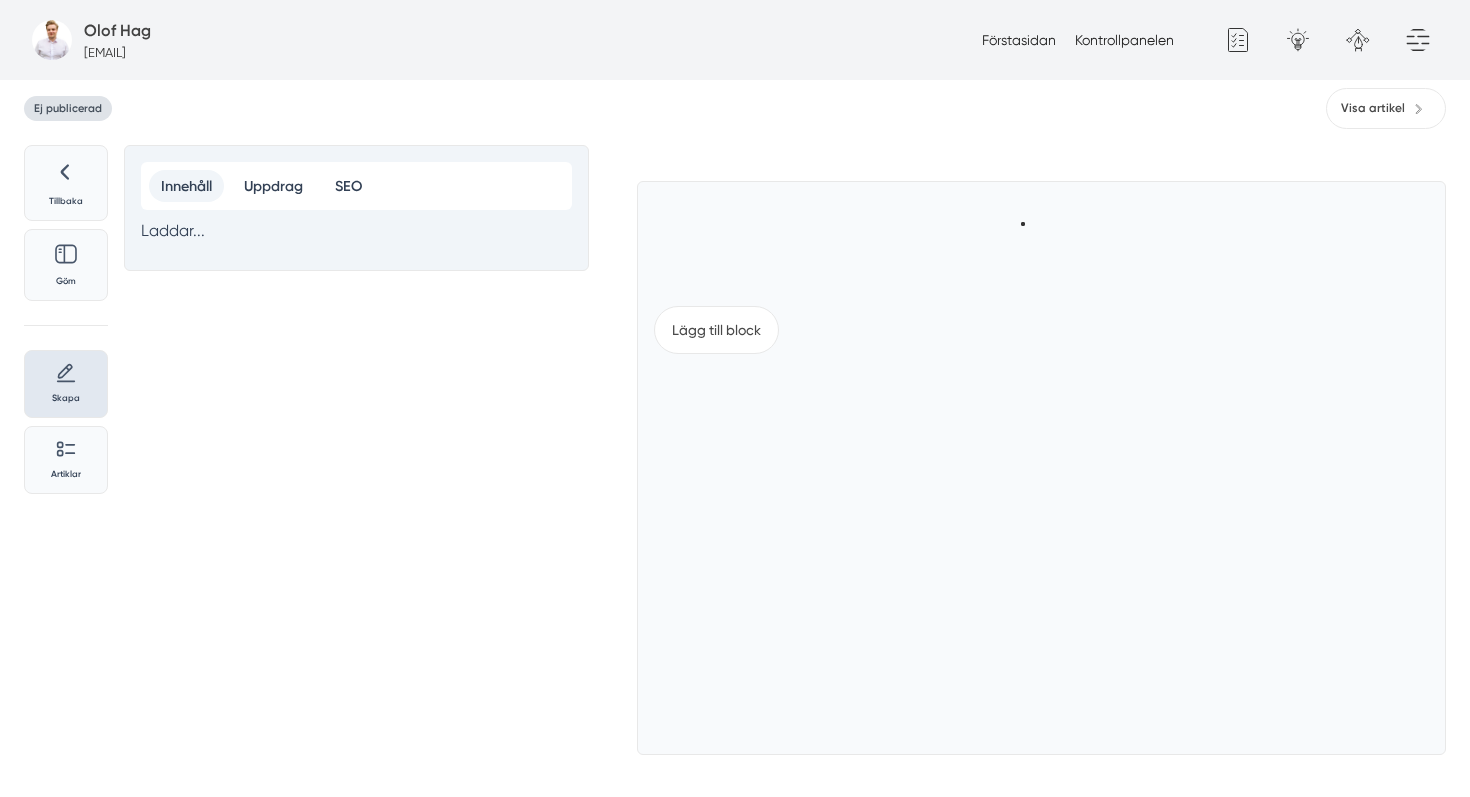 scroll, scrollTop: 0, scrollLeft: 0, axis: both 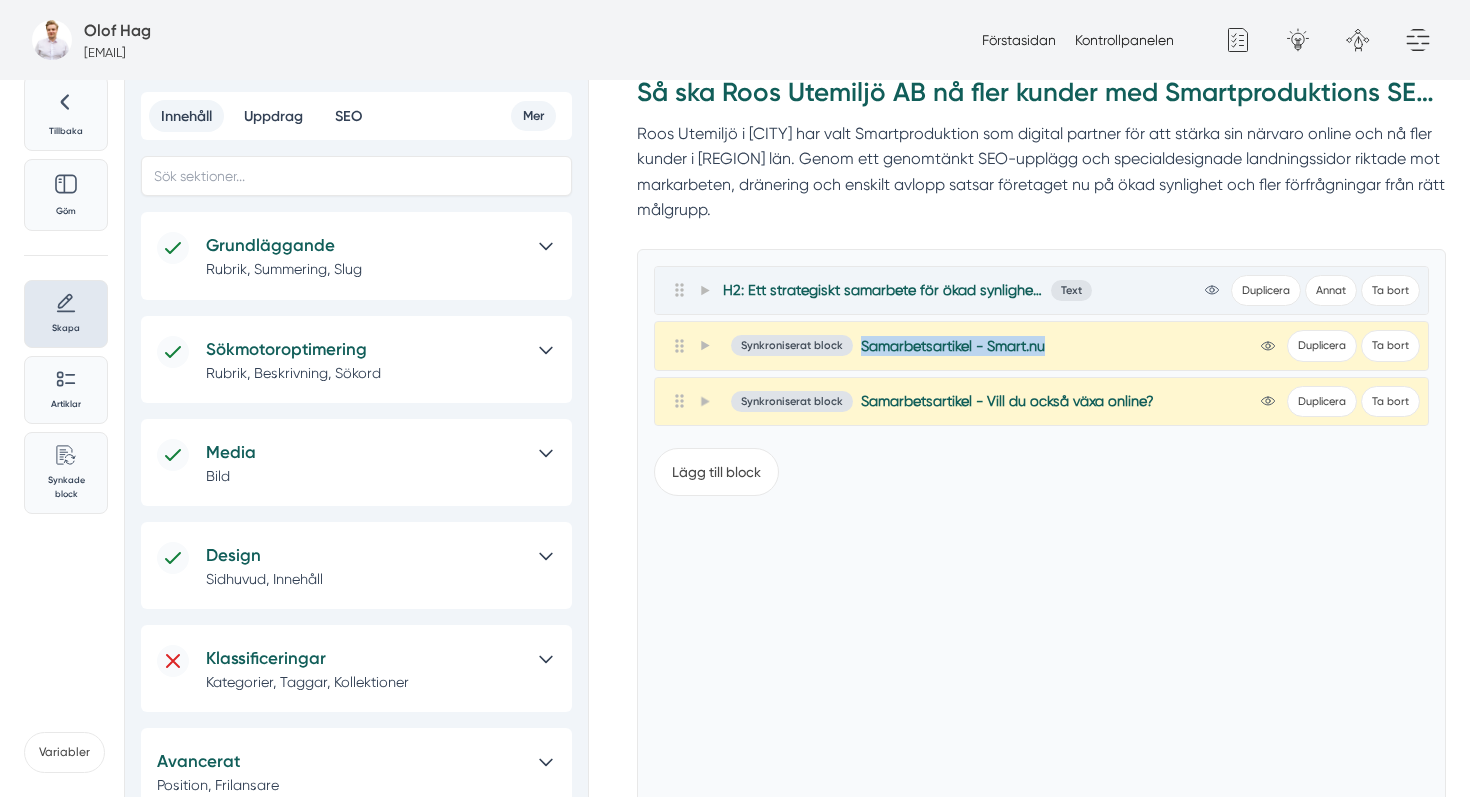 drag, startPoint x: 858, startPoint y: 340, endPoint x: 1065, endPoint y: 331, distance: 207.19556 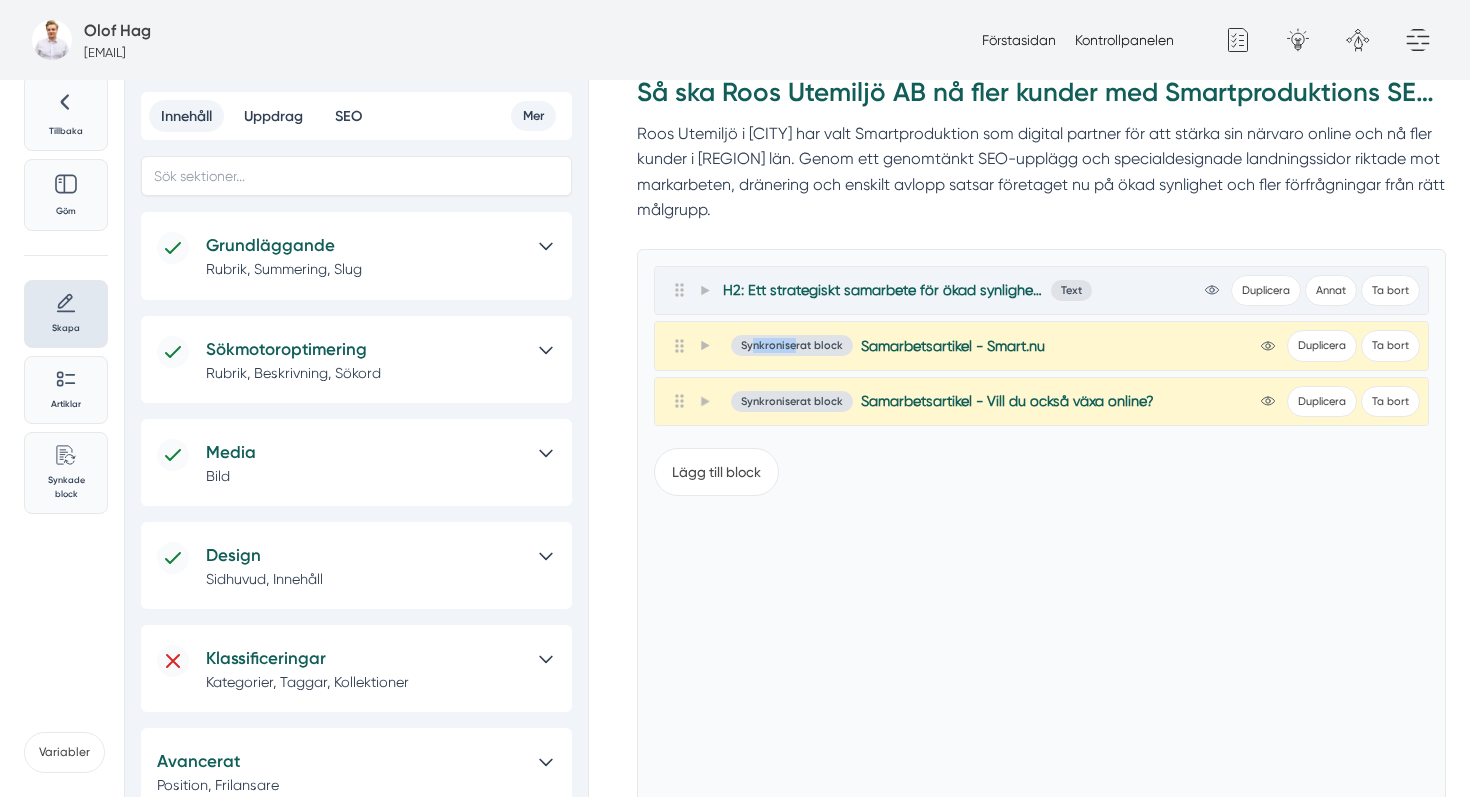 drag, startPoint x: 752, startPoint y: 345, endPoint x: 800, endPoint y: 345, distance: 48 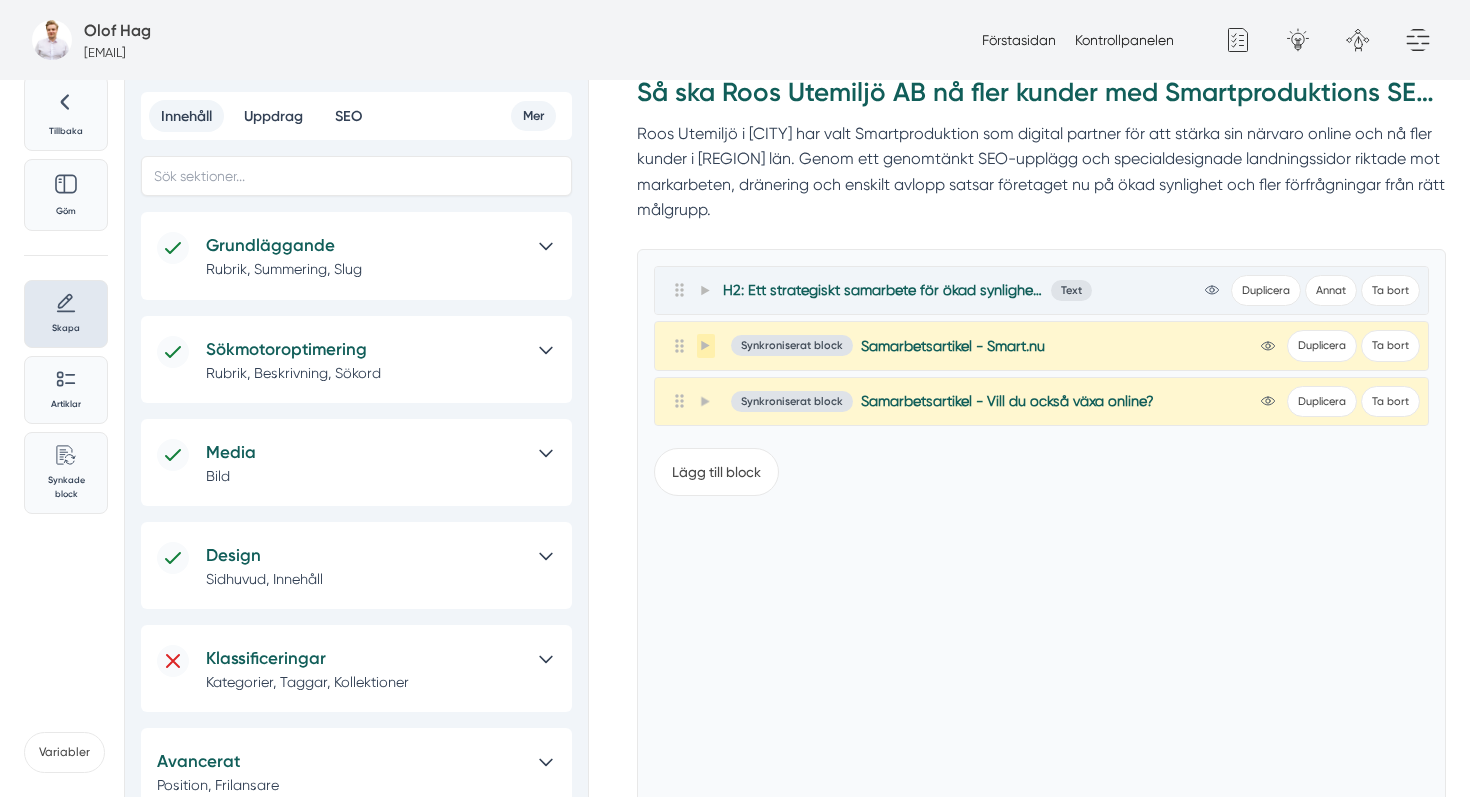 click 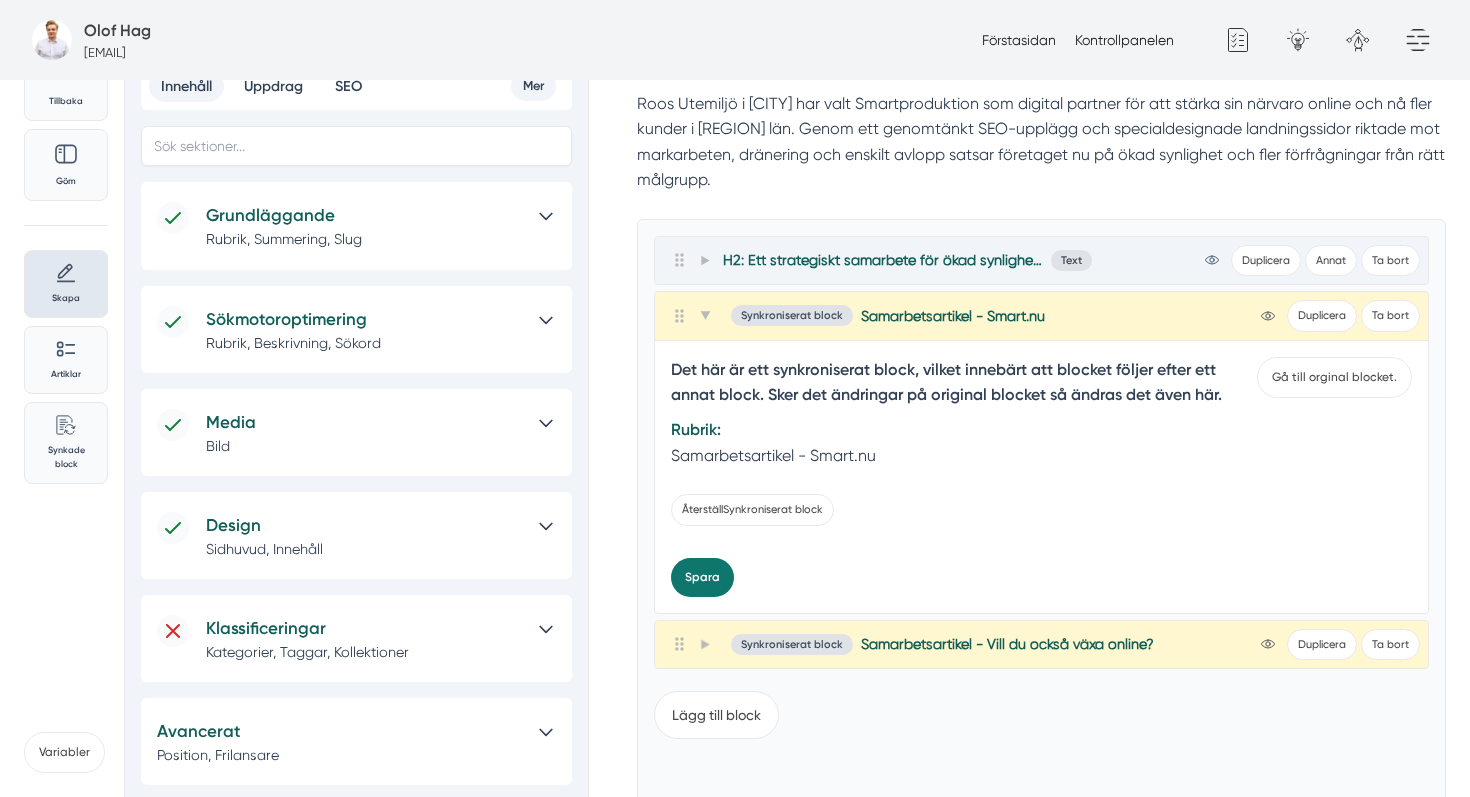 scroll, scrollTop: 133, scrollLeft: 0, axis: vertical 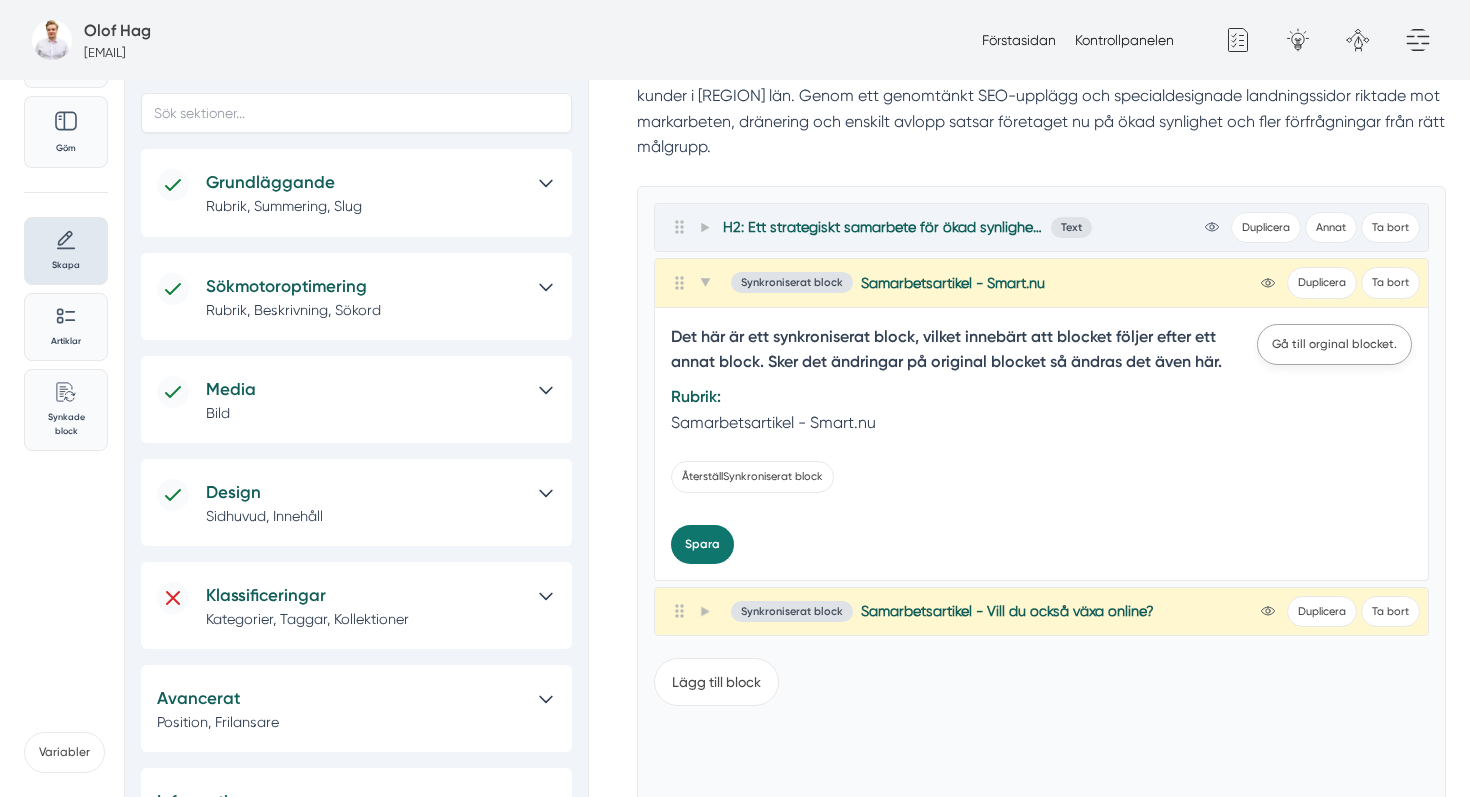 click on "Gå till orginal blocket." at bounding box center (1334, 344) 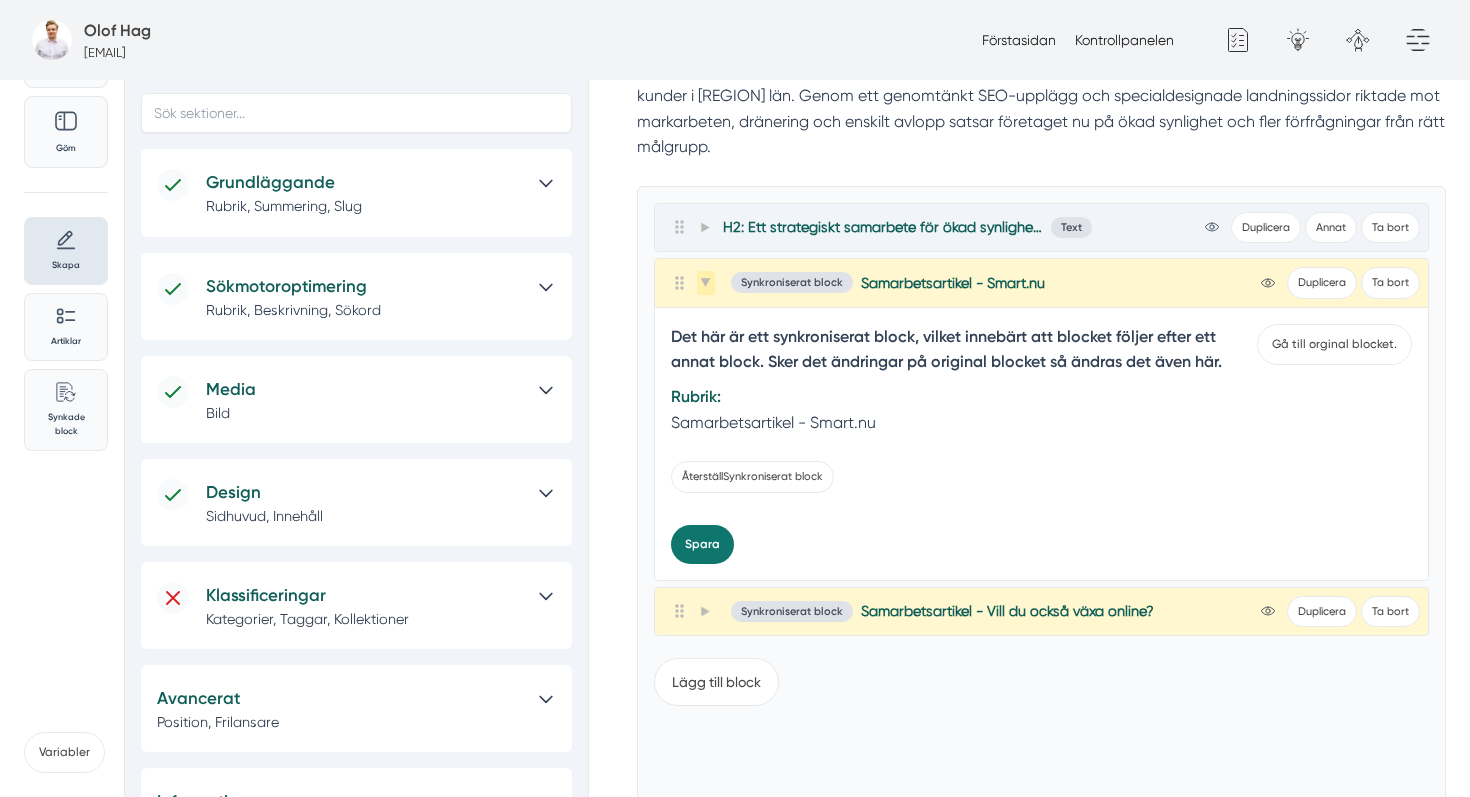 click 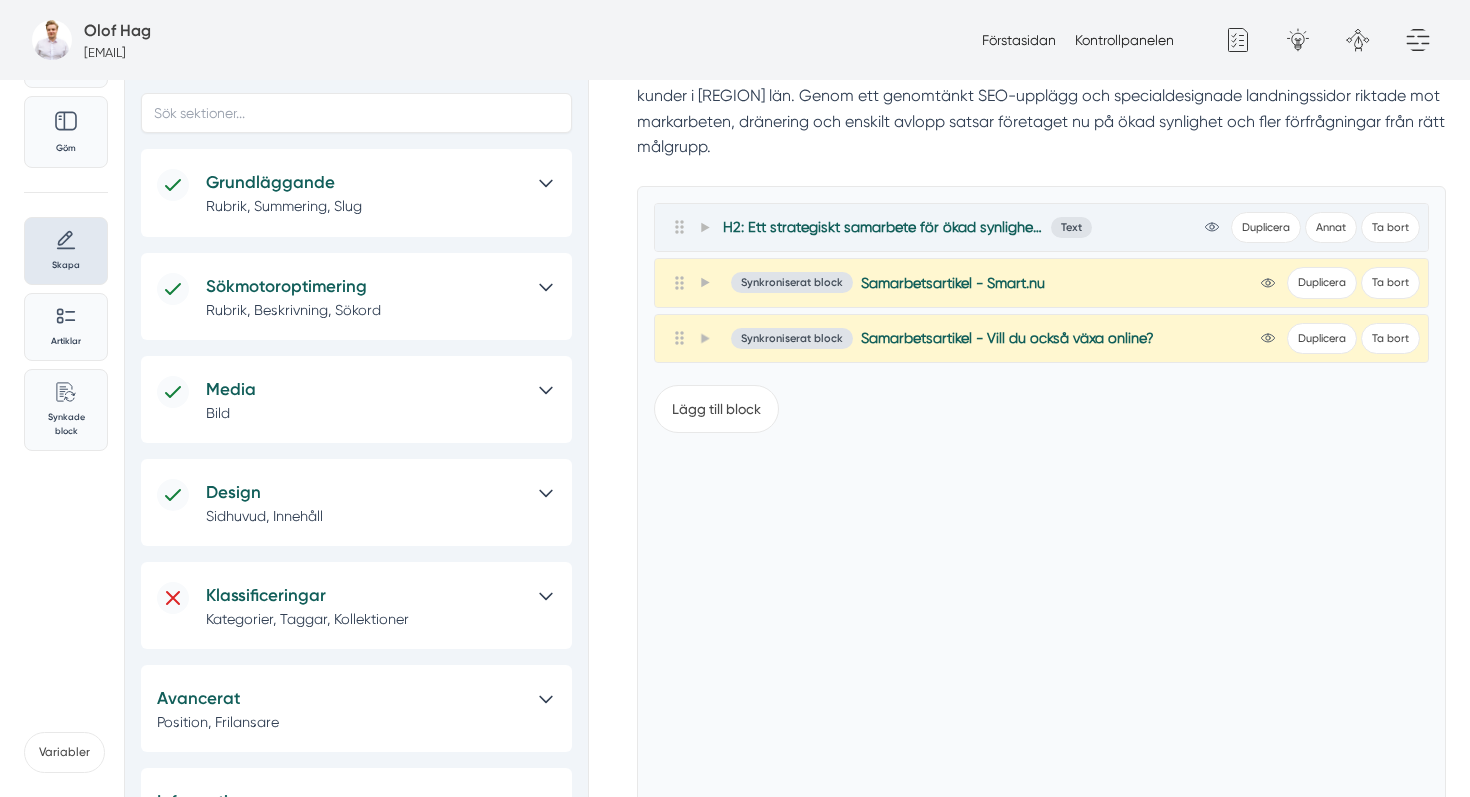 click at bounding box center (706, 338) 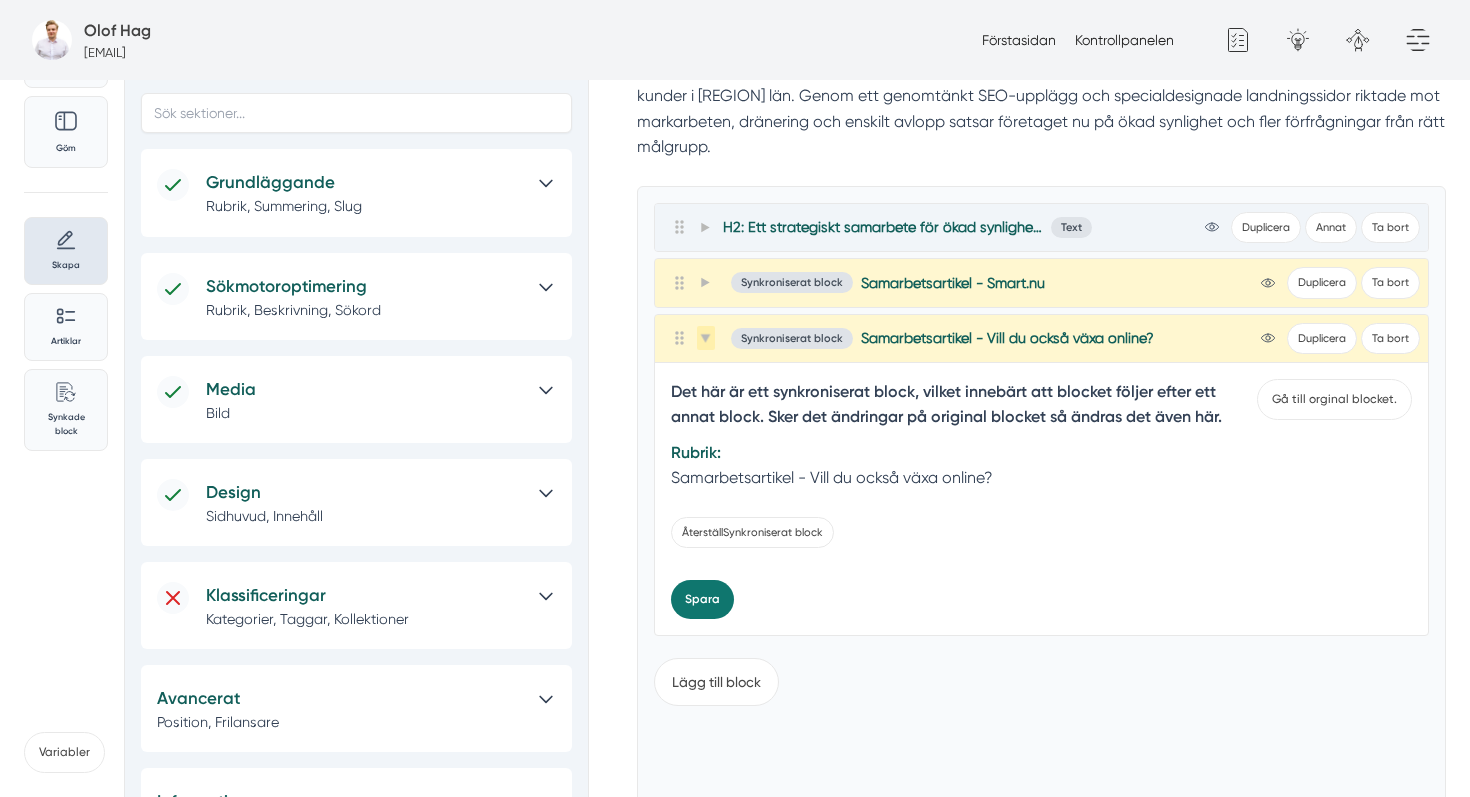 click at bounding box center [706, 338] 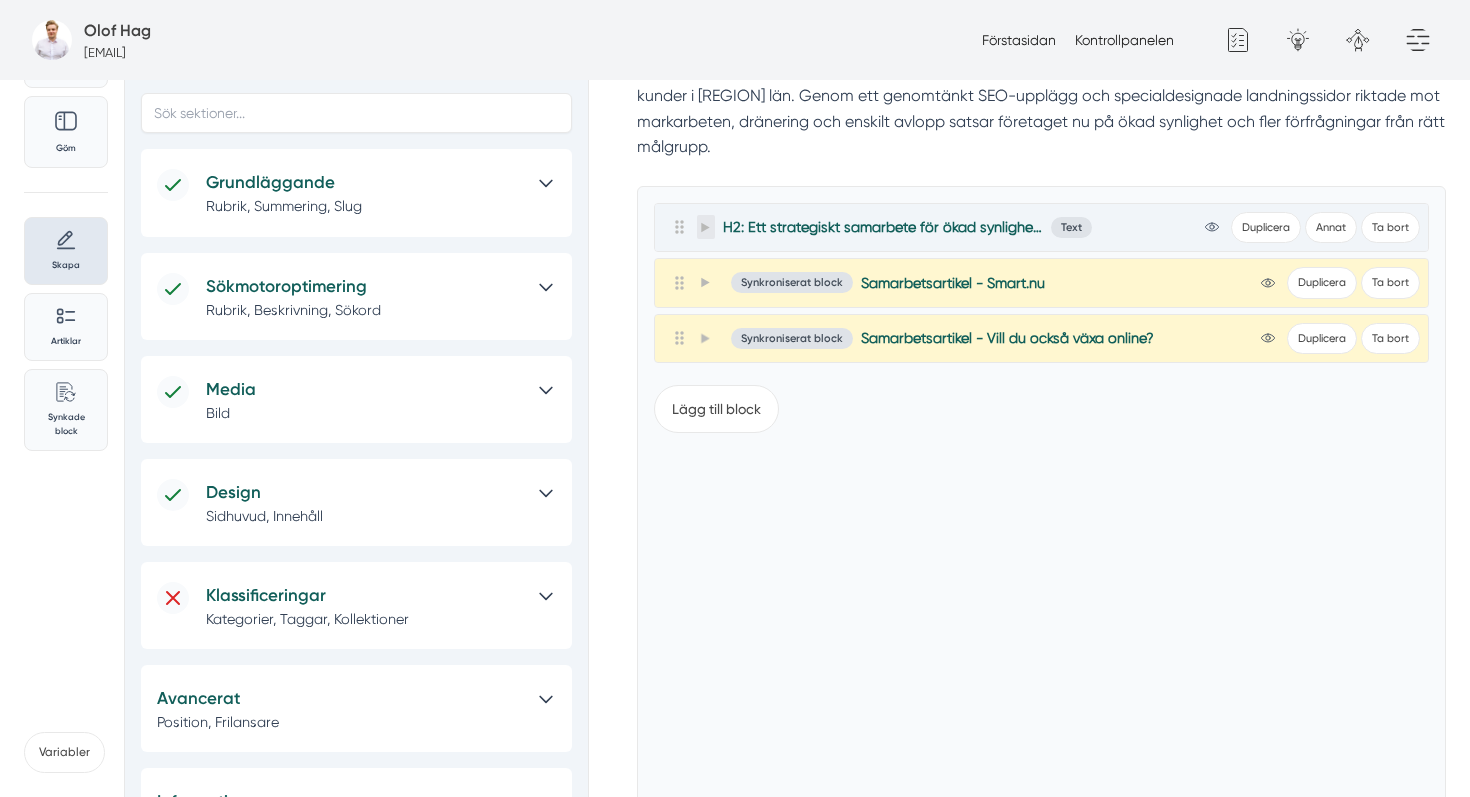 click at bounding box center (706, 227) 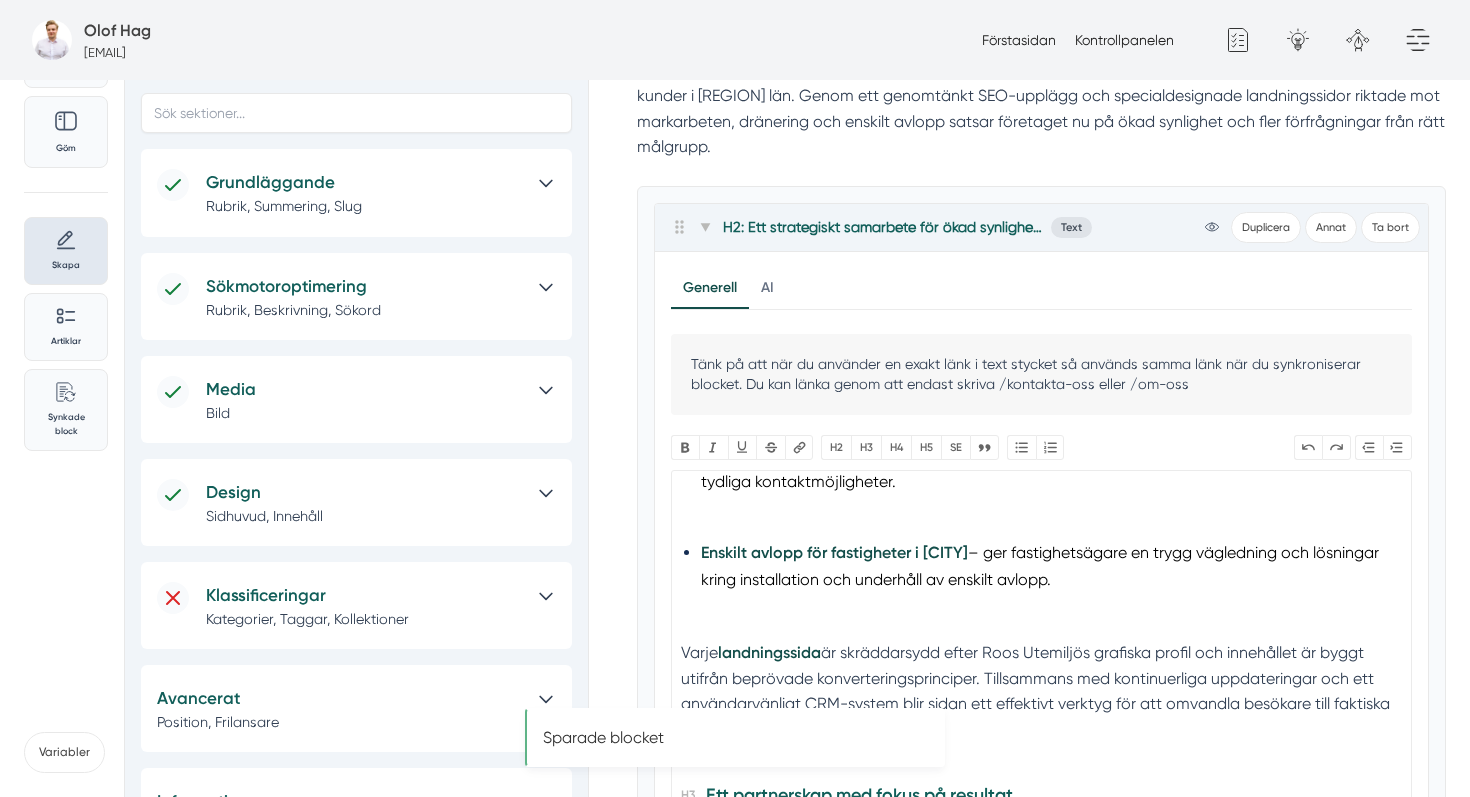 scroll, scrollTop: 615, scrollLeft: 0, axis: vertical 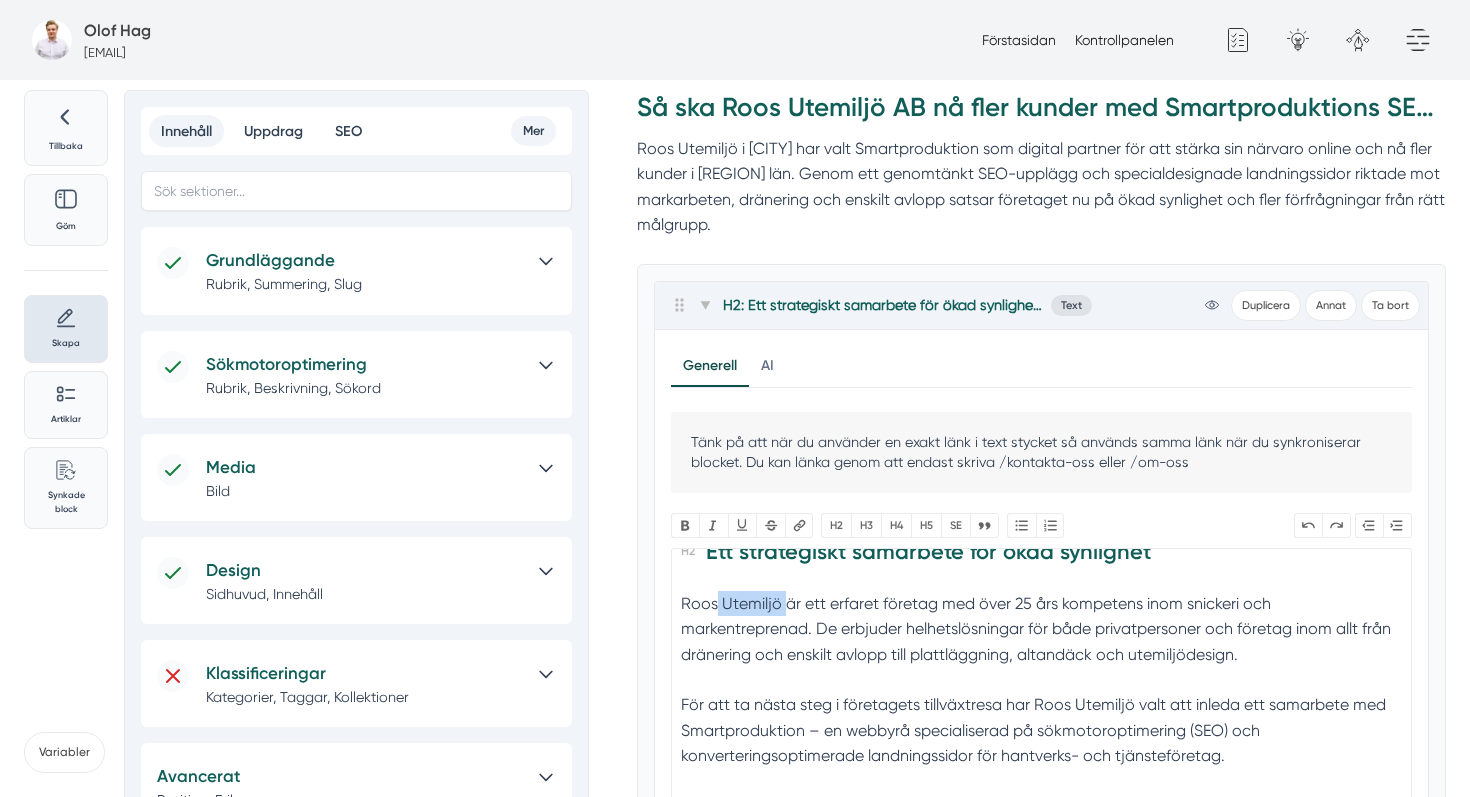 drag, startPoint x: 782, startPoint y: 599, endPoint x: 711, endPoint y: 599, distance: 71 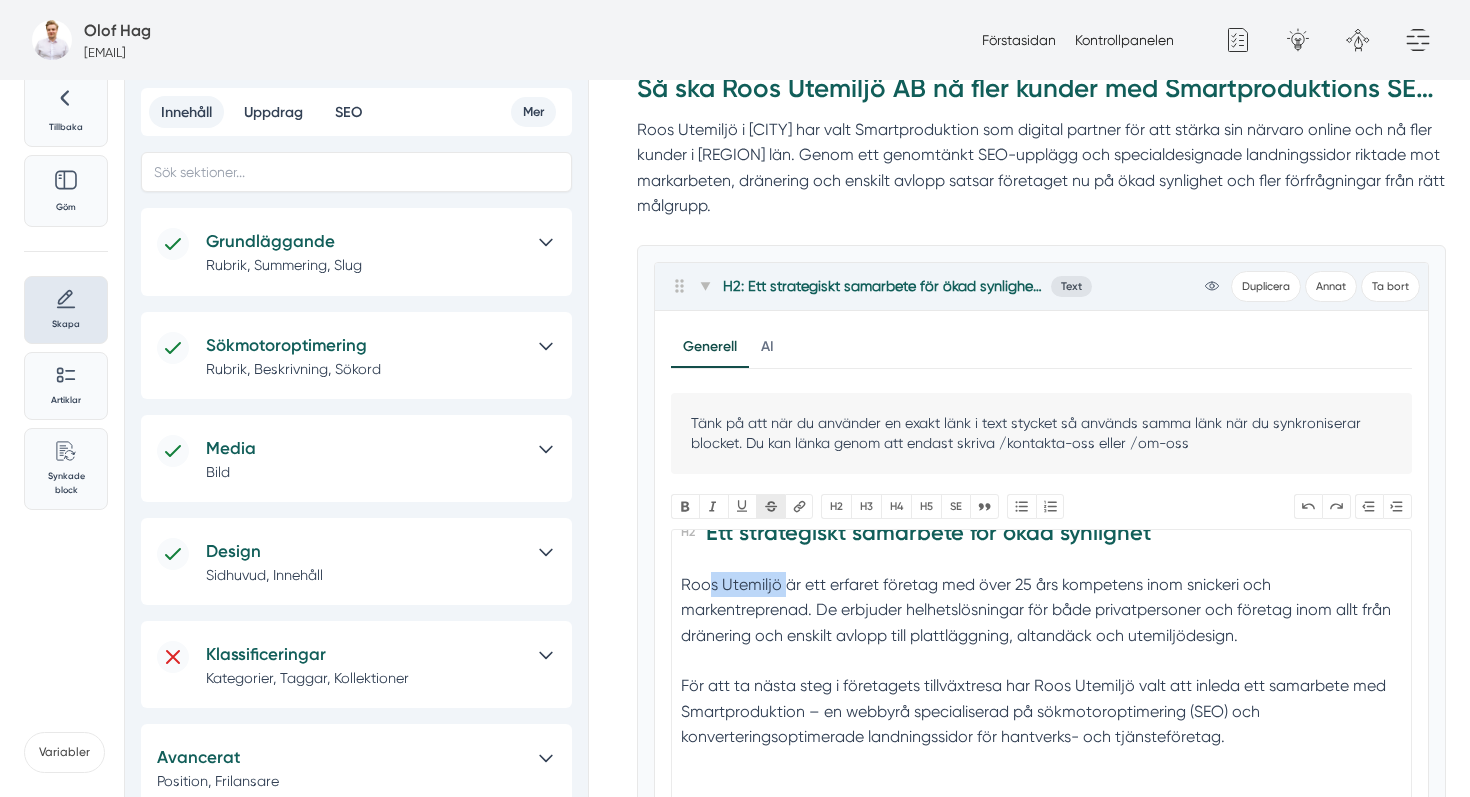 scroll, scrollTop: 0, scrollLeft: 0, axis: both 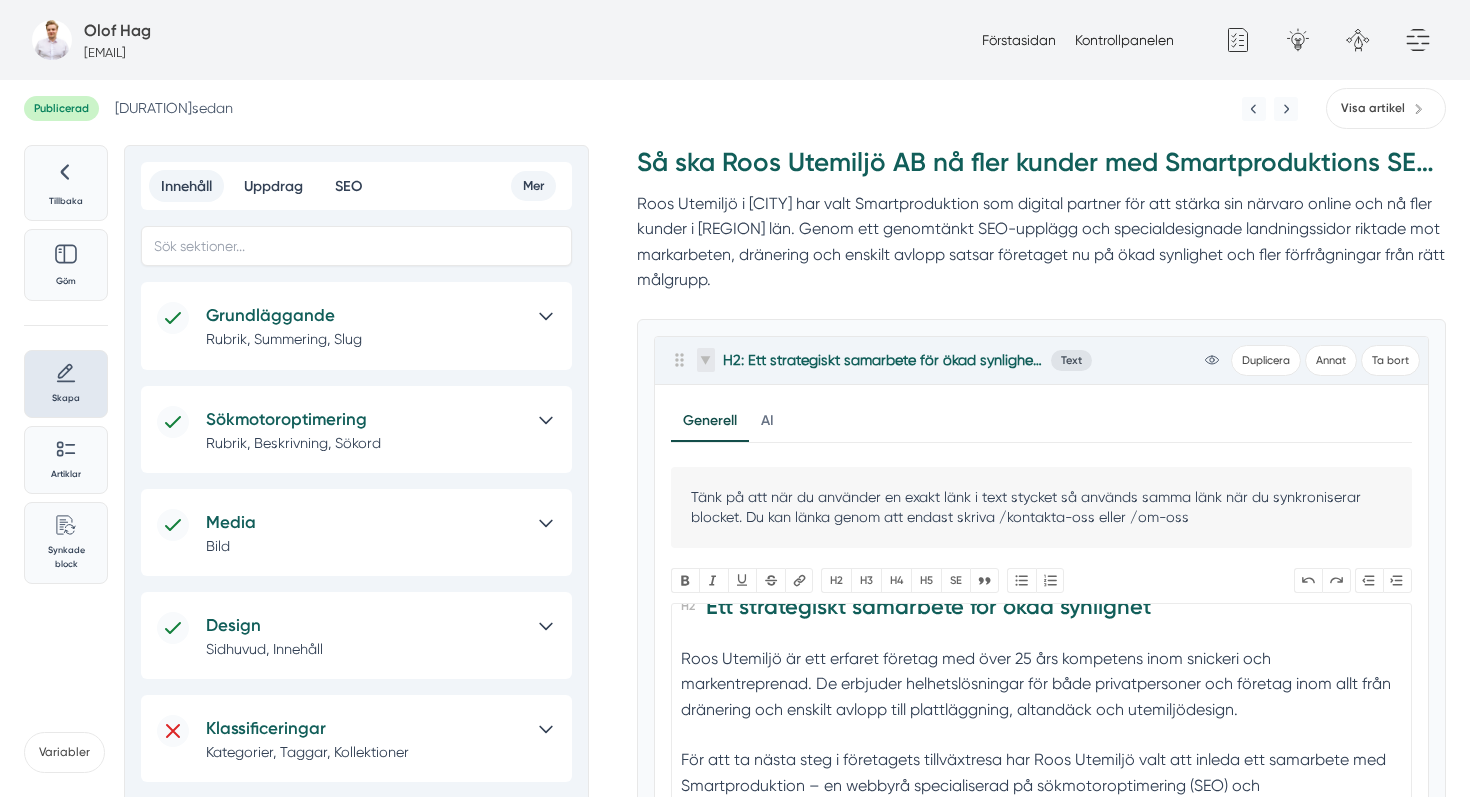 click at bounding box center (706, 360) 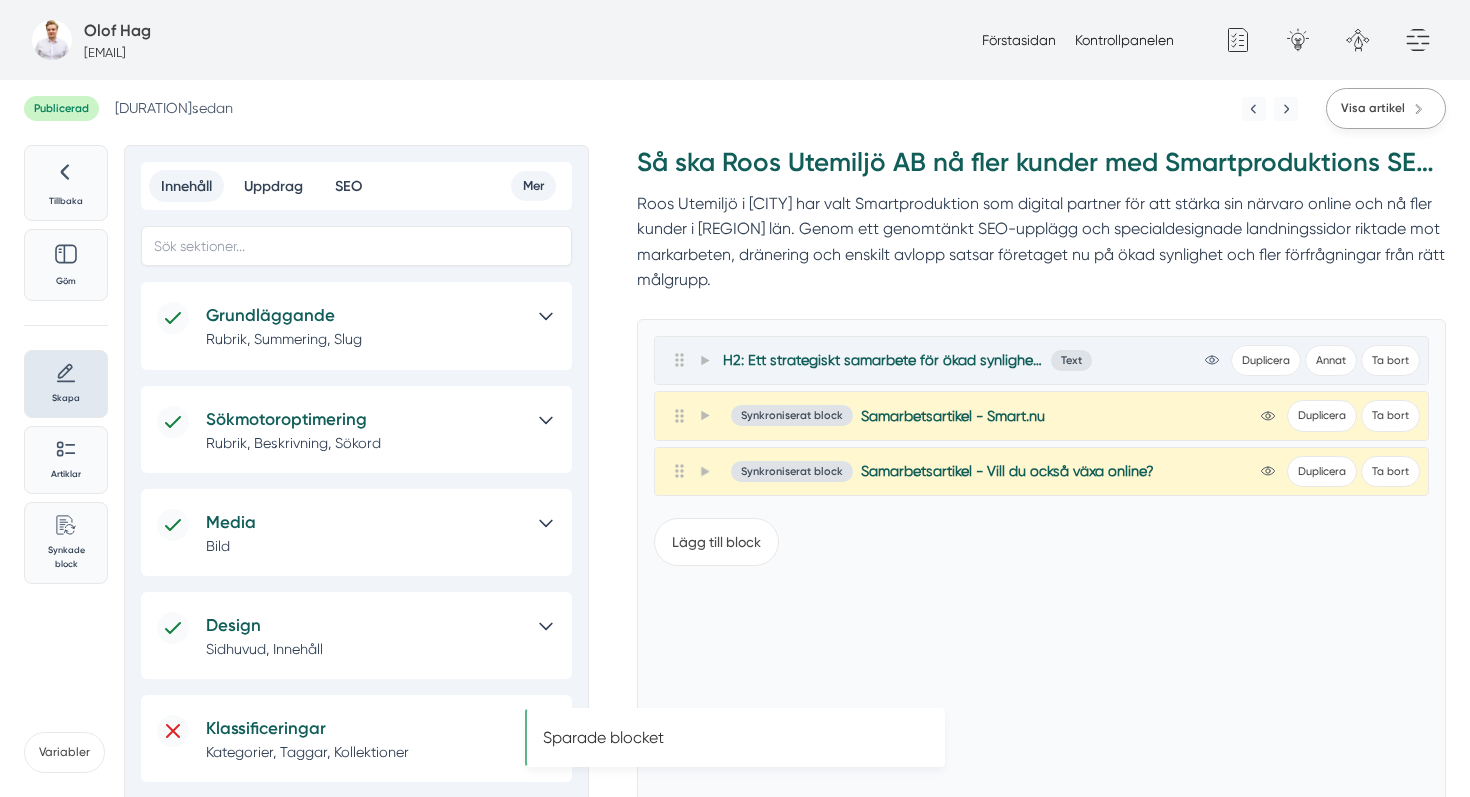 click on "Visa artikel" at bounding box center [1373, 108] 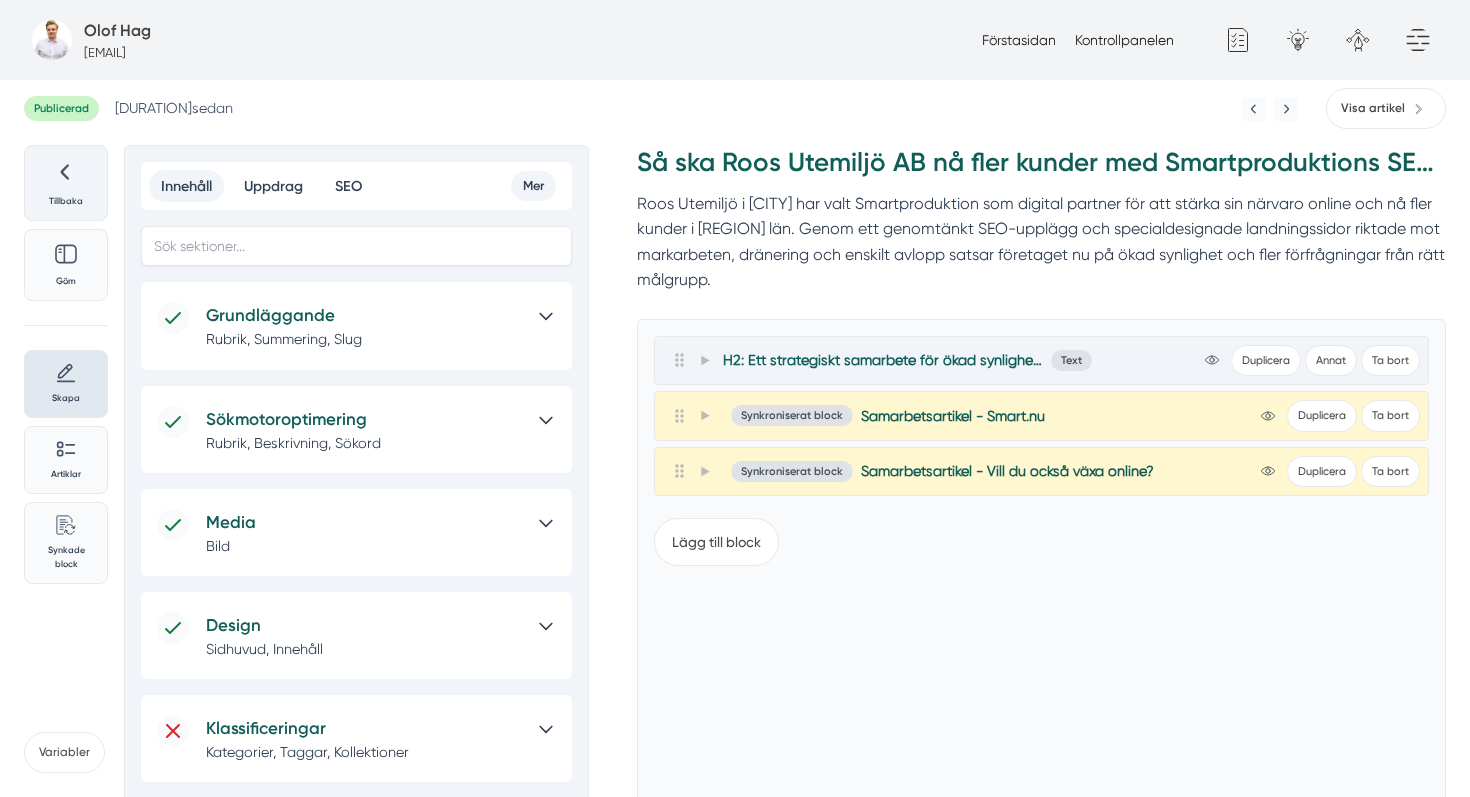 click at bounding box center (66, 176) 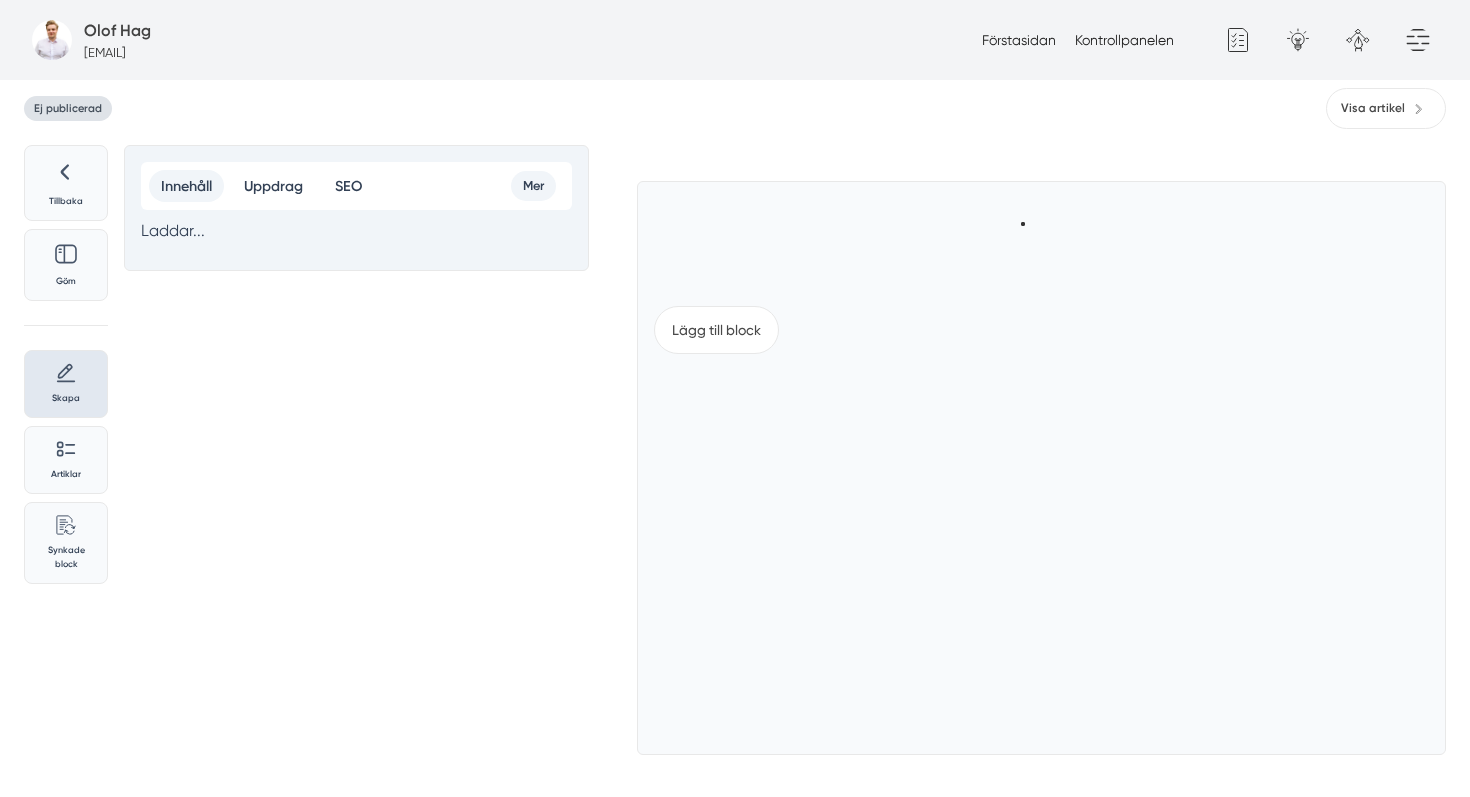 scroll, scrollTop: 0, scrollLeft: 0, axis: both 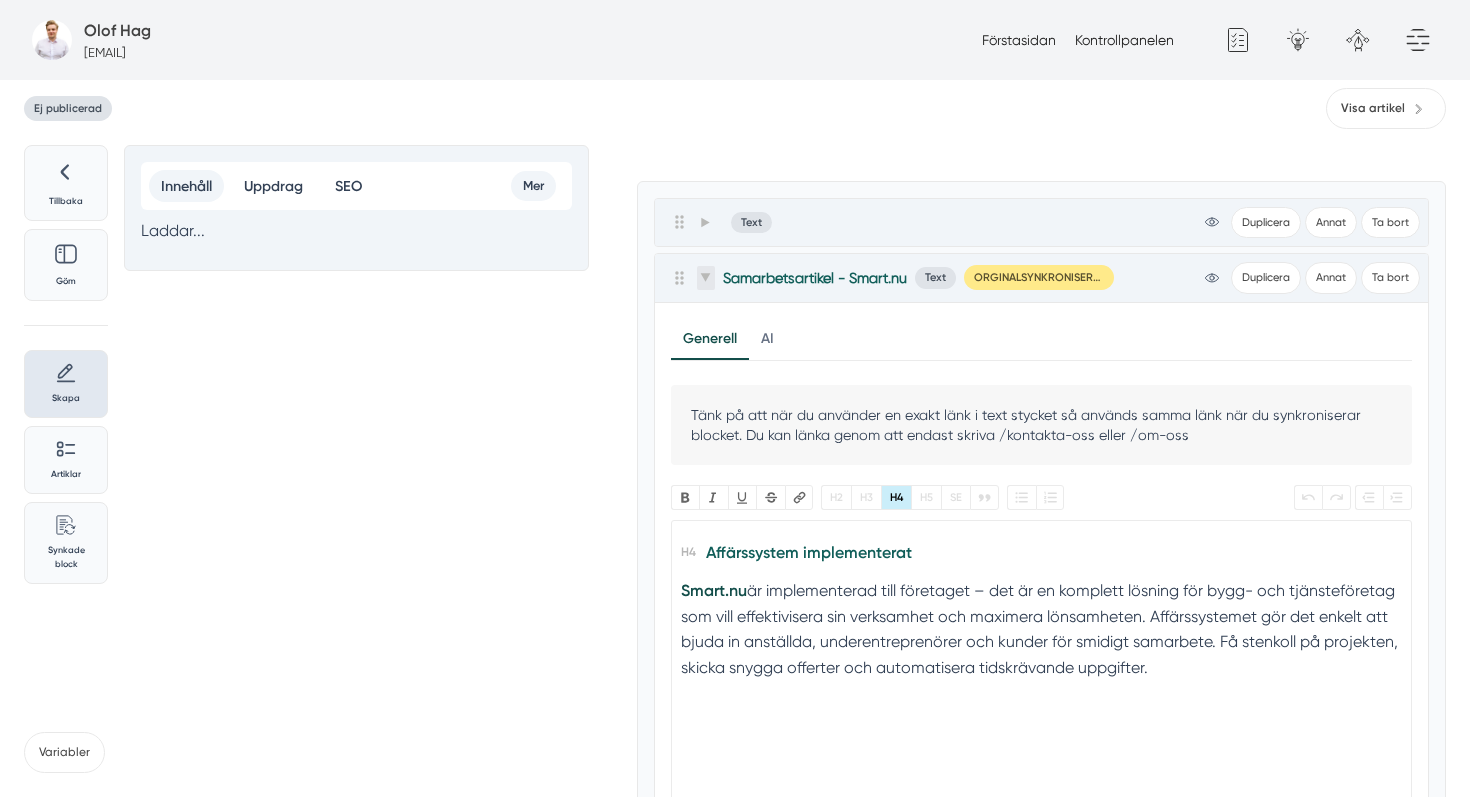 click at bounding box center (706, 278) 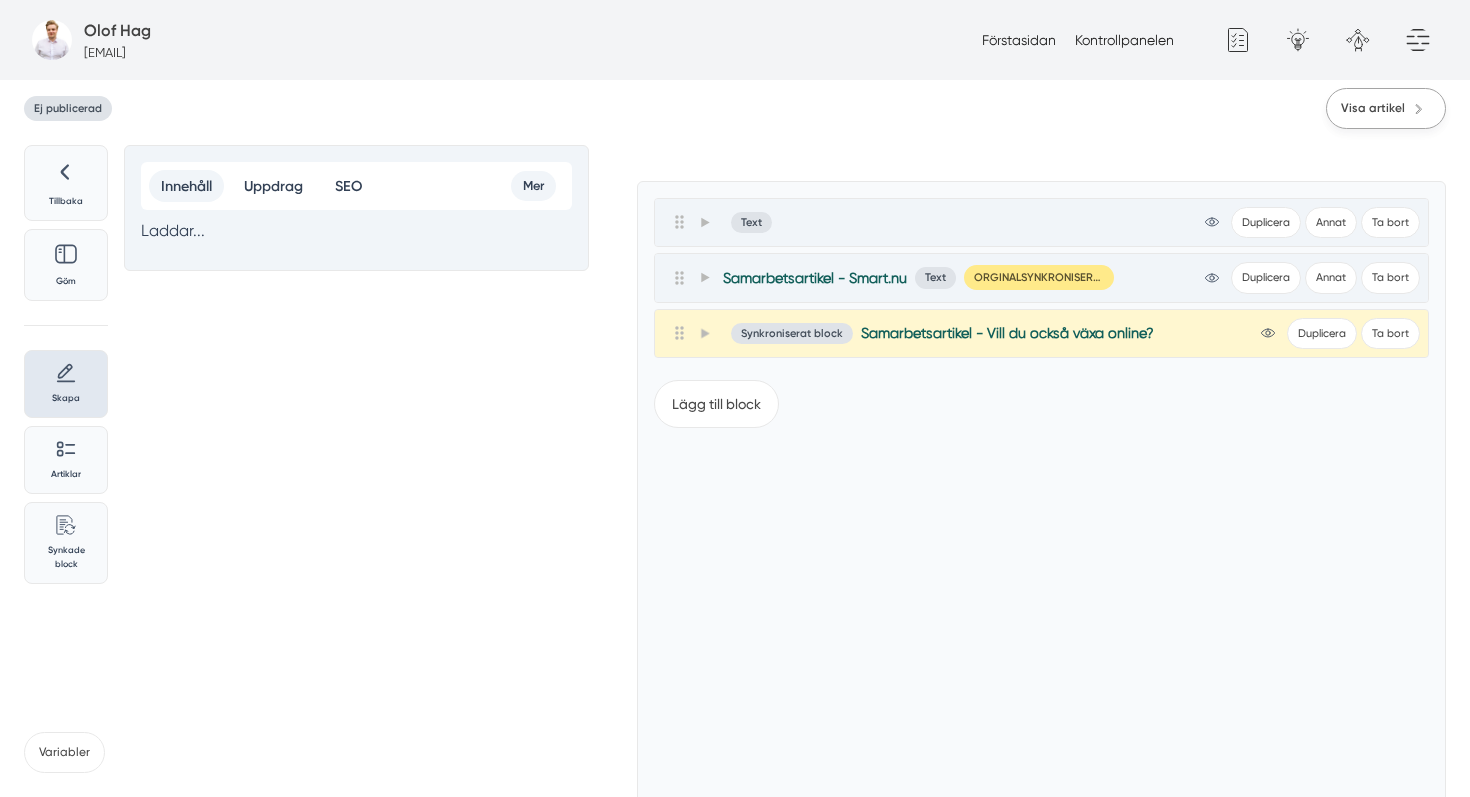 click on "Visa artikel" at bounding box center (1386, 108) 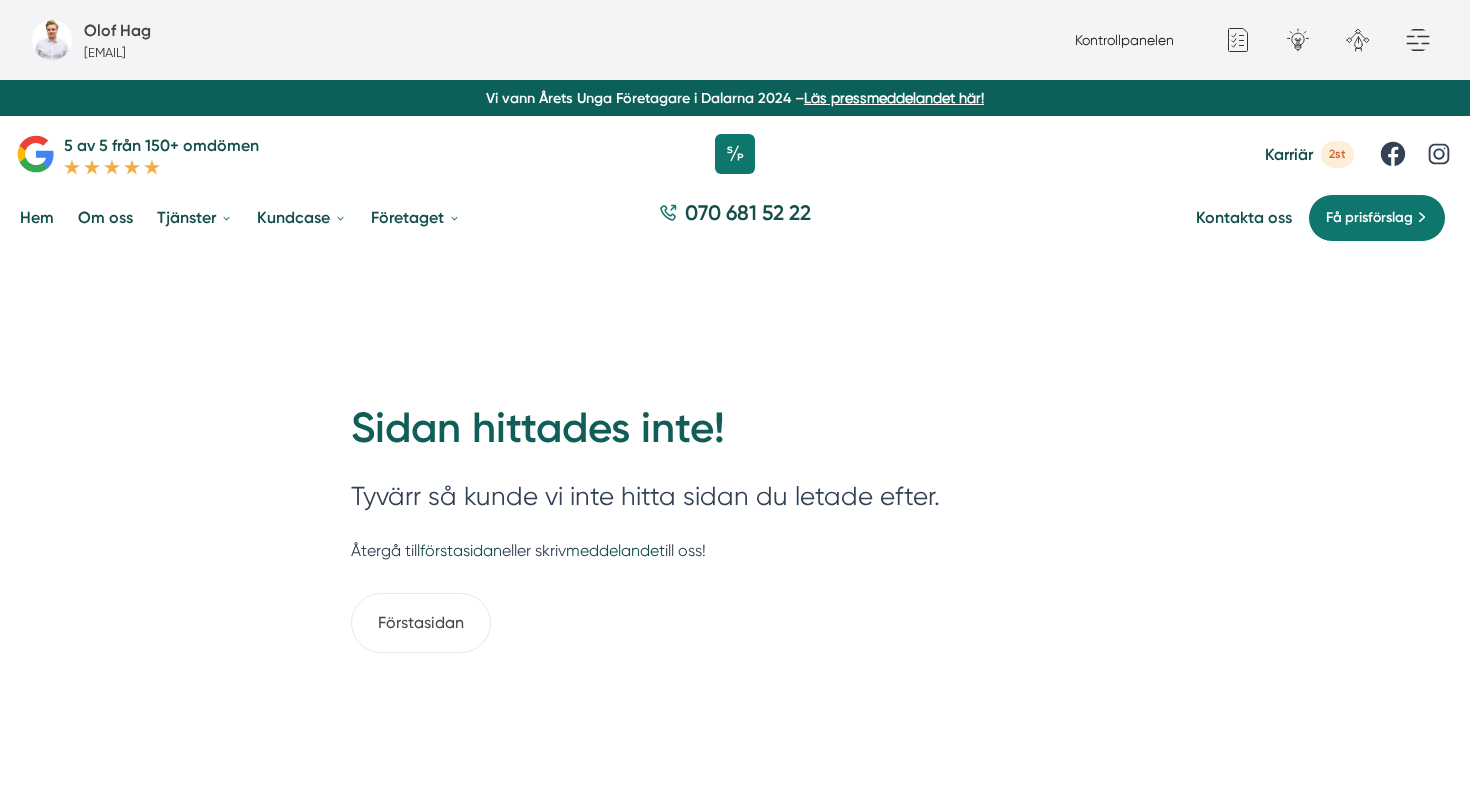 scroll, scrollTop: 0, scrollLeft: 0, axis: both 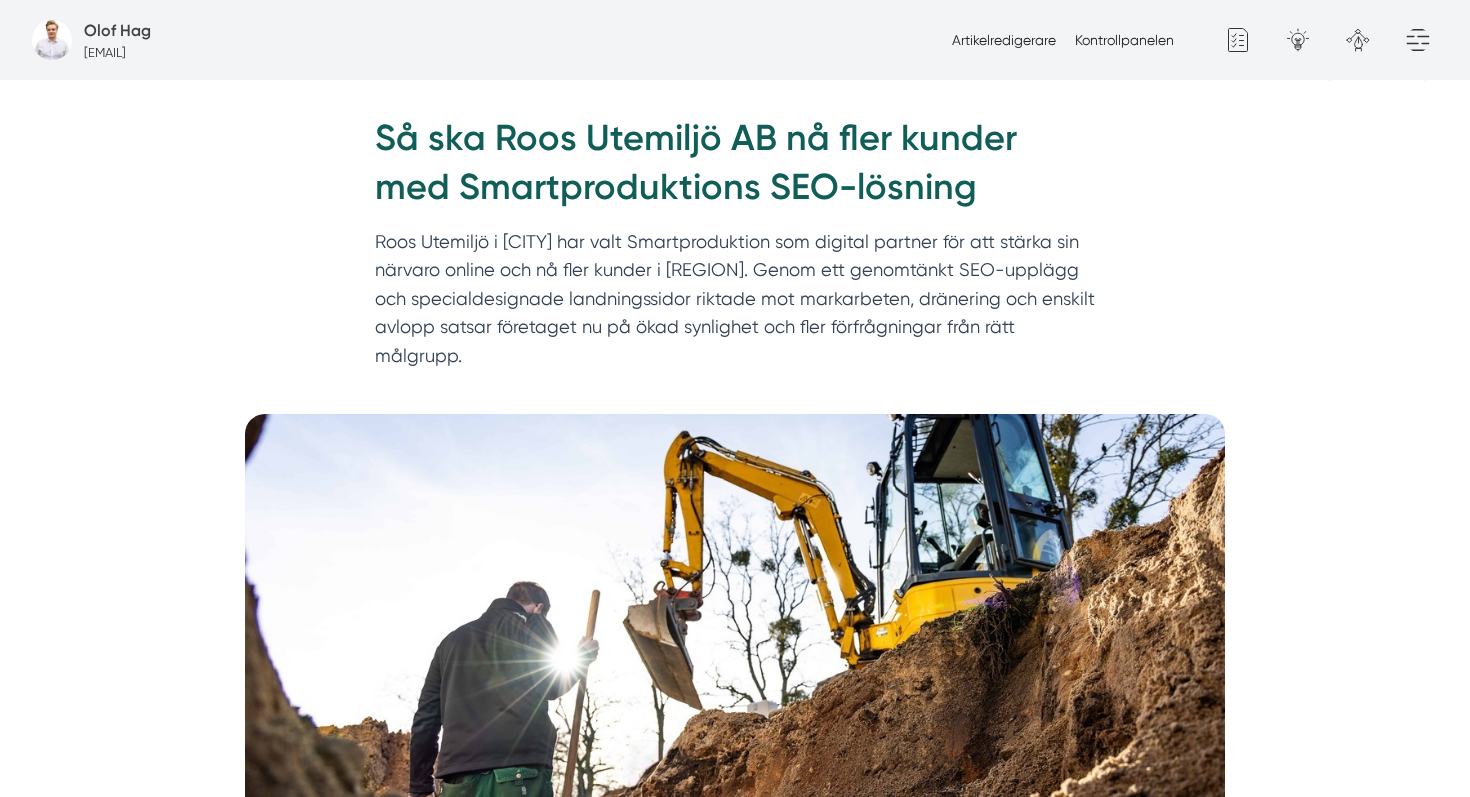 drag, startPoint x: 373, startPoint y: 259, endPoint x: 609, endPoint y: 396, distance: 272.88275 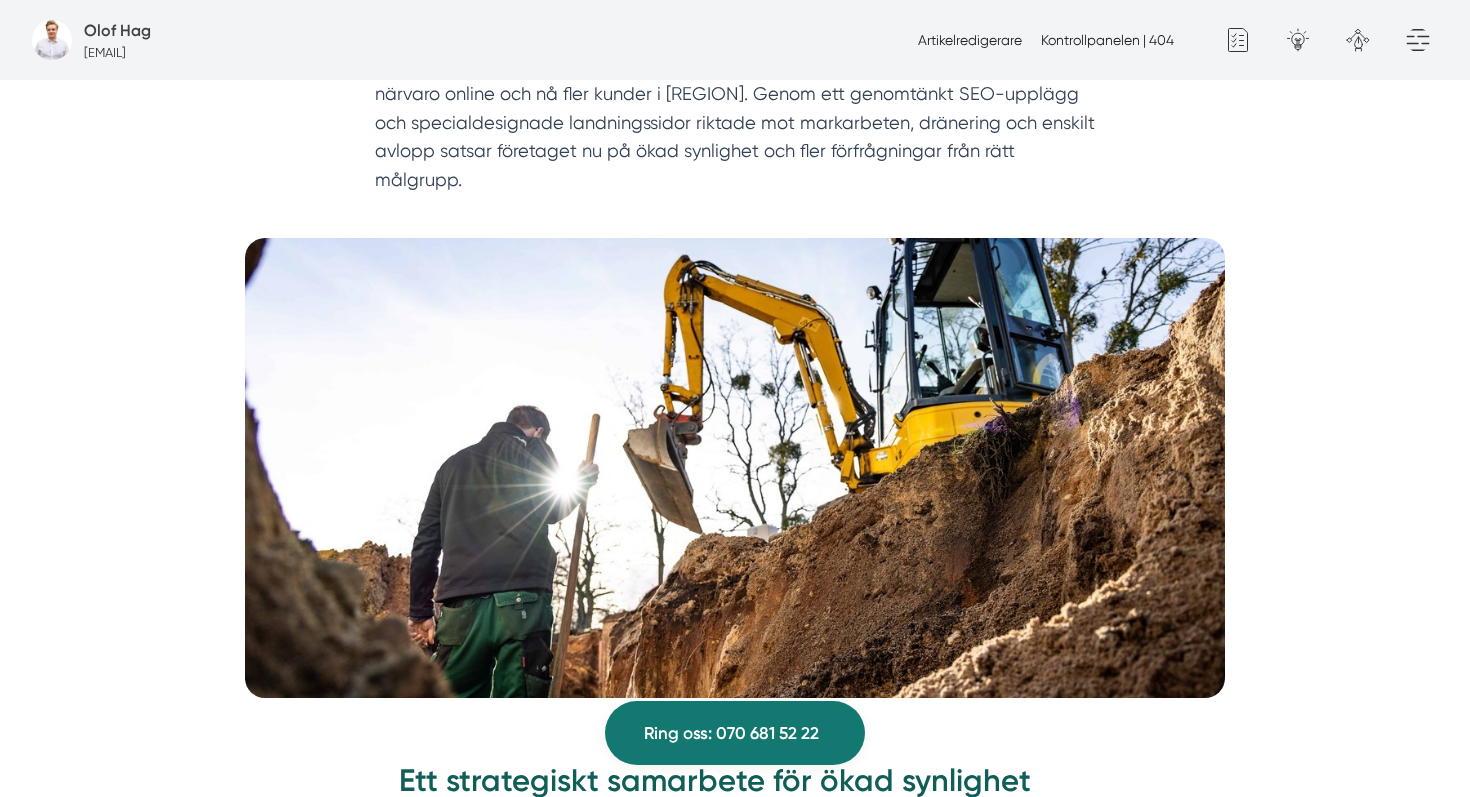 scroll, scrollTop: 0, scrollLeft: 0, axis: both 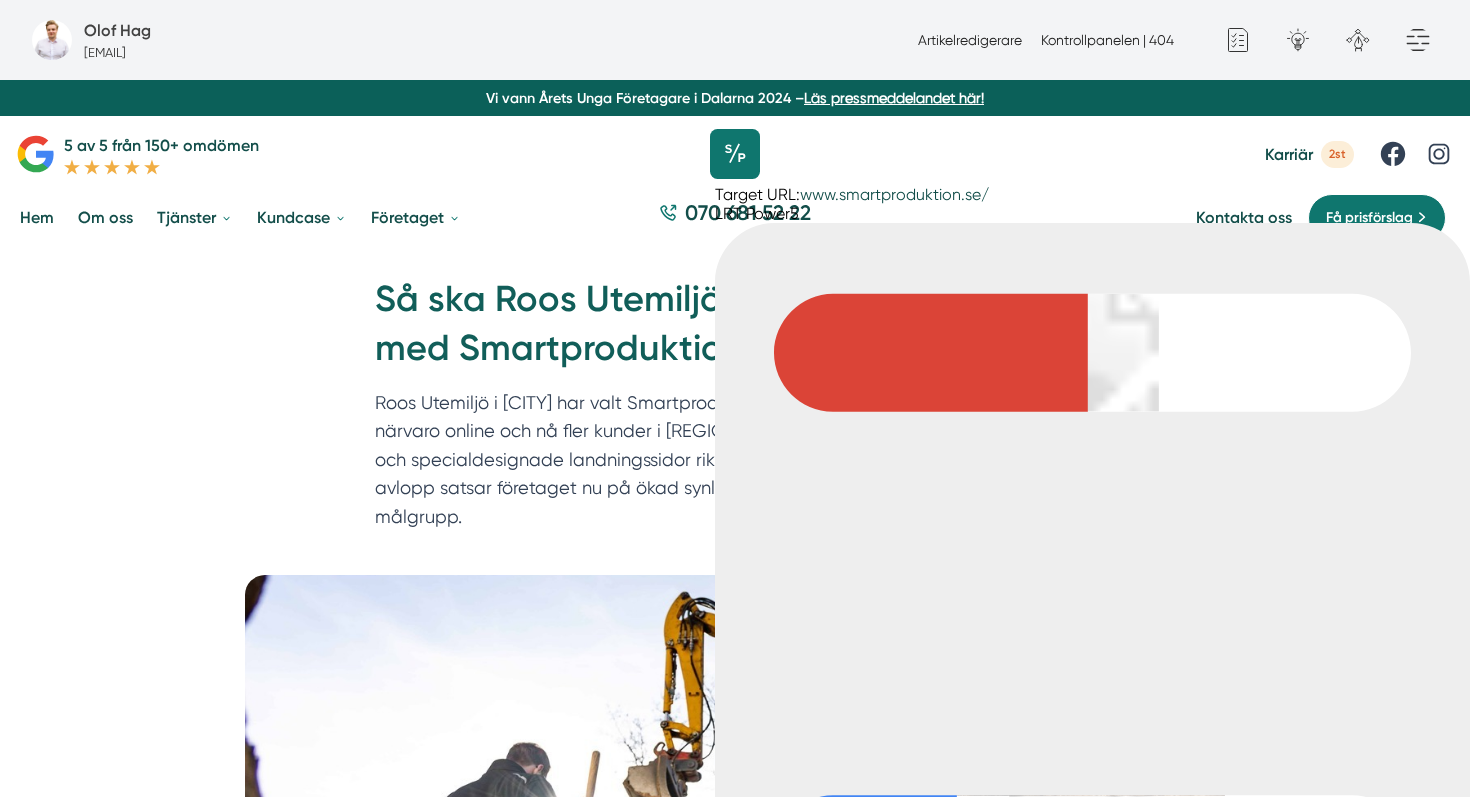 click 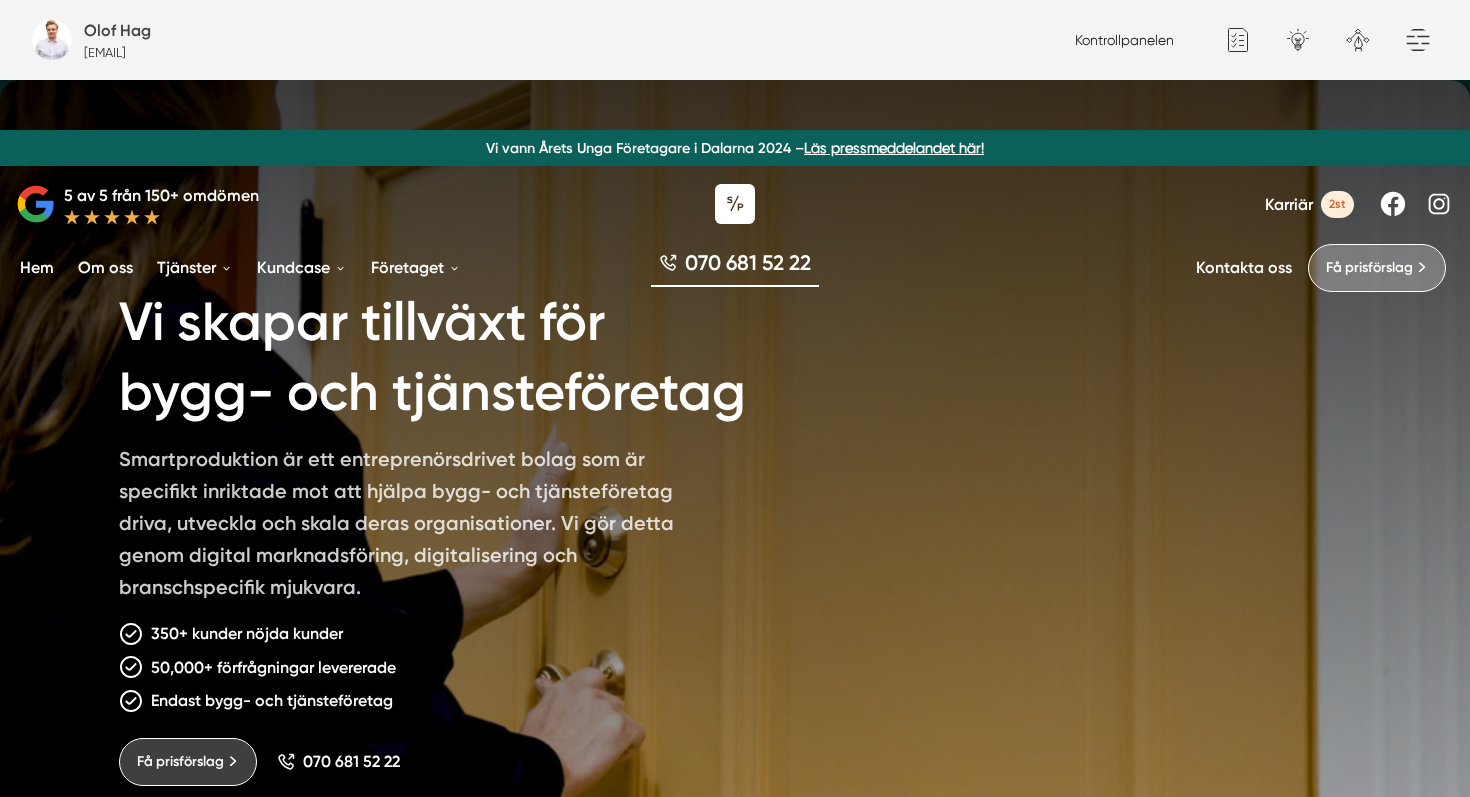 scroll, scrollTop: 0, scrollLeft: 0, axis: both 